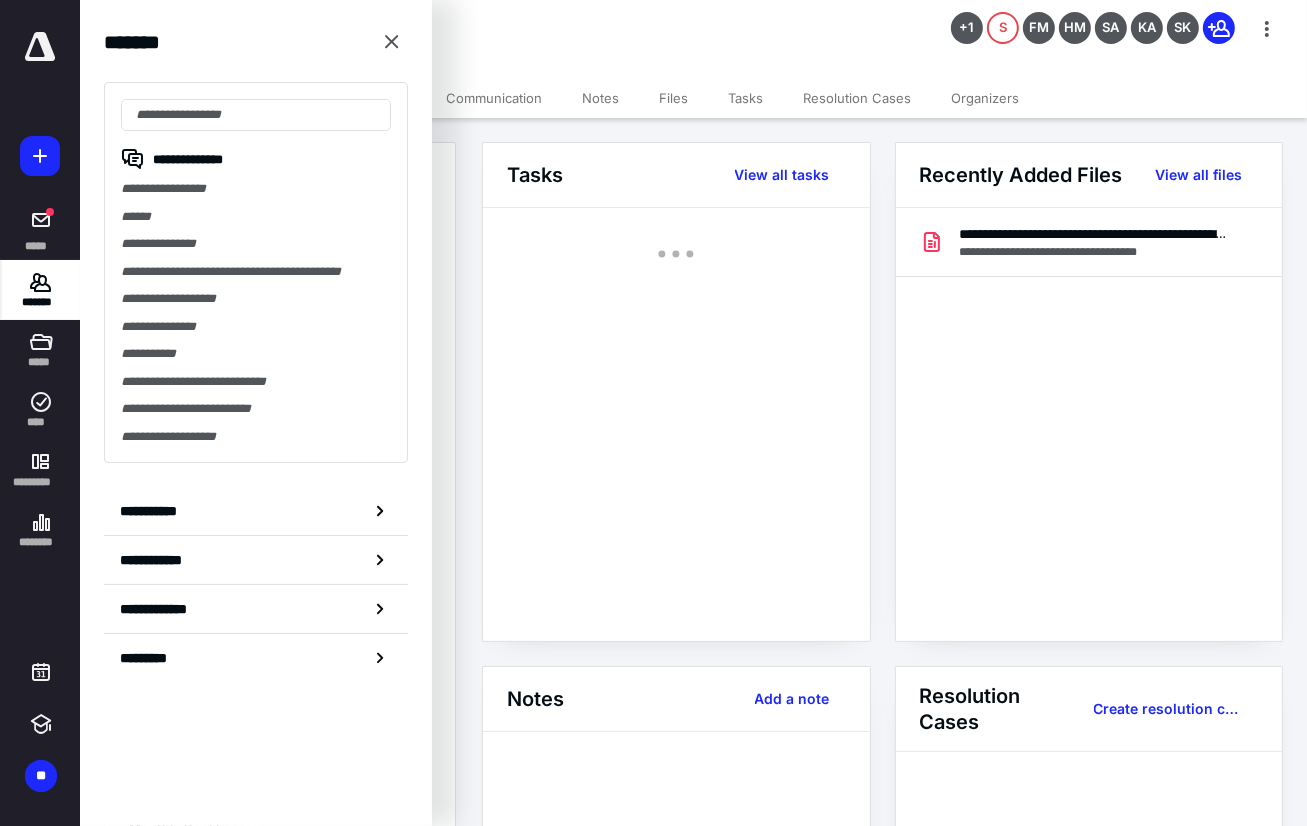 scroll, scrollTop: 0, scrollLeft: 0, axis: both 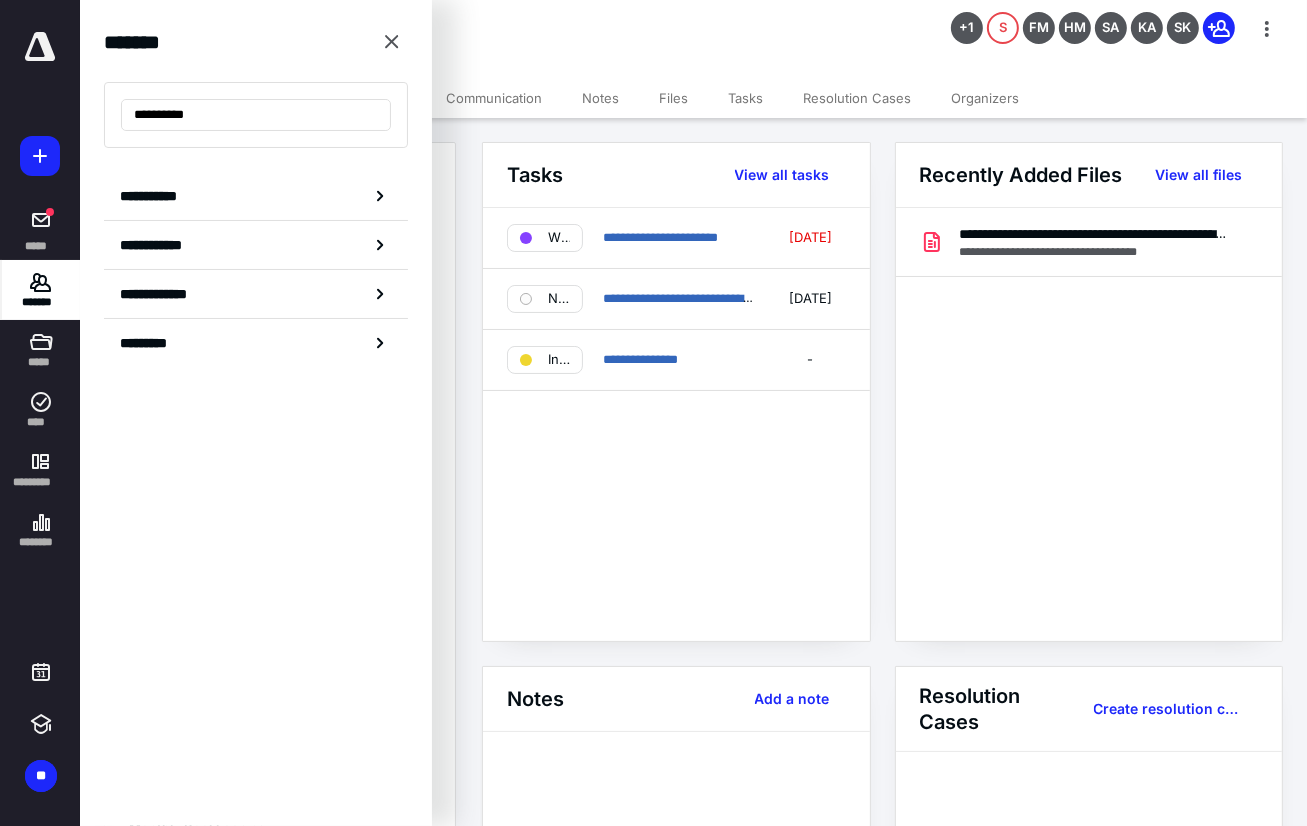 drag, startPoint x: 223, startPoint y: 7, endPoint x: 216, endPoint y: 32, distance: 25.96151 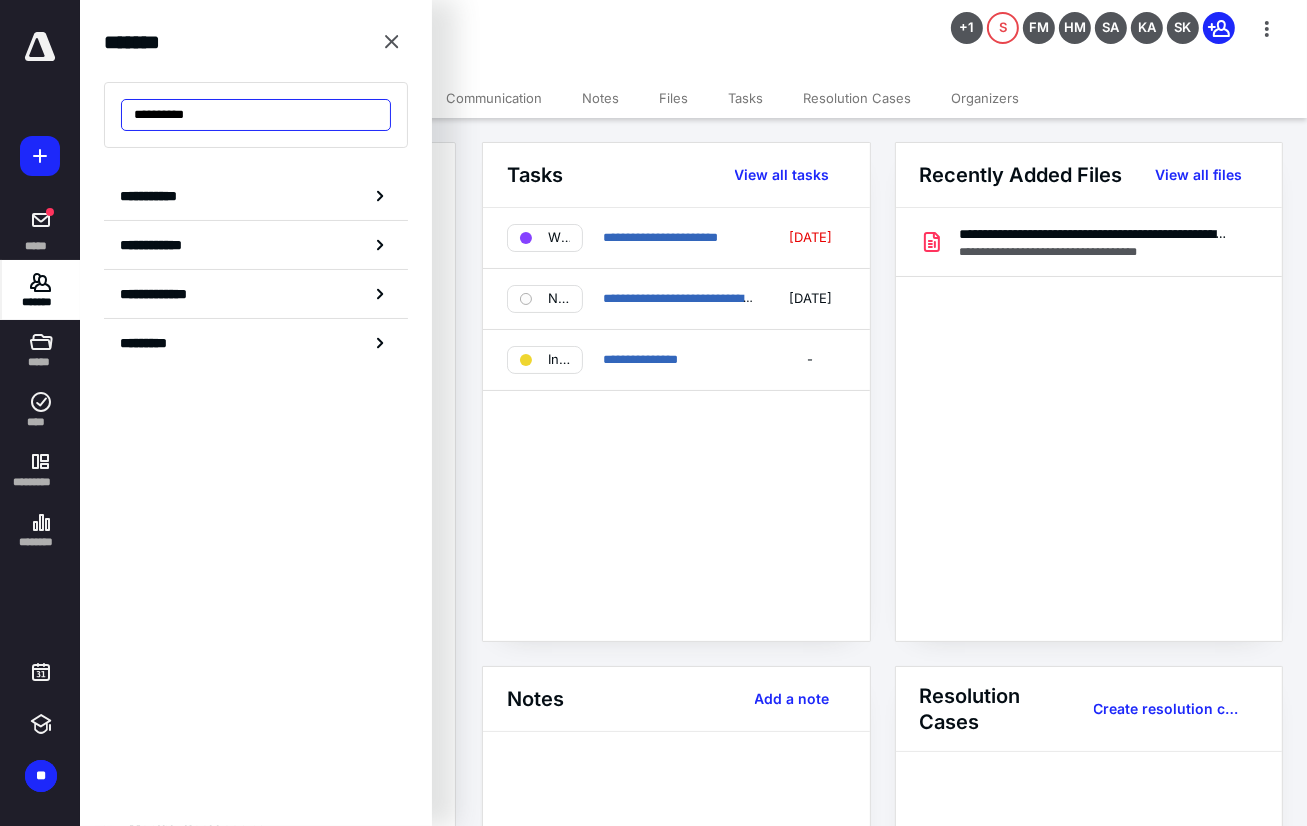 click on "**********" at bounding box center (256, 115) 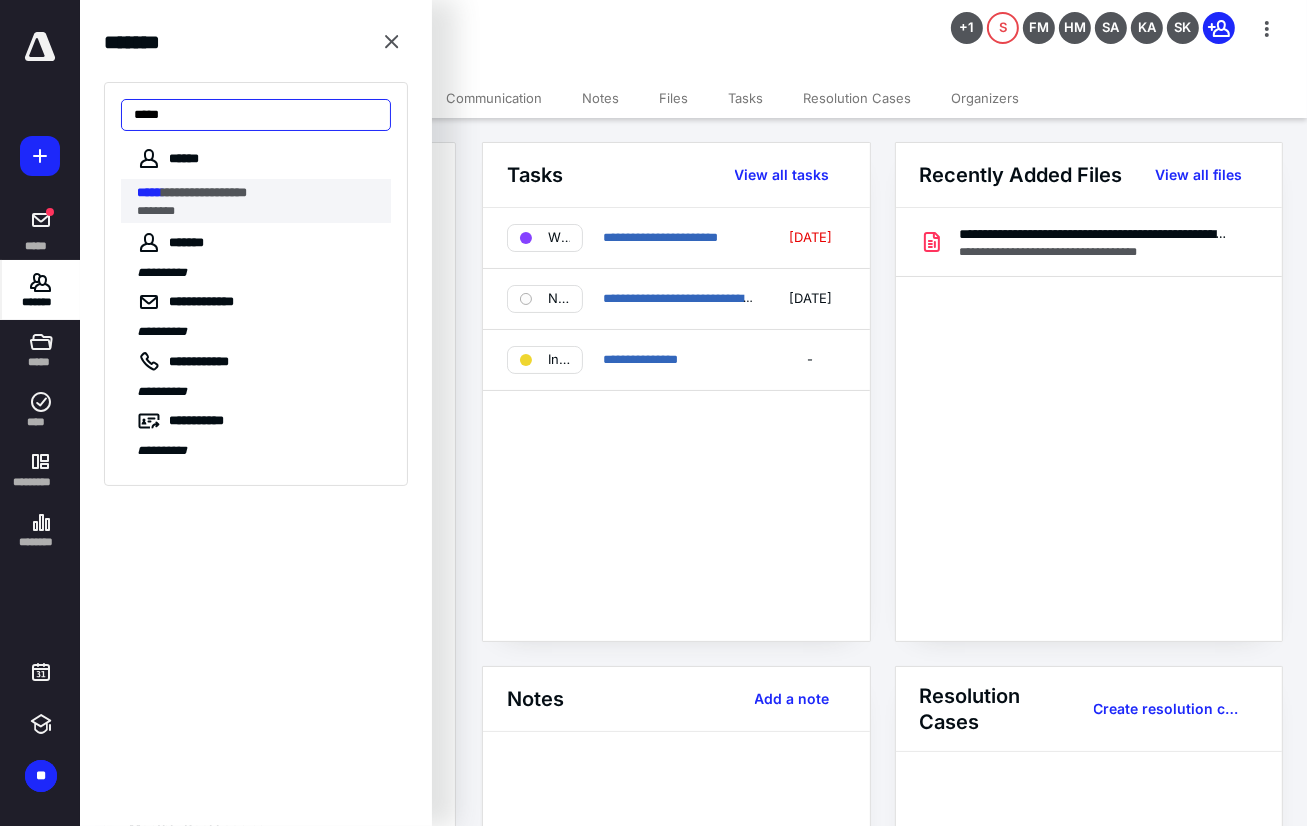 type on "*****" 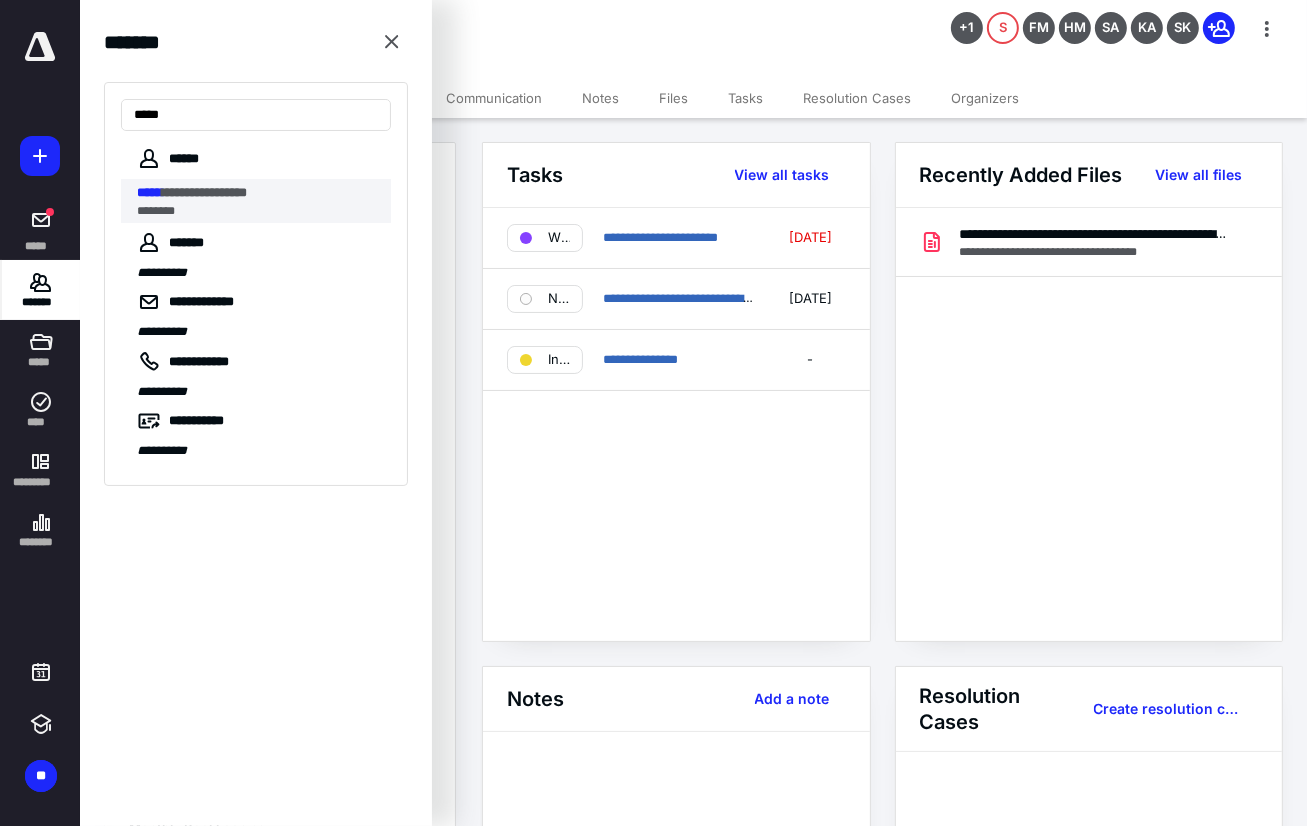click on "**********" at bounding box center (204, 192) 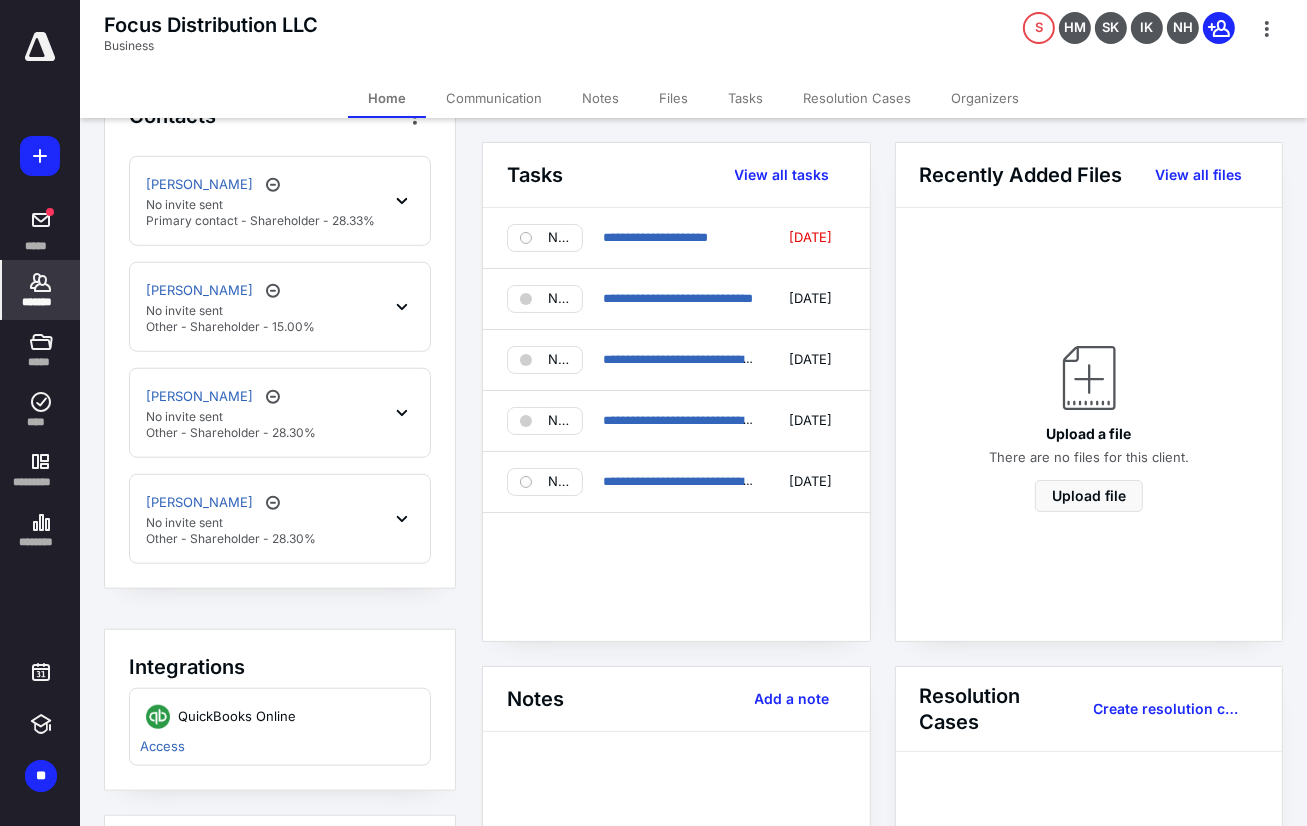 scroll, scrollTop: 1400, scrollLeft: 0, axis: vertical 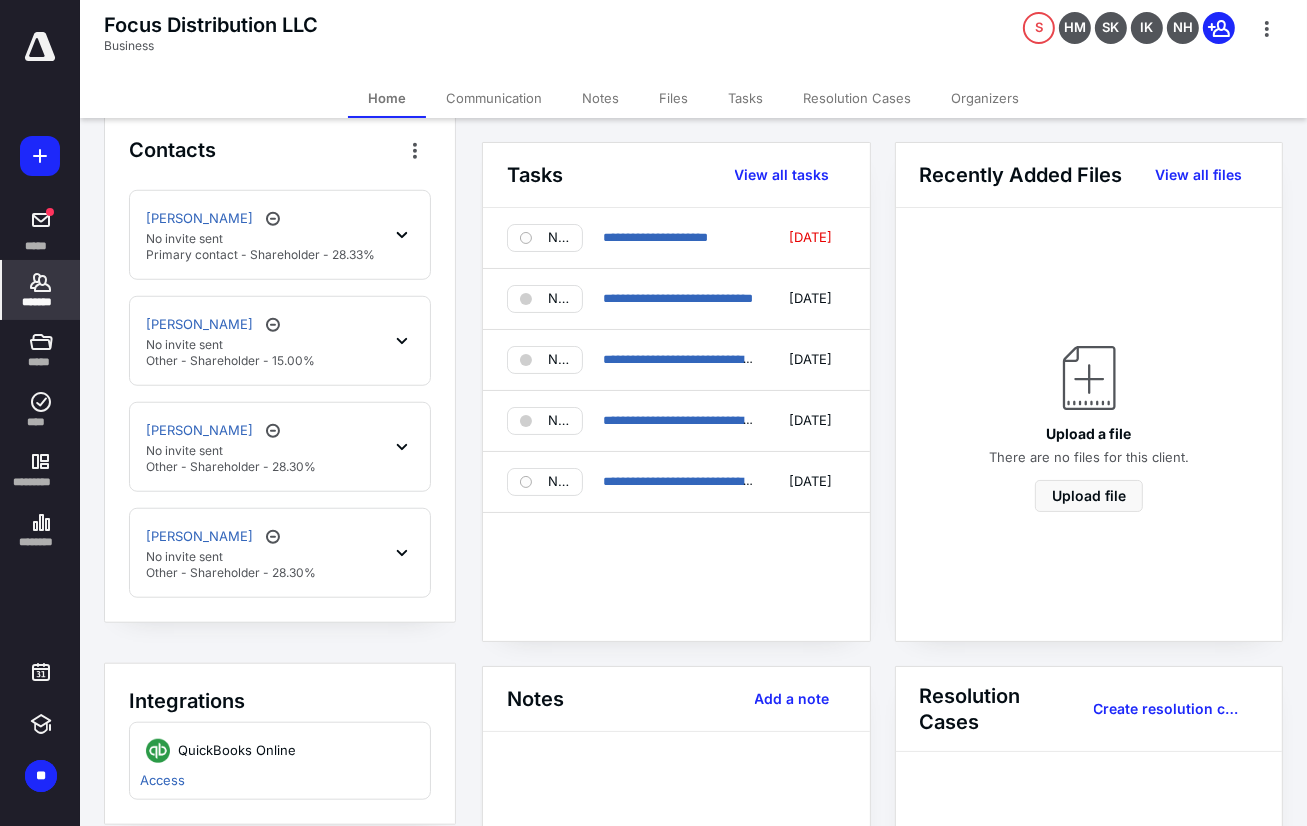 click on "Integrations" at bounding box center [280, 701] 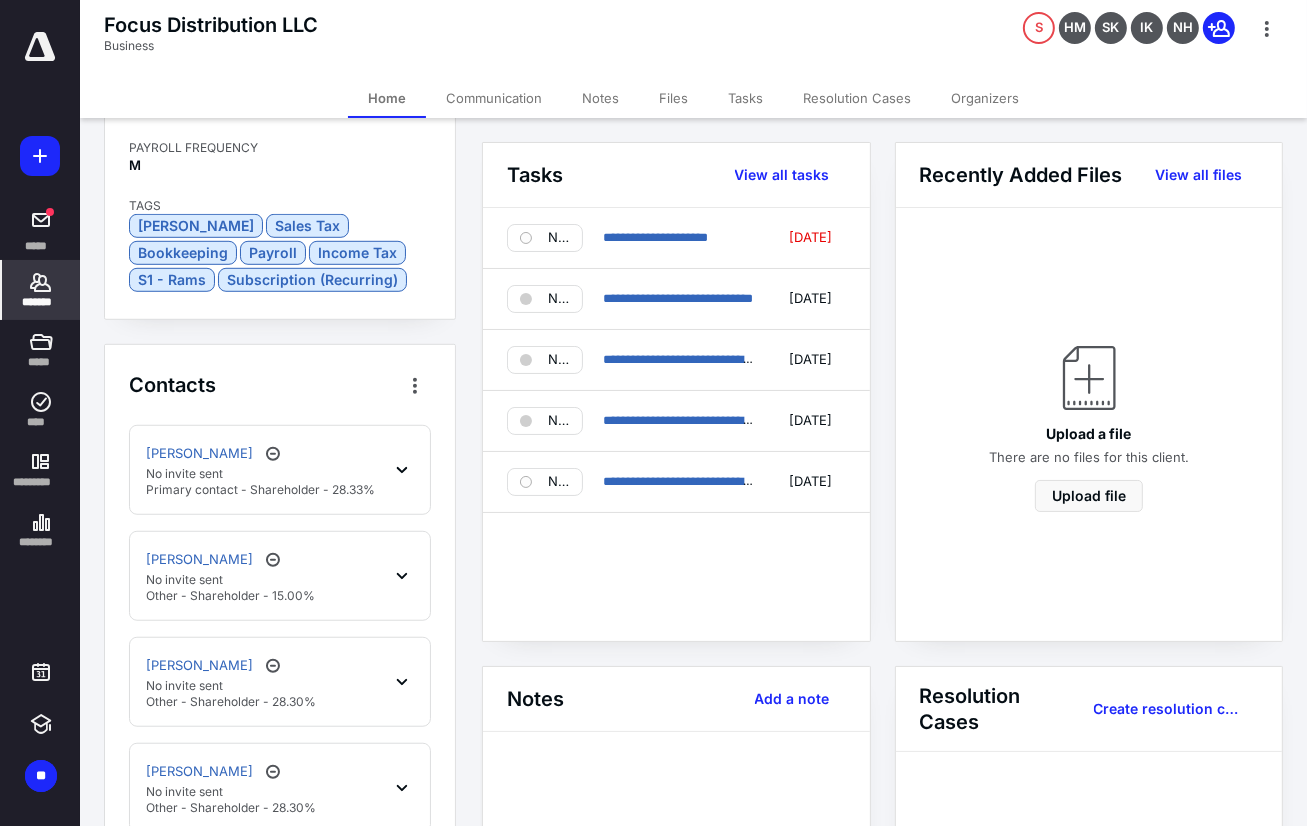 scroll, scrollTop: 1300, scrollLeft: 0, axis: vertical 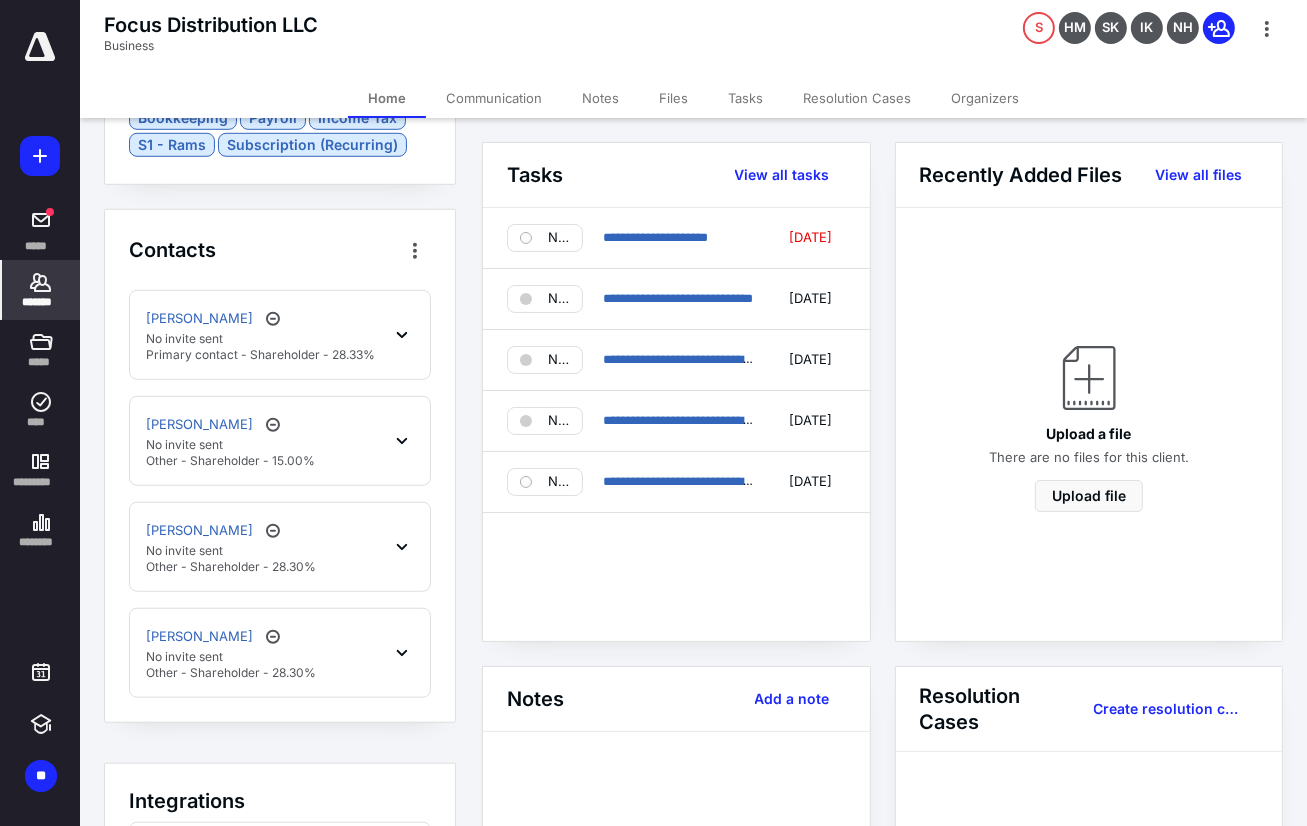 click on "Focus Distribution LLC" at bounding box center [211, 25] 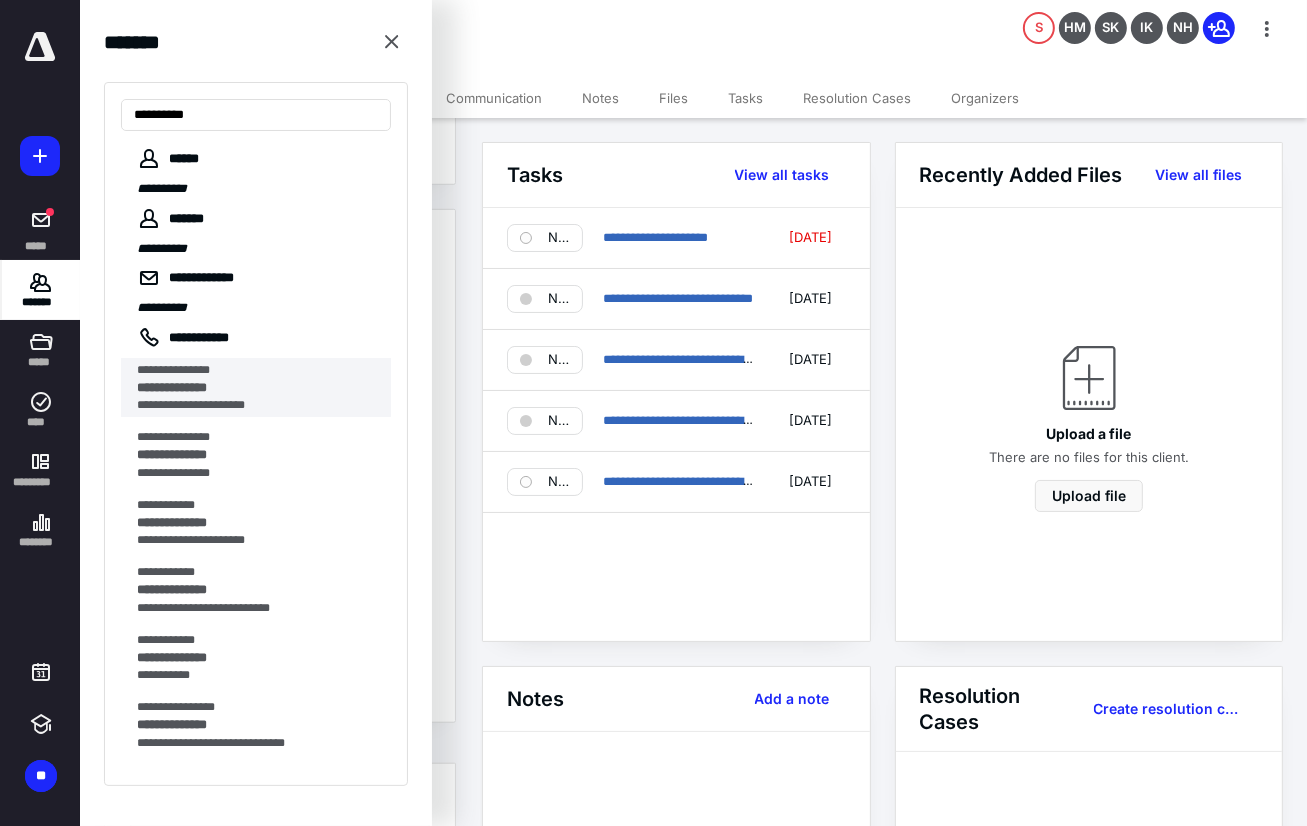 type on "**********" 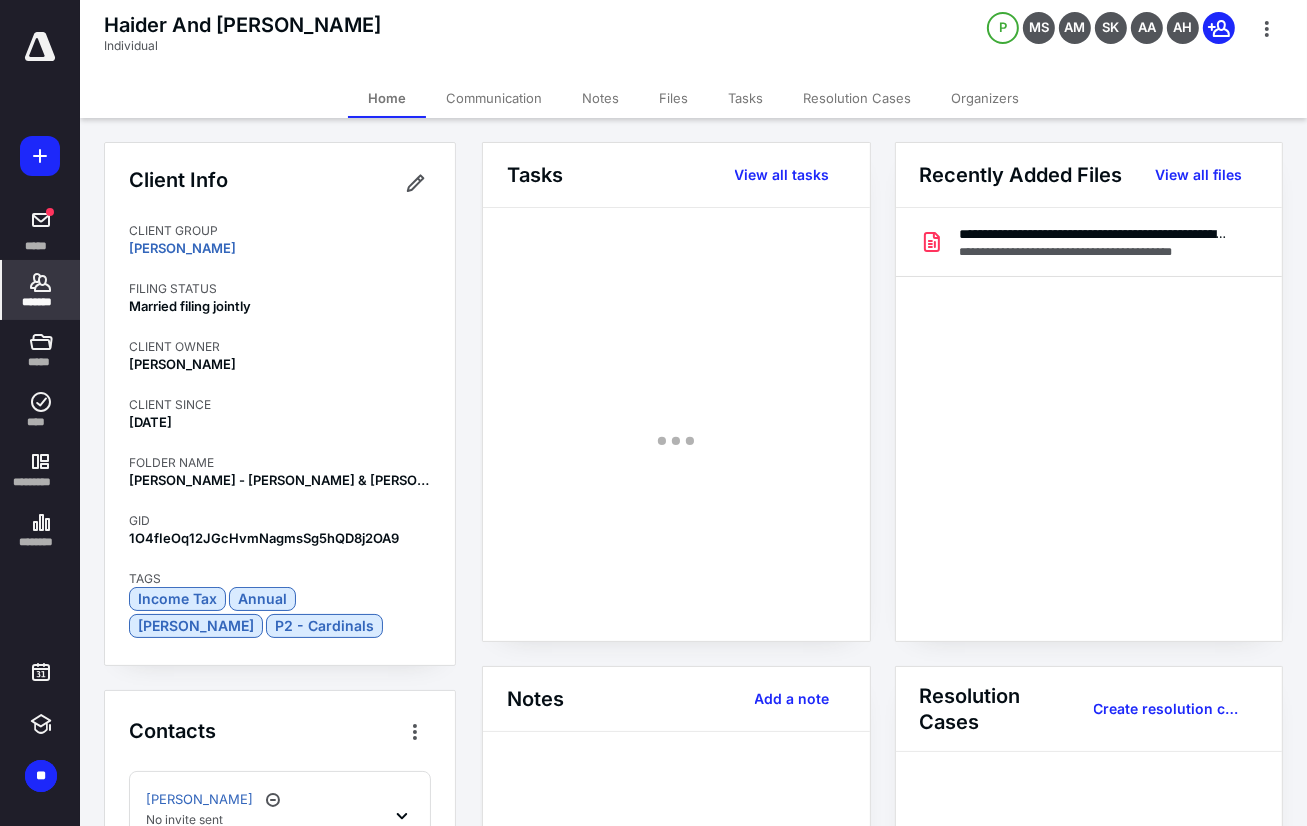 click 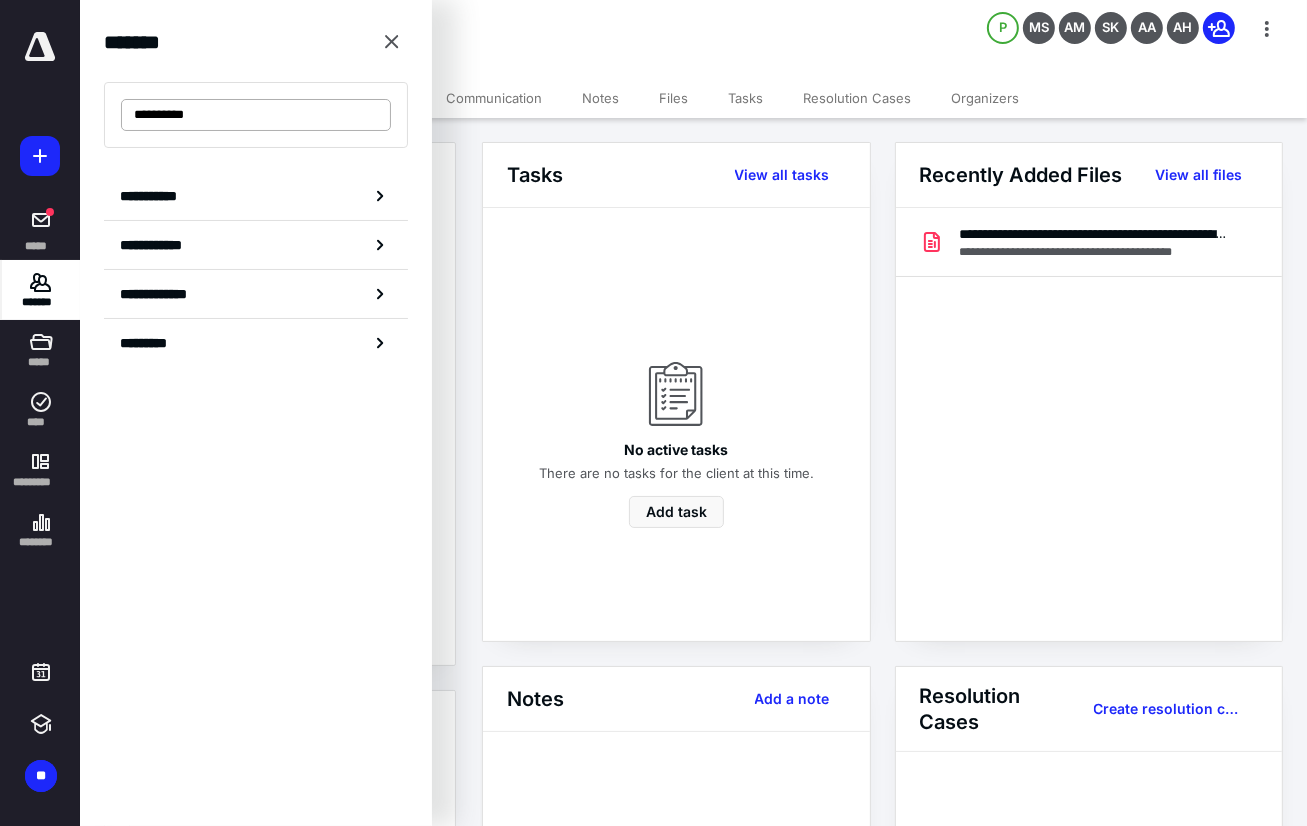 click on "**********" at bounding box center [256, 115] 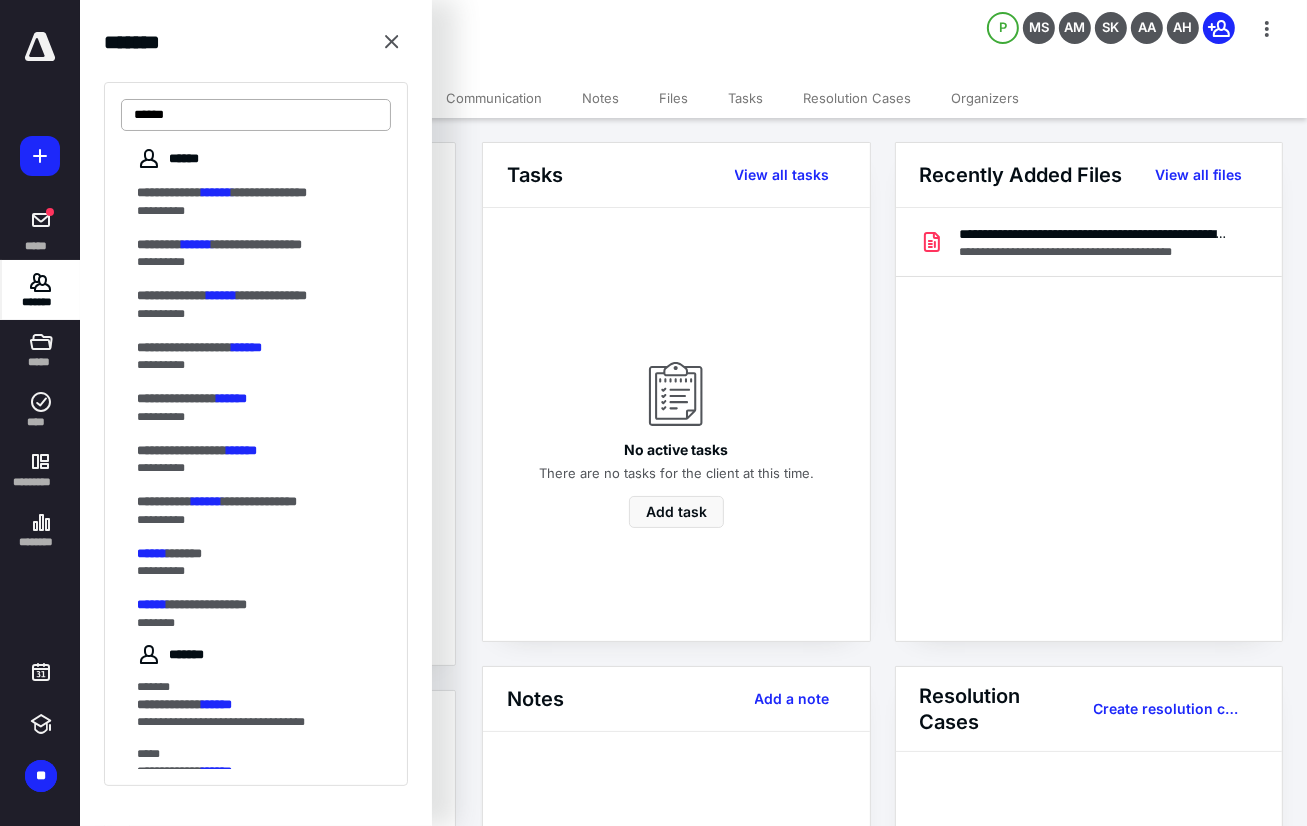 click on "******" at bounding box center (256, 115) 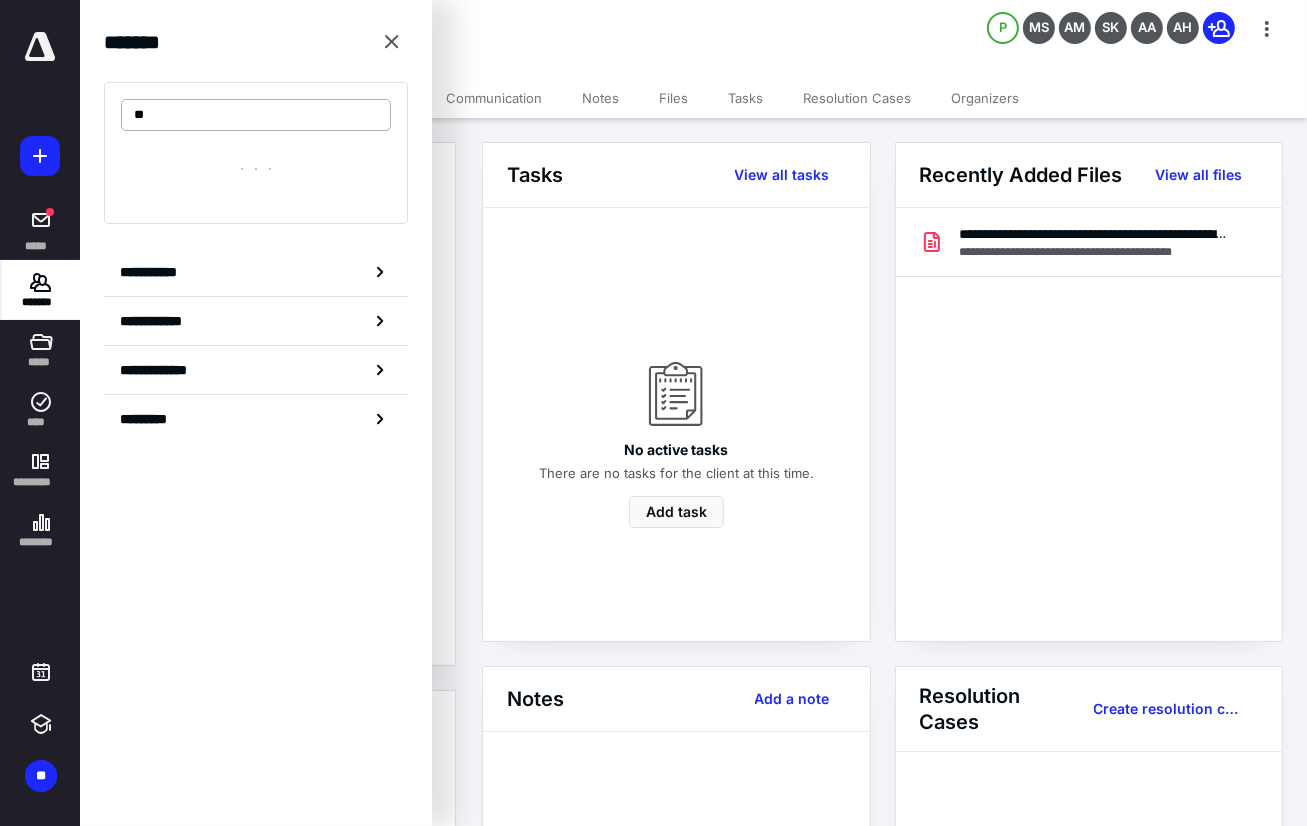 type on "*" 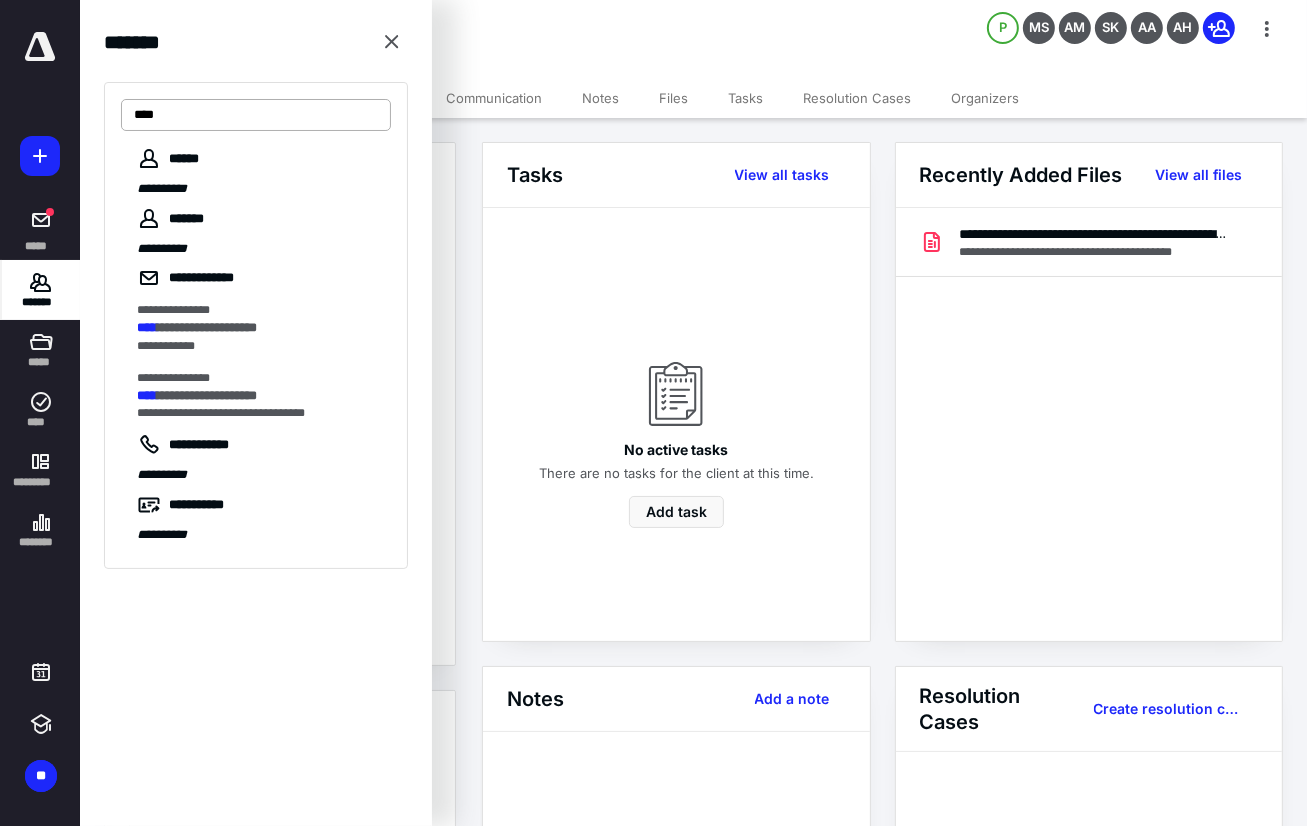 click on "****" at bounding box center [256, 115] 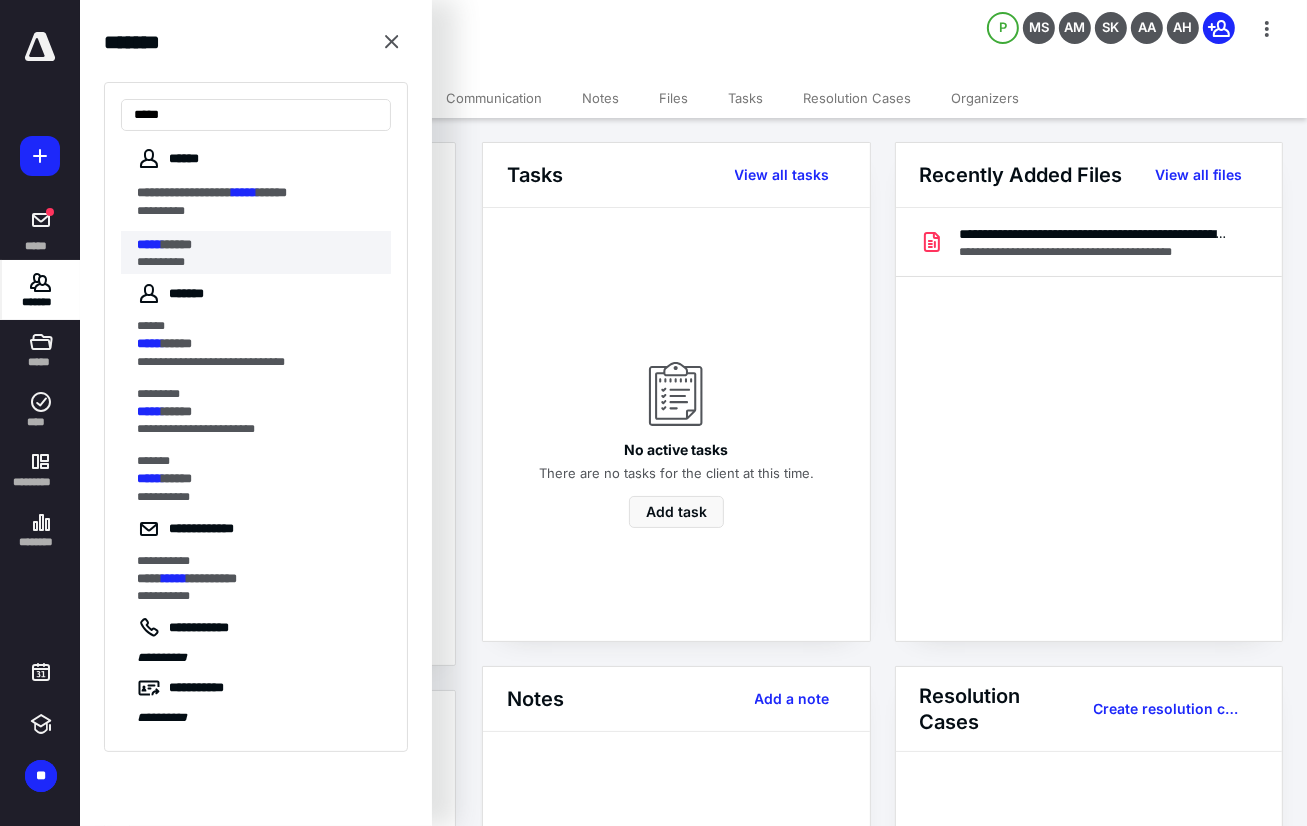 type on "*****" 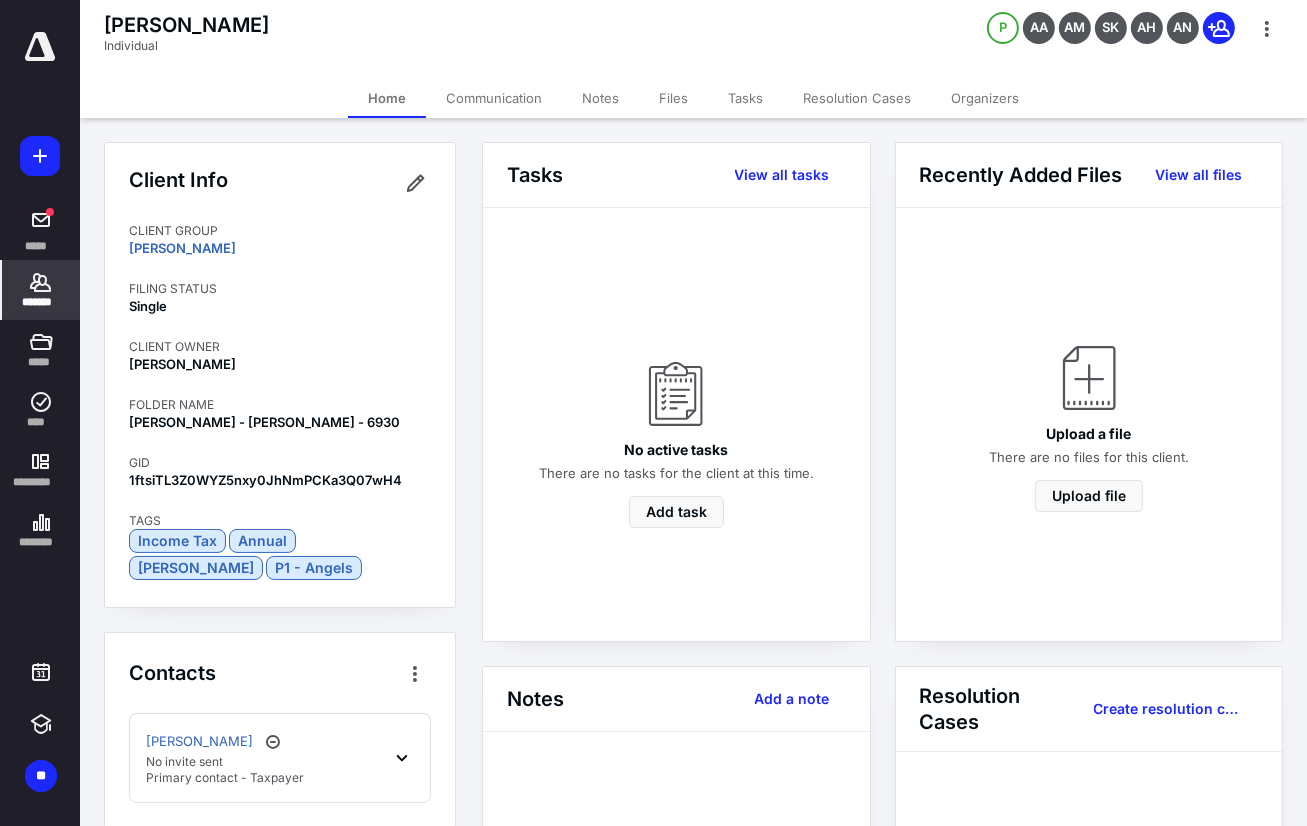 click on "Contacts [PERSON_NAME] No invite sent Primary contact - Taxpayer" at bounding box center [280, 730] 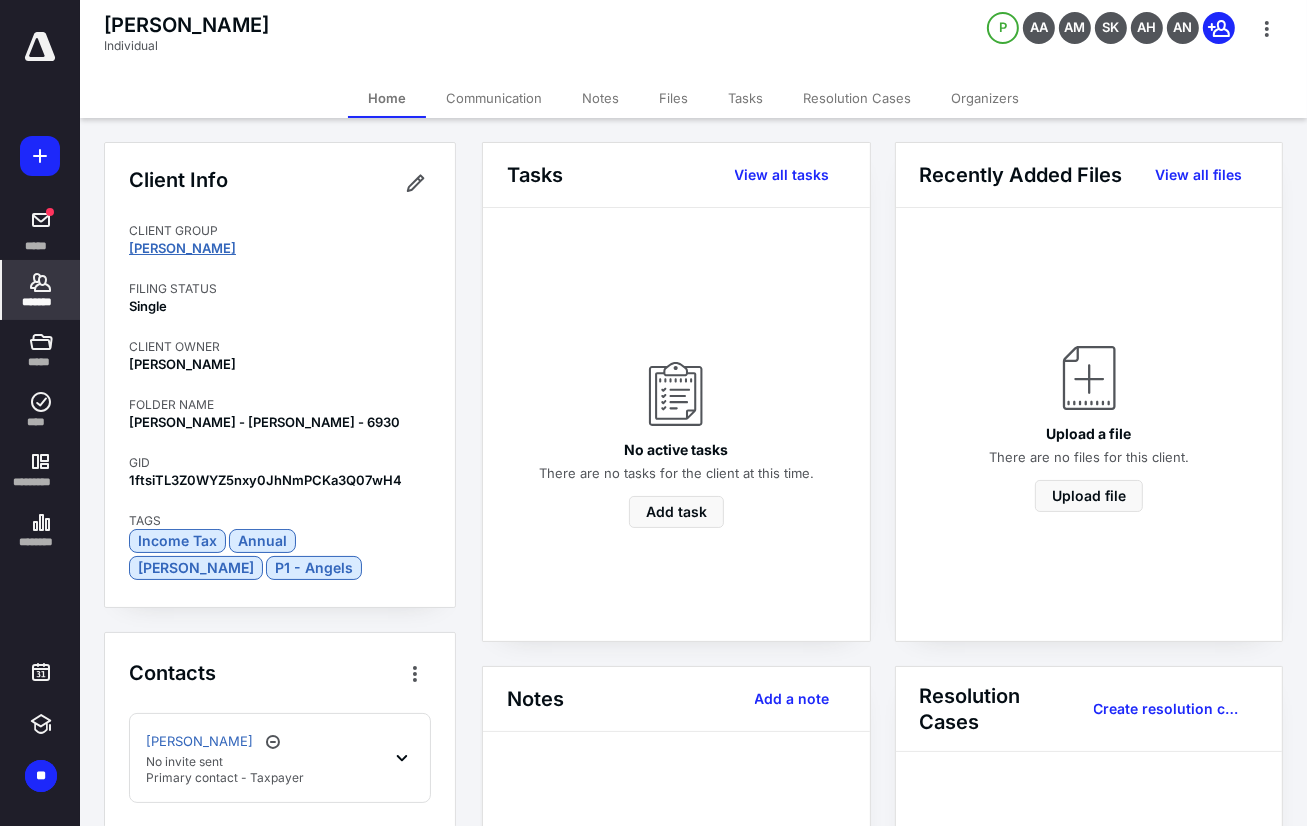 click on "[PERSON_NAME]" at bounding box center (182, 248) 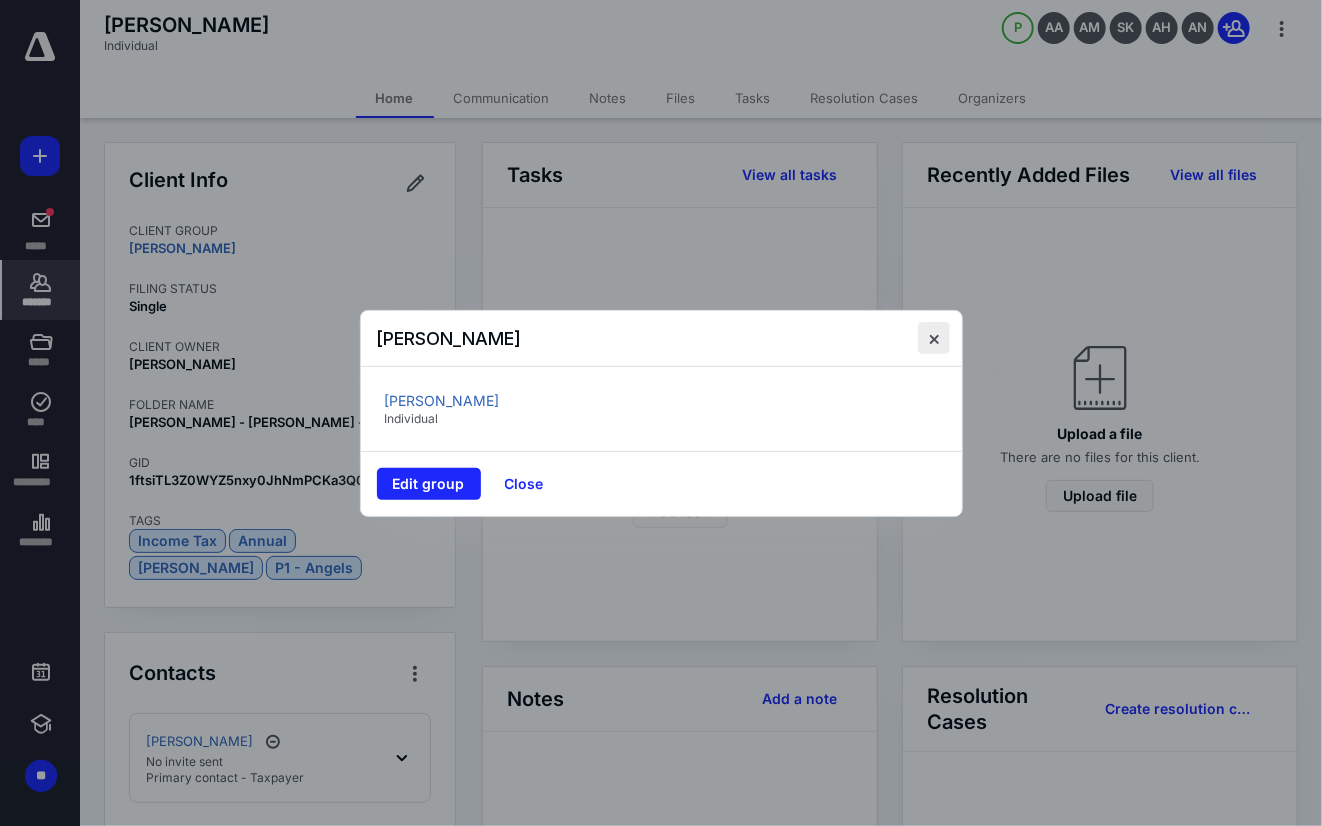 click at bounding box center (934, 338) 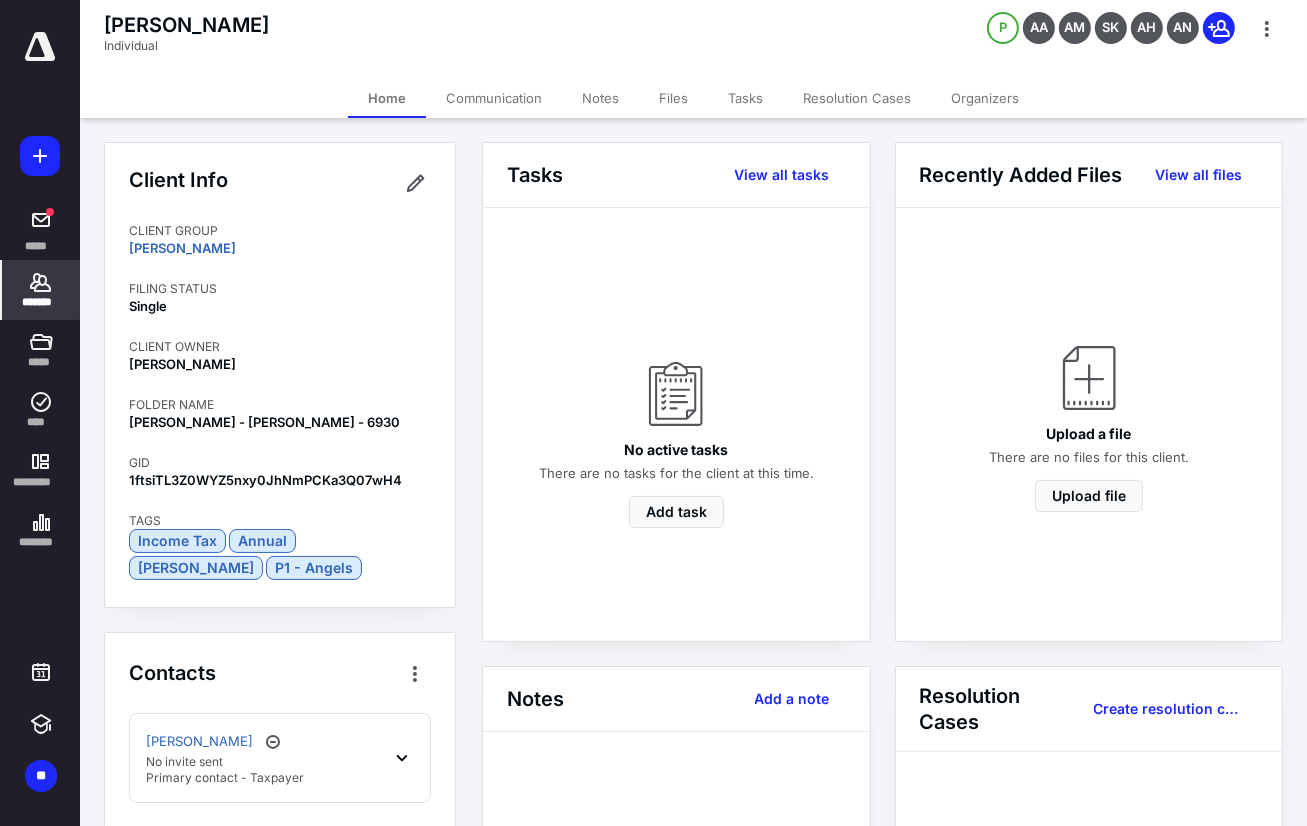 click on "Contacts" at bounding box center [280, 673] 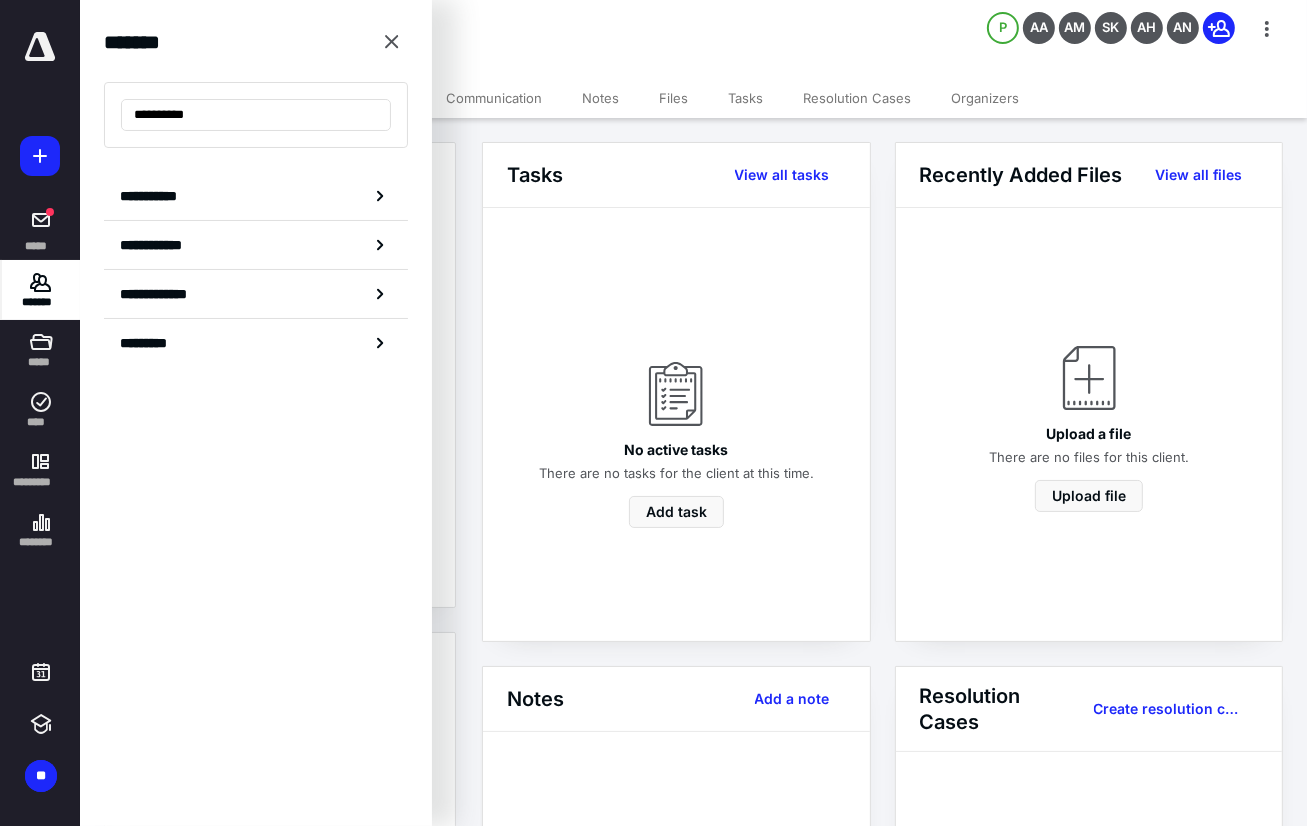 drag, startPoint x: 267, startPoint y: 764, endPoint x: 264, endPoint y: 661, distance: 103.04368 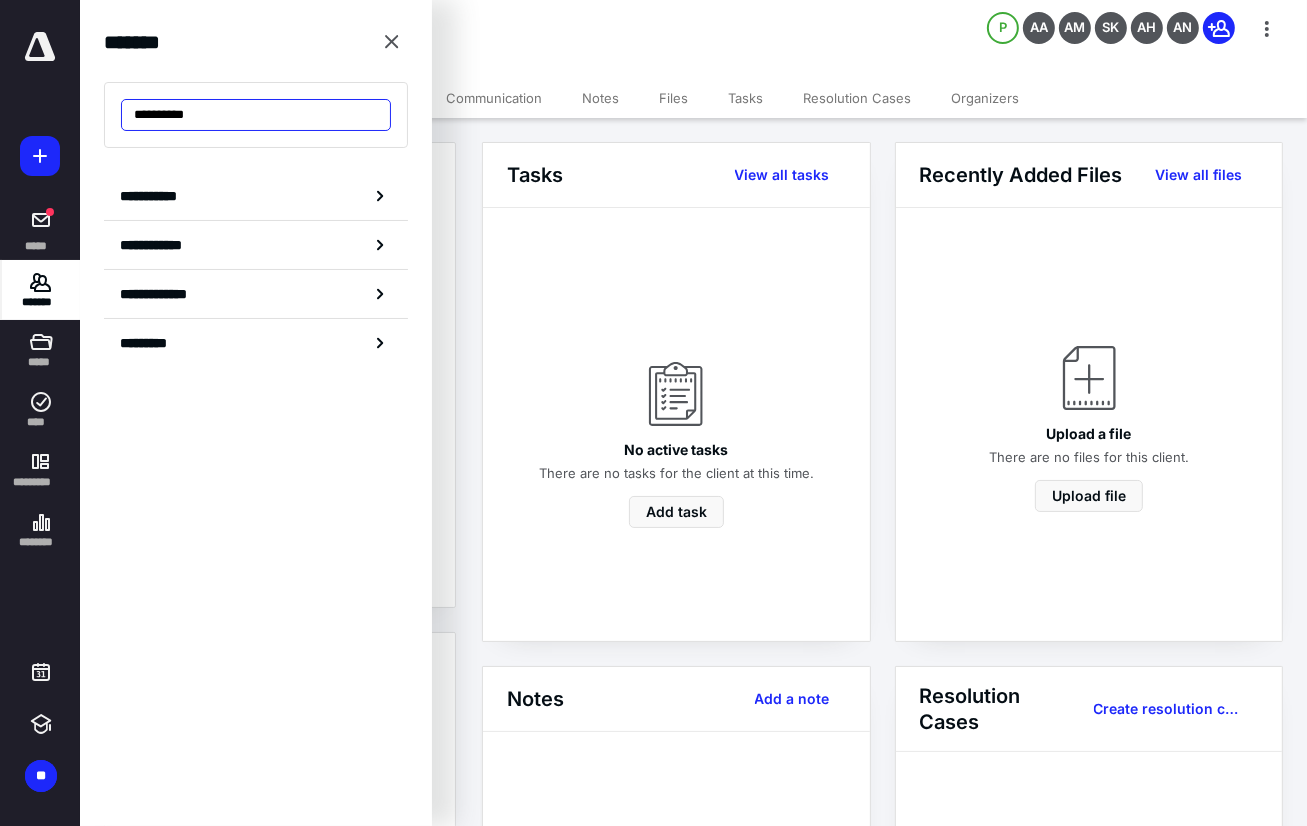 click on "**********" at bounding box center (256, 115) 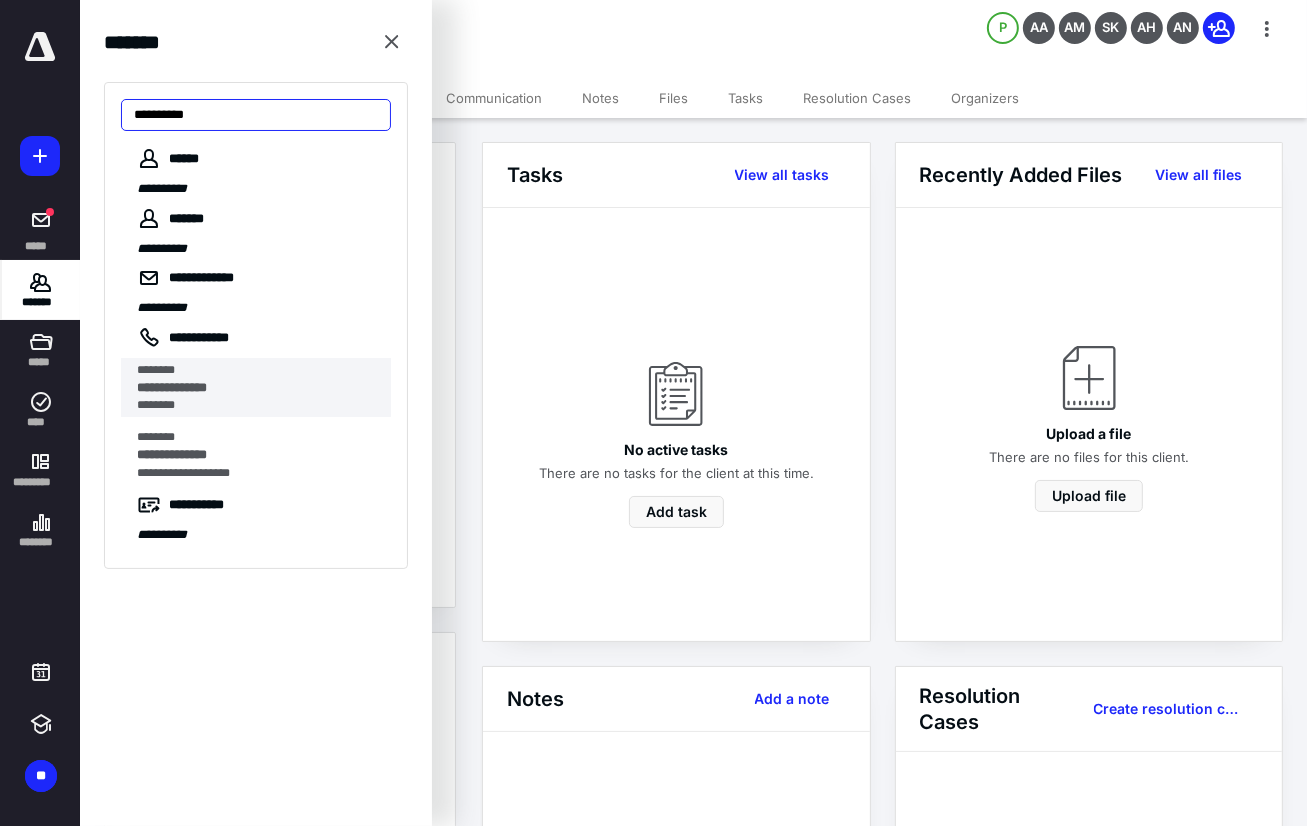 type on "**********" 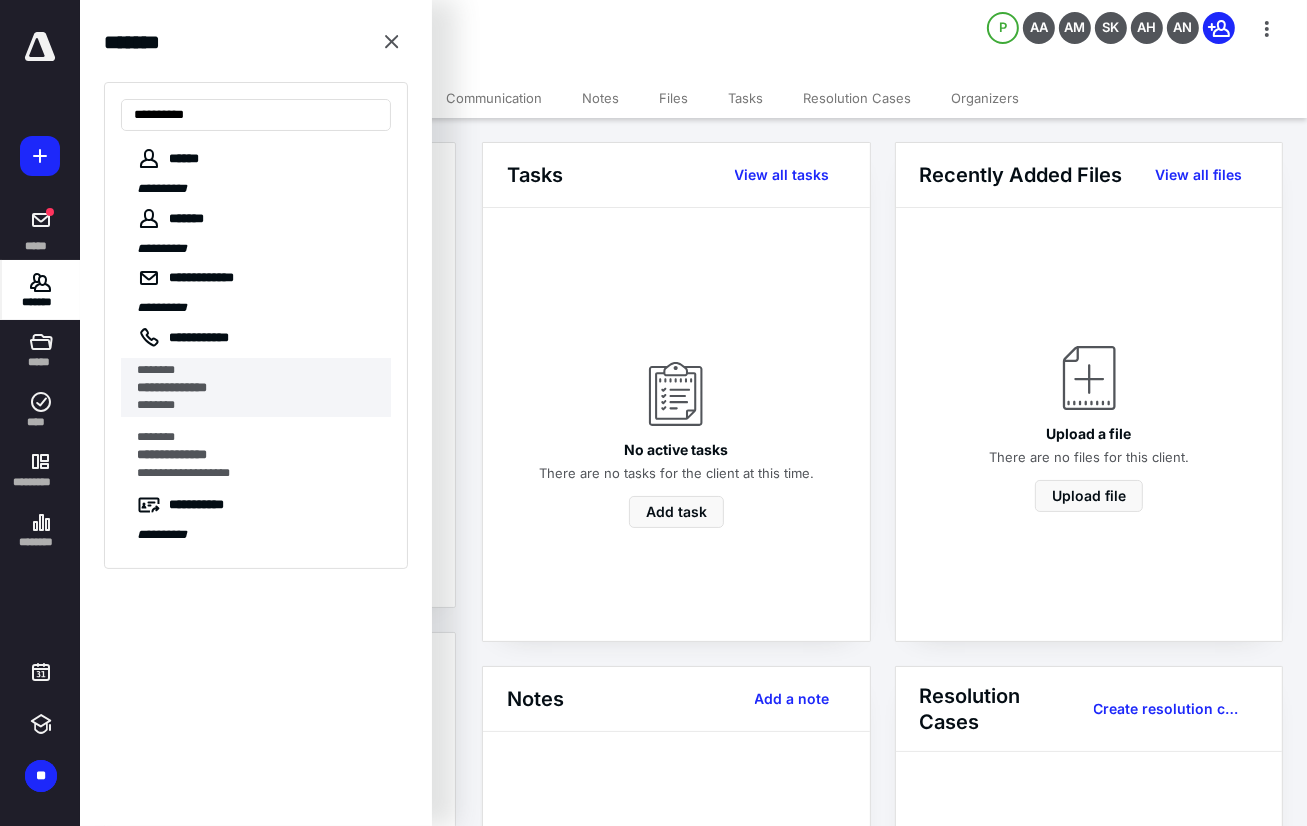 click on "**********" at bounding box center (172, 387) 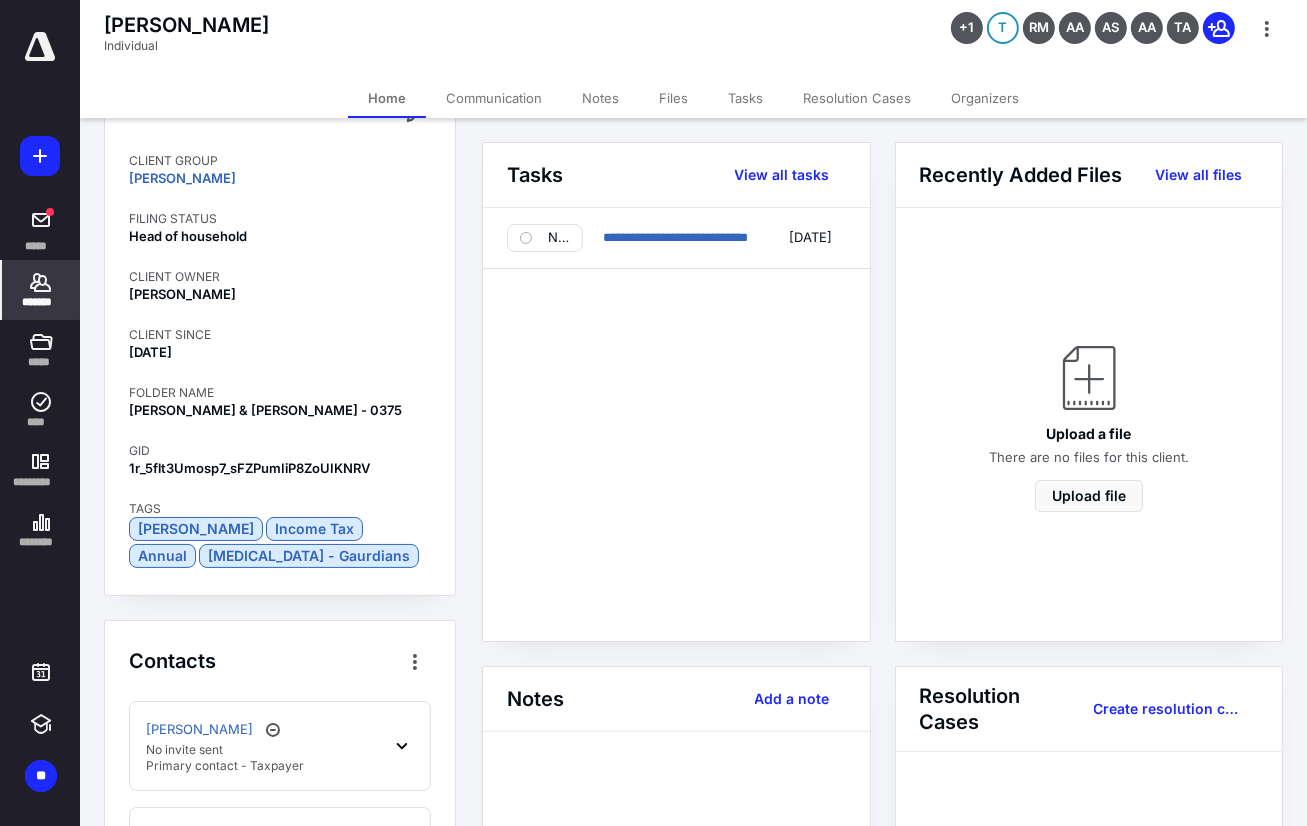 scroll, scrollTop: 100, scrollLeft: 0, axis: vertical 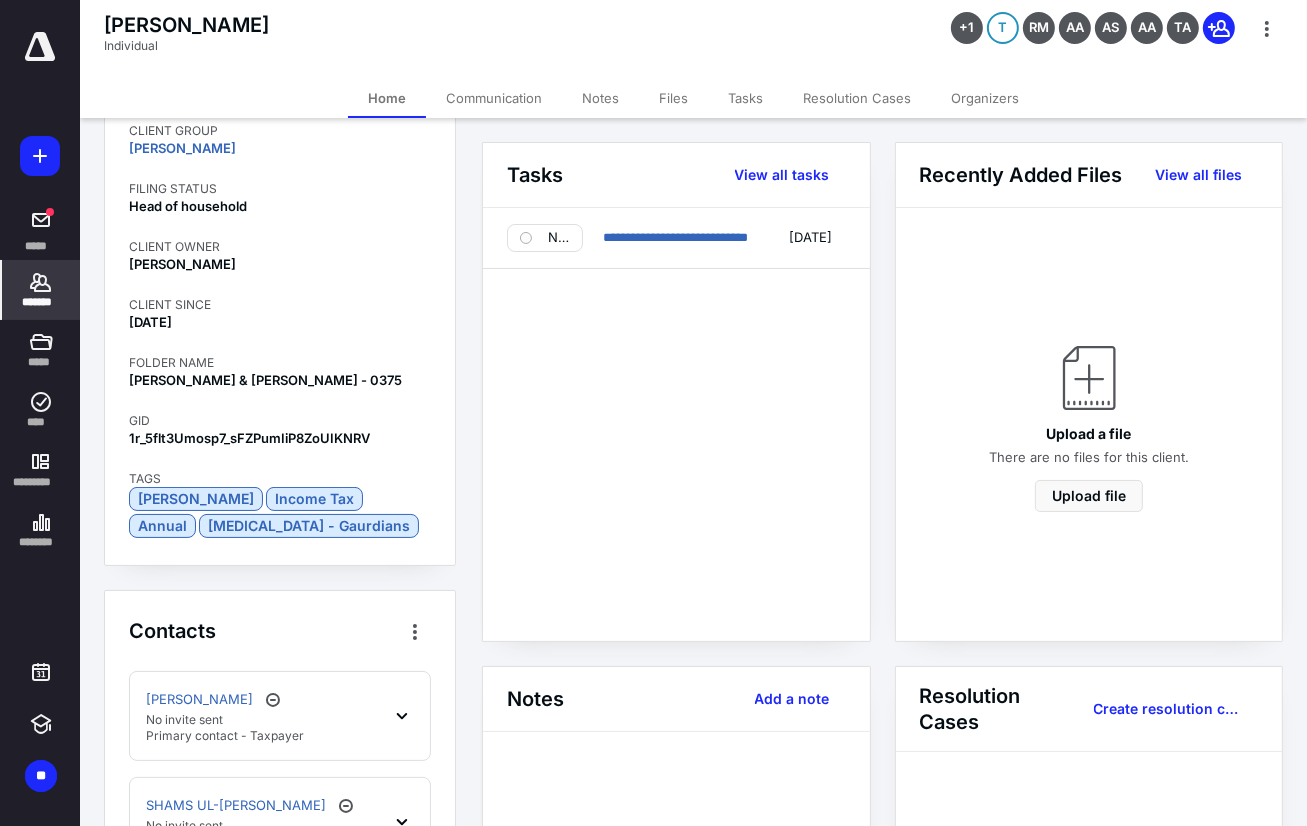 click on "Communication" at bounding box center (494, 98) 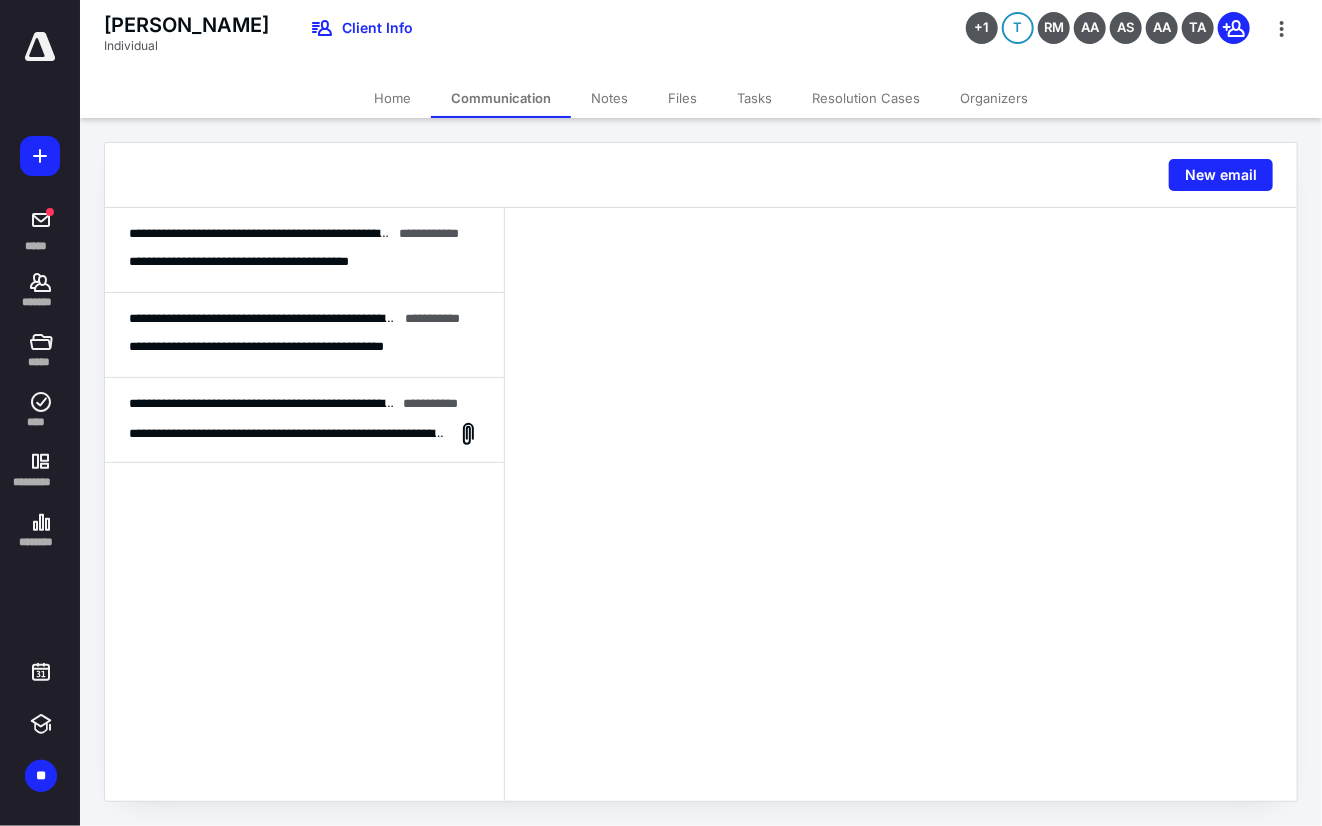 click on "Home" at bounding box center (392, 98) 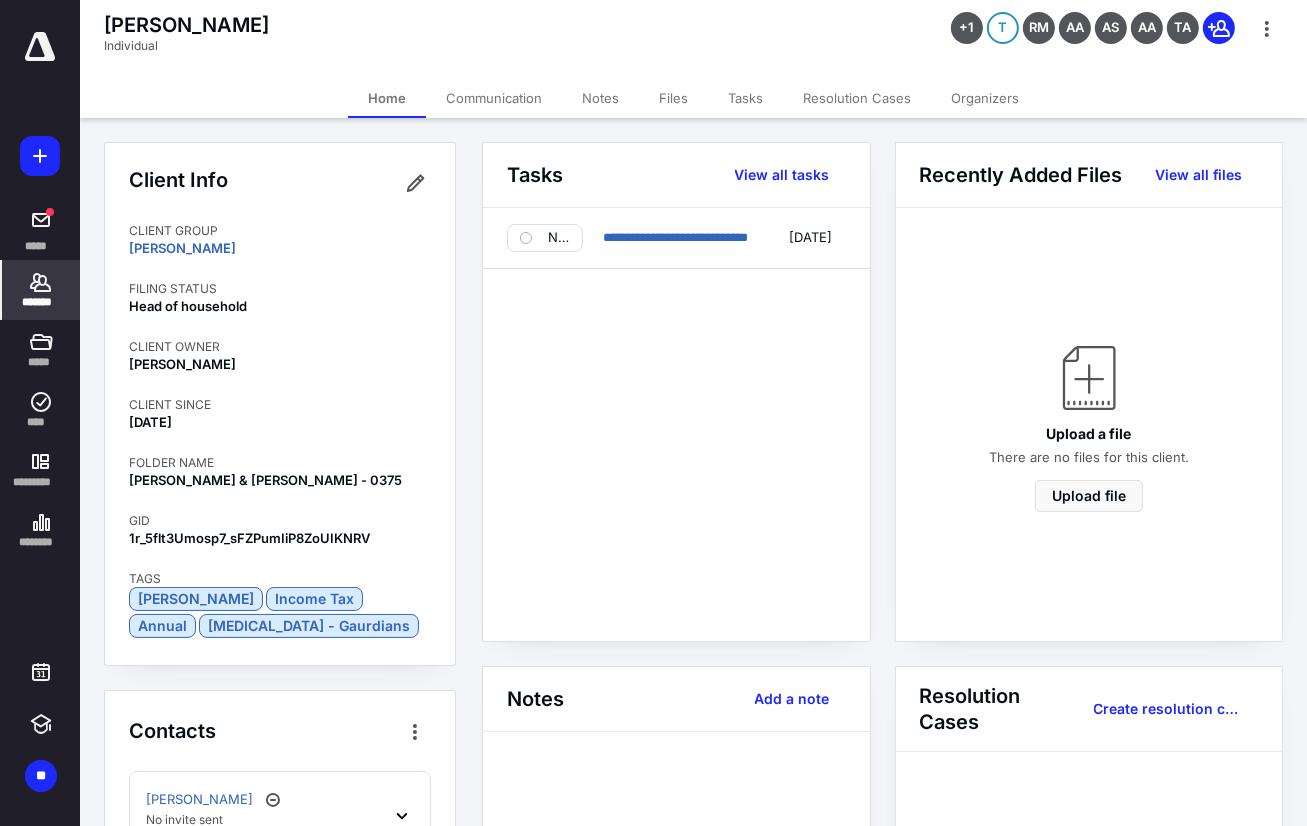 drag, startPoint x: 116, startPoint y: 681, endPoint x: 112, endPoint y: 648, distance: 33.24154 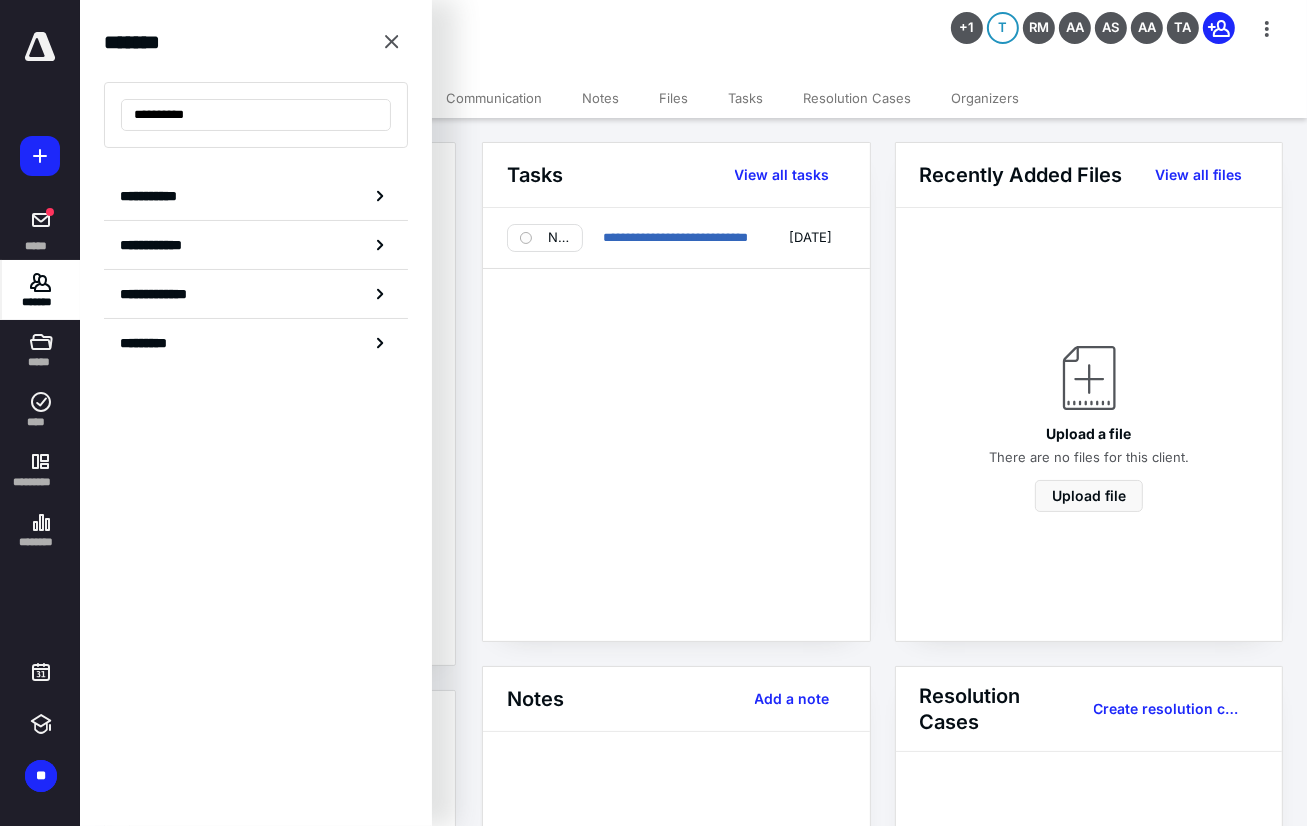 click on "**********" at bounding box center (256, 196) 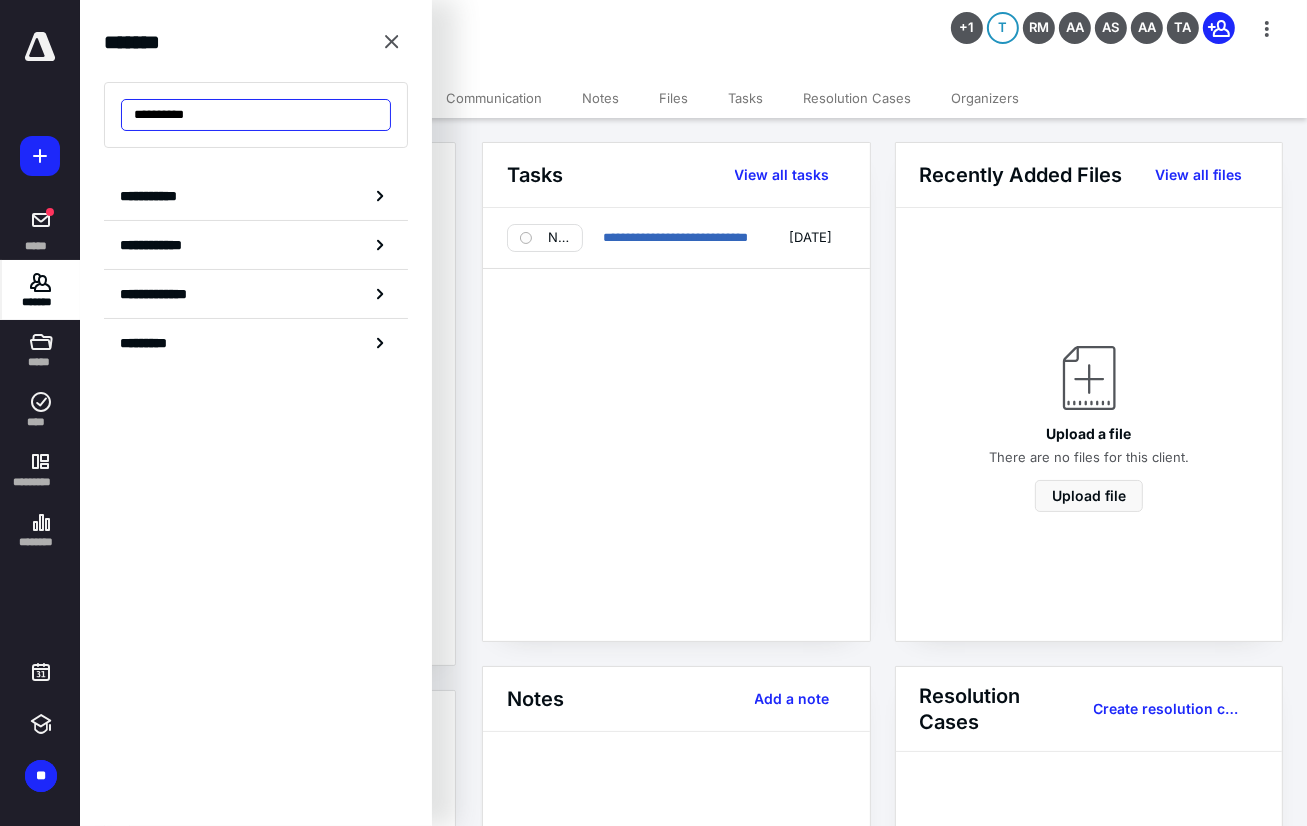 click on "**********" at bounding box center [256, 115] 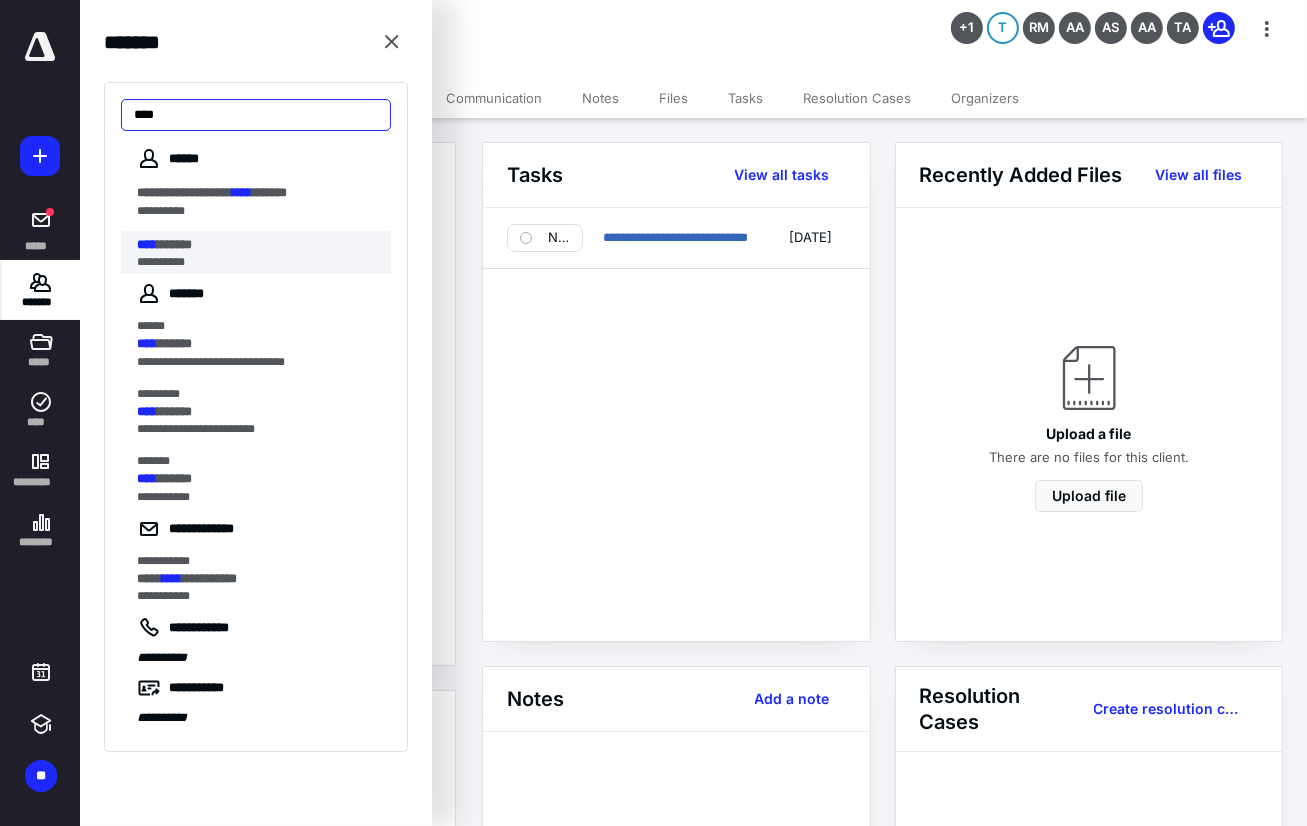 type on "****" 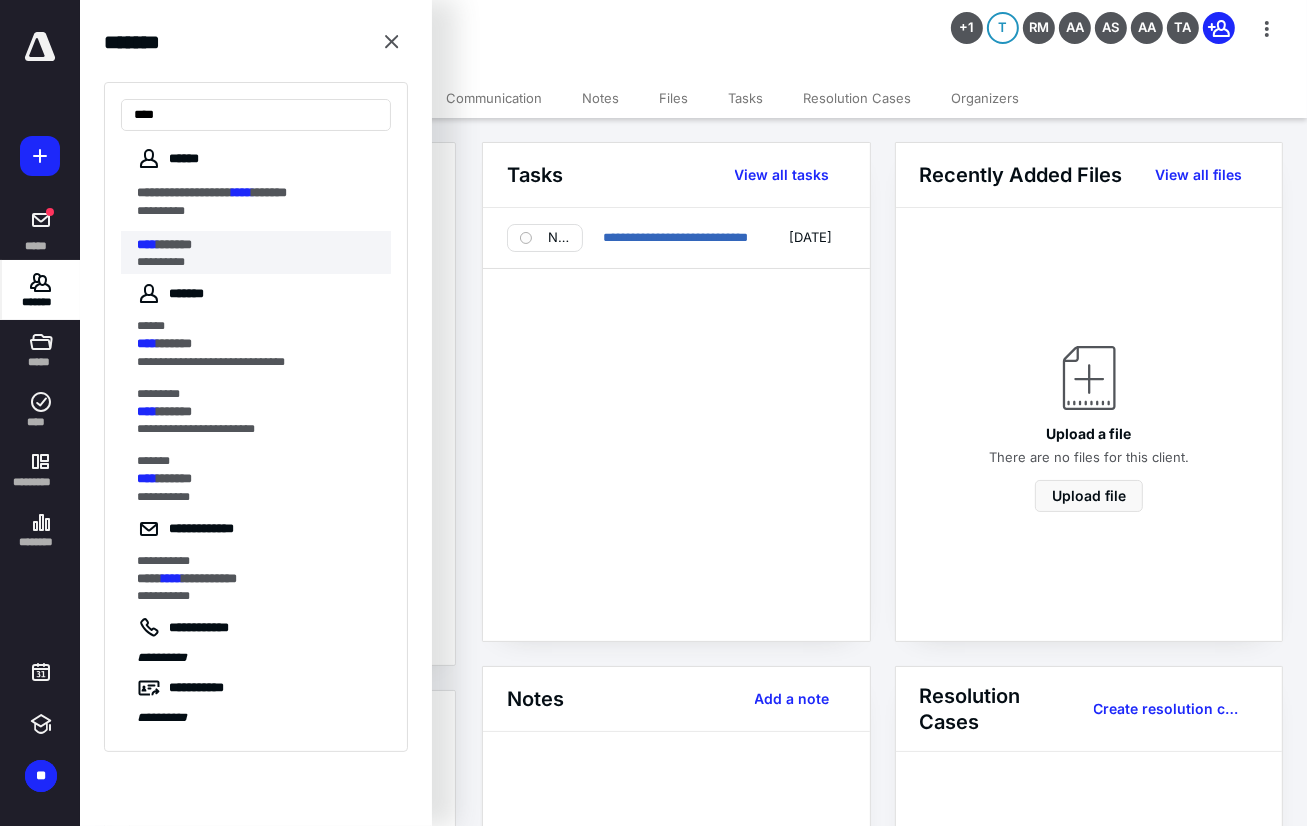 click on "**********" at bounding box center [258, 262] 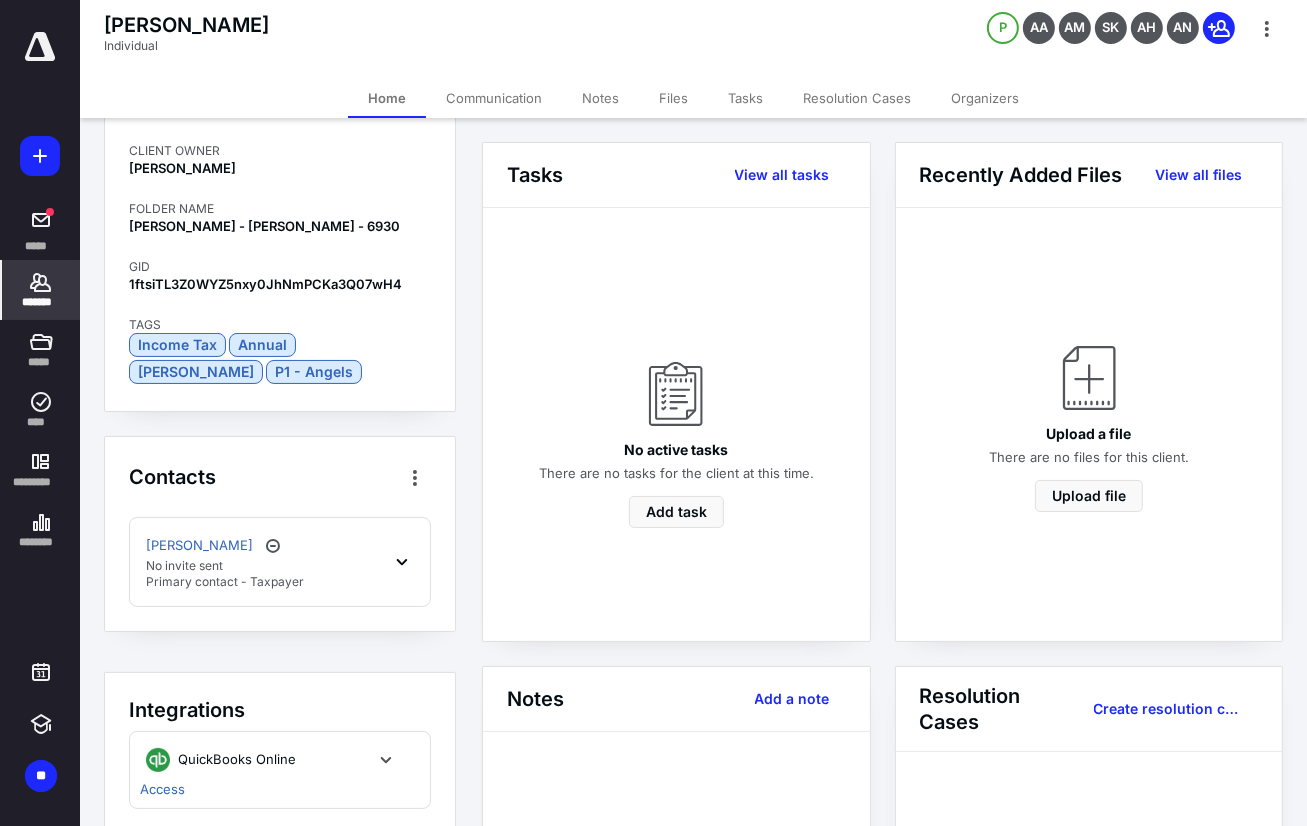 scroll, scrollTop: 200, scrollLeft: 0, axis: vertical 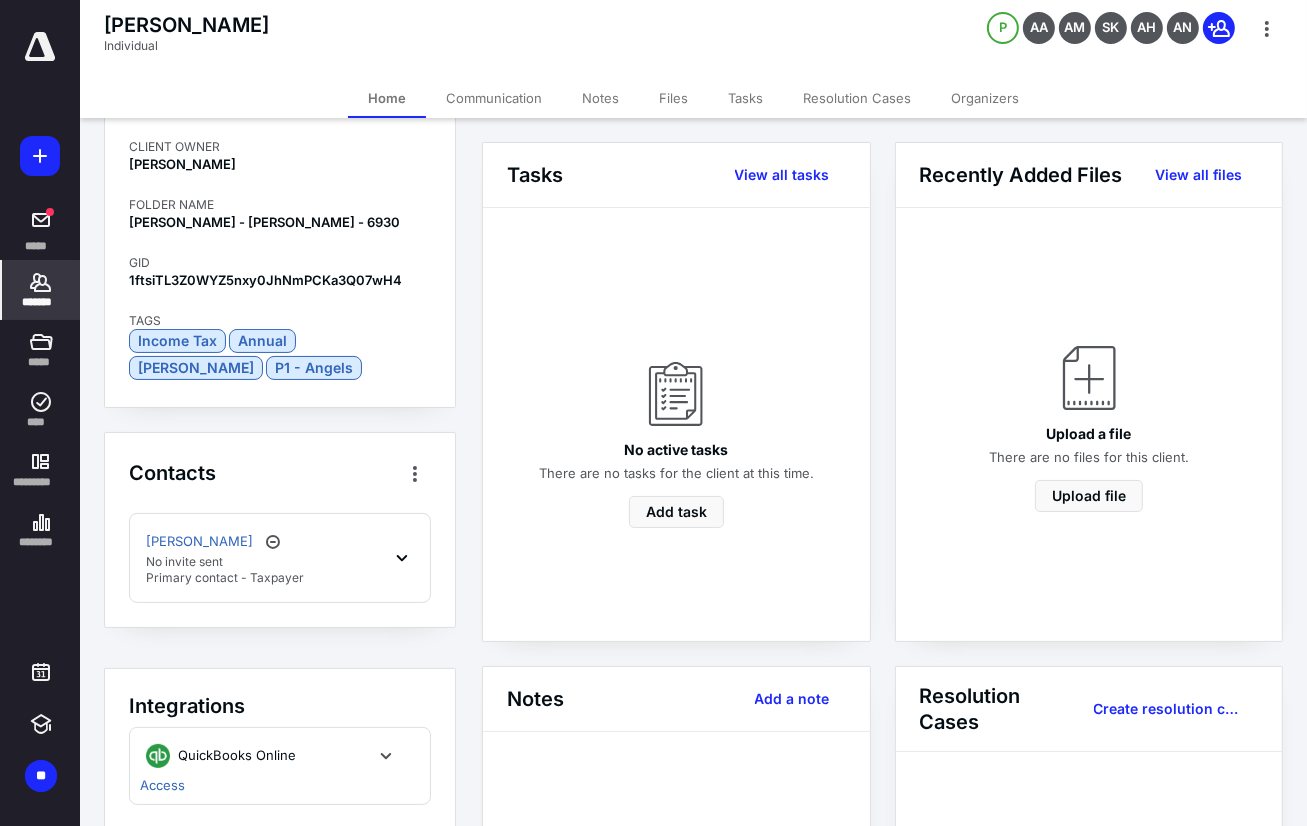 click 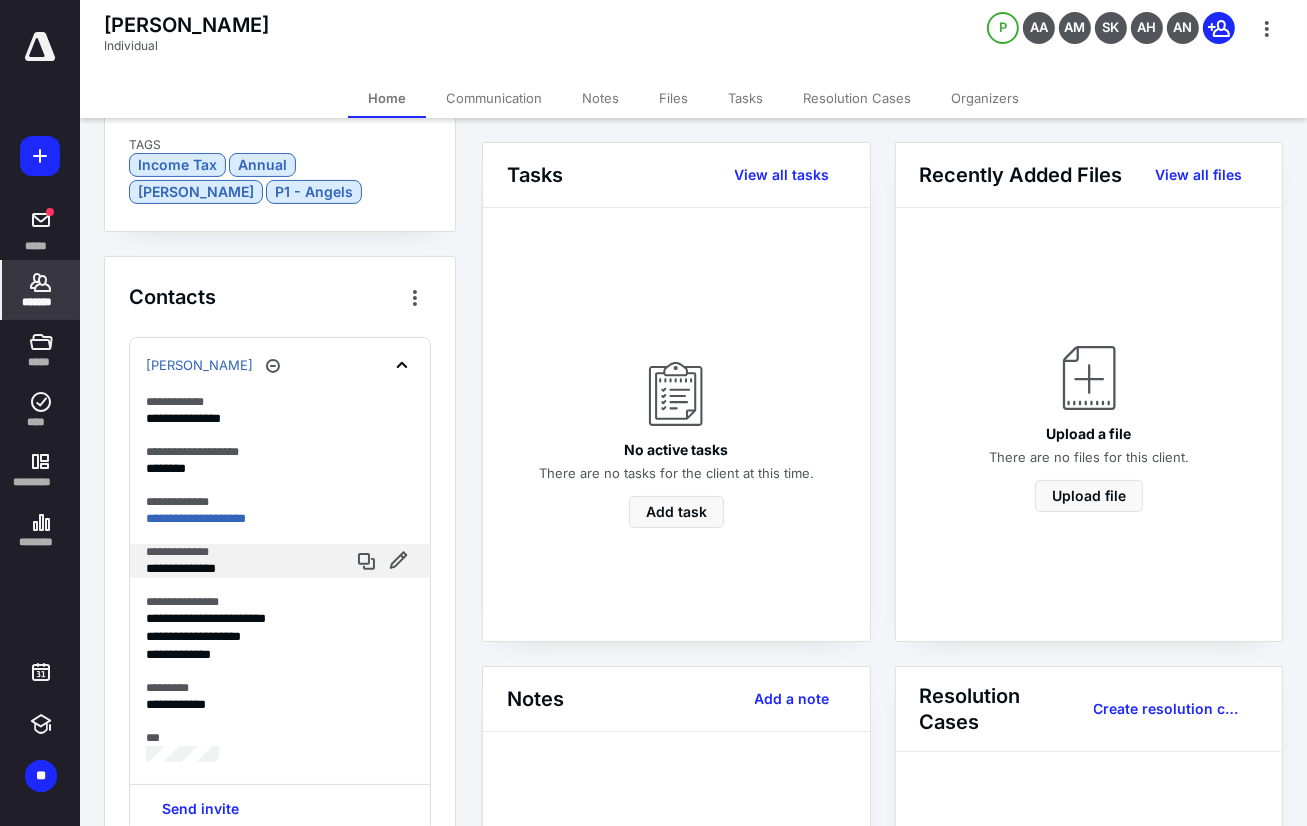 scroll, scrollTop: 400, scrollLeft: 0, axis: vertical 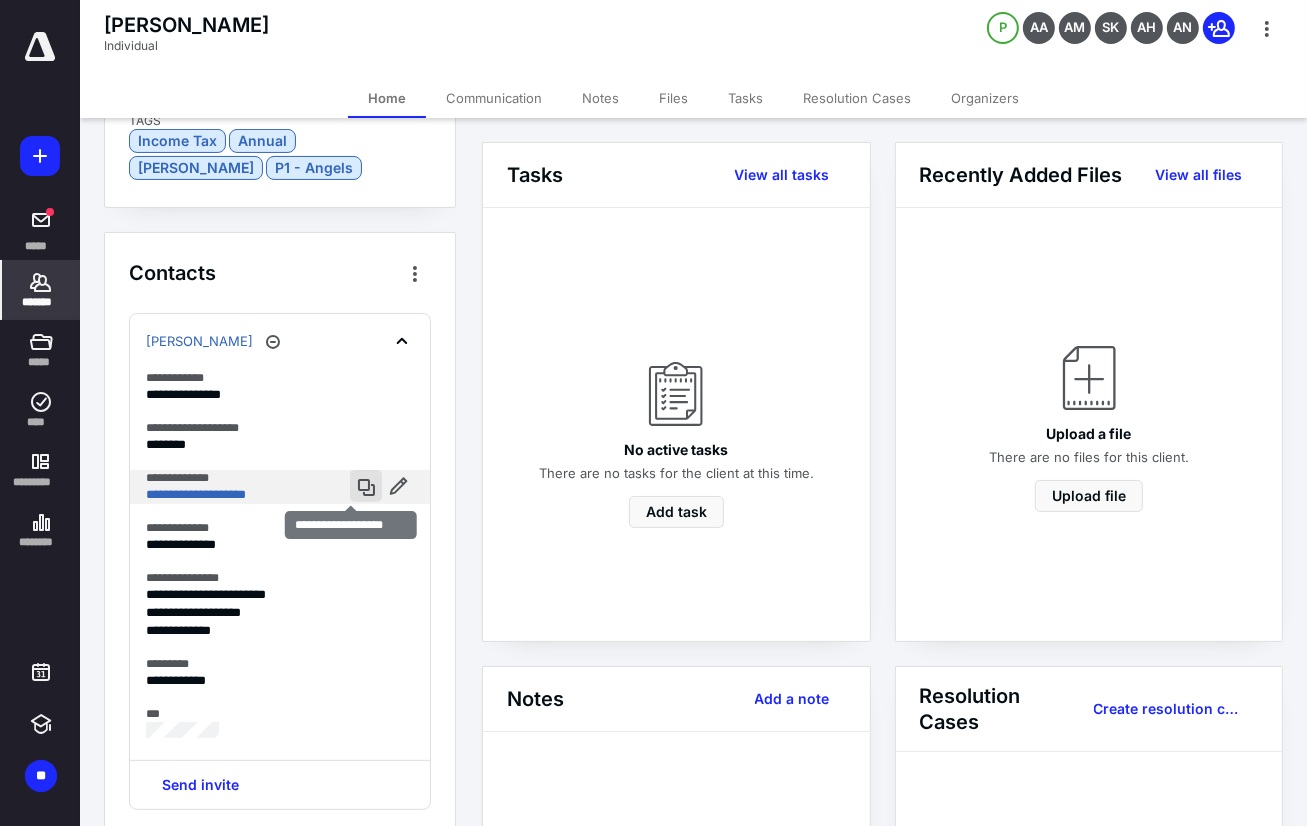click at bounding box center [366, 486] 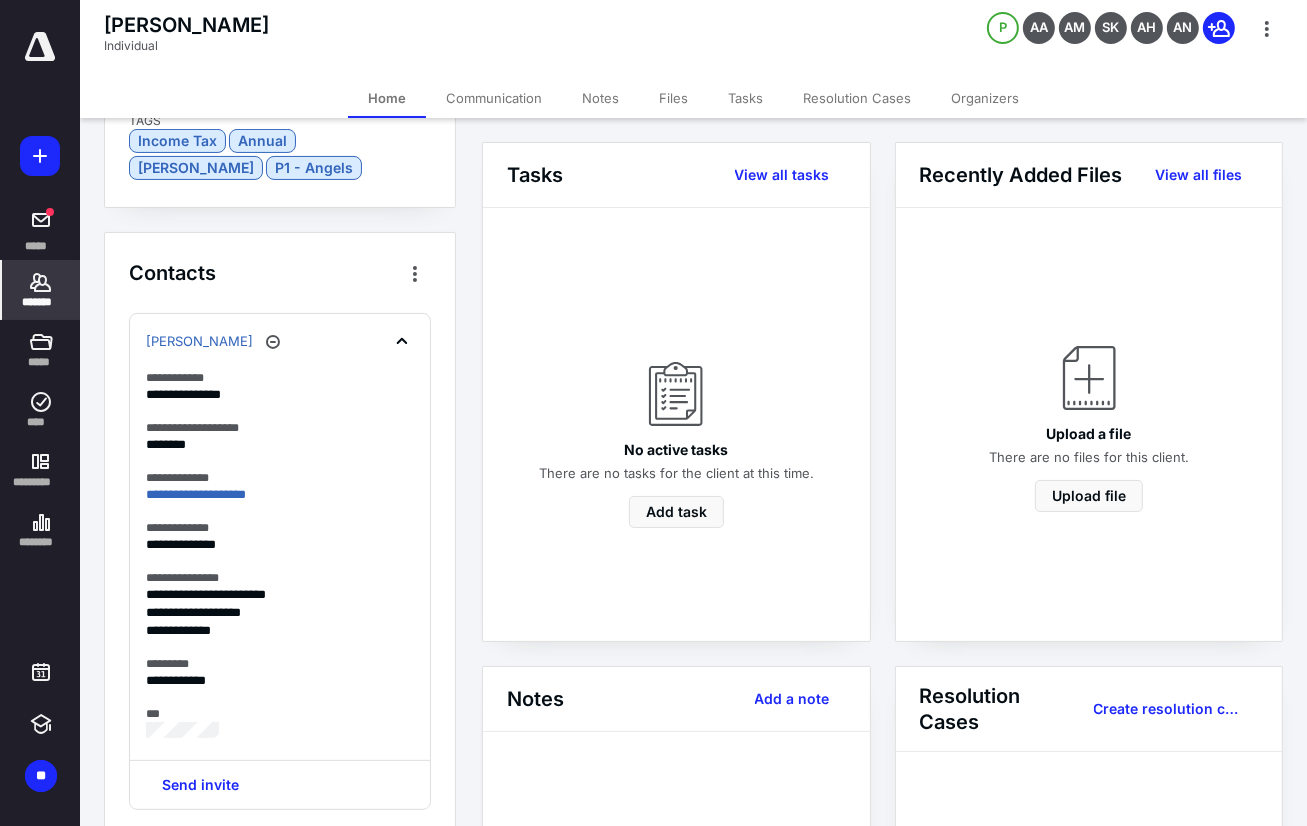 click on "*******" at bounding box center [41, 290] 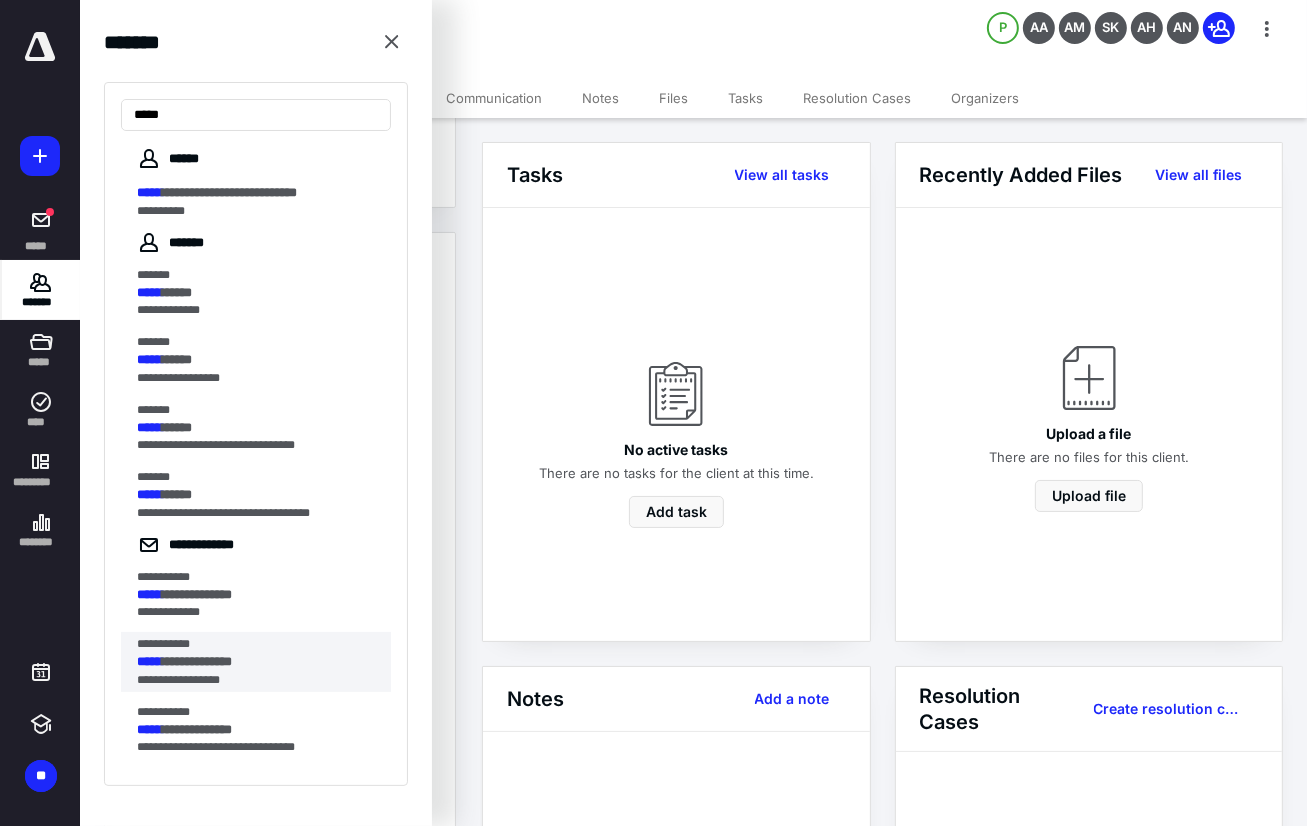 scroll, scrollTop: 0, scrollLeft: 0, axis: both 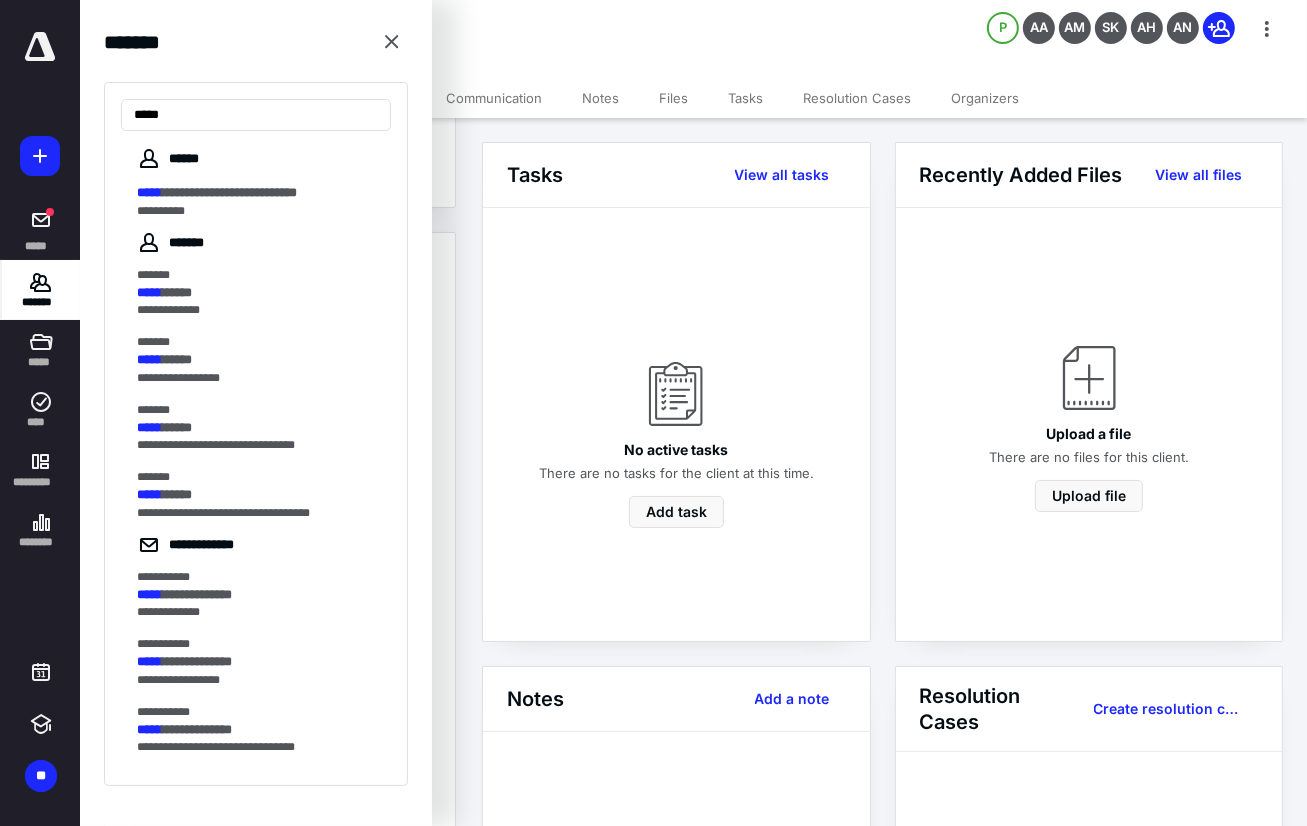 type on "*****" 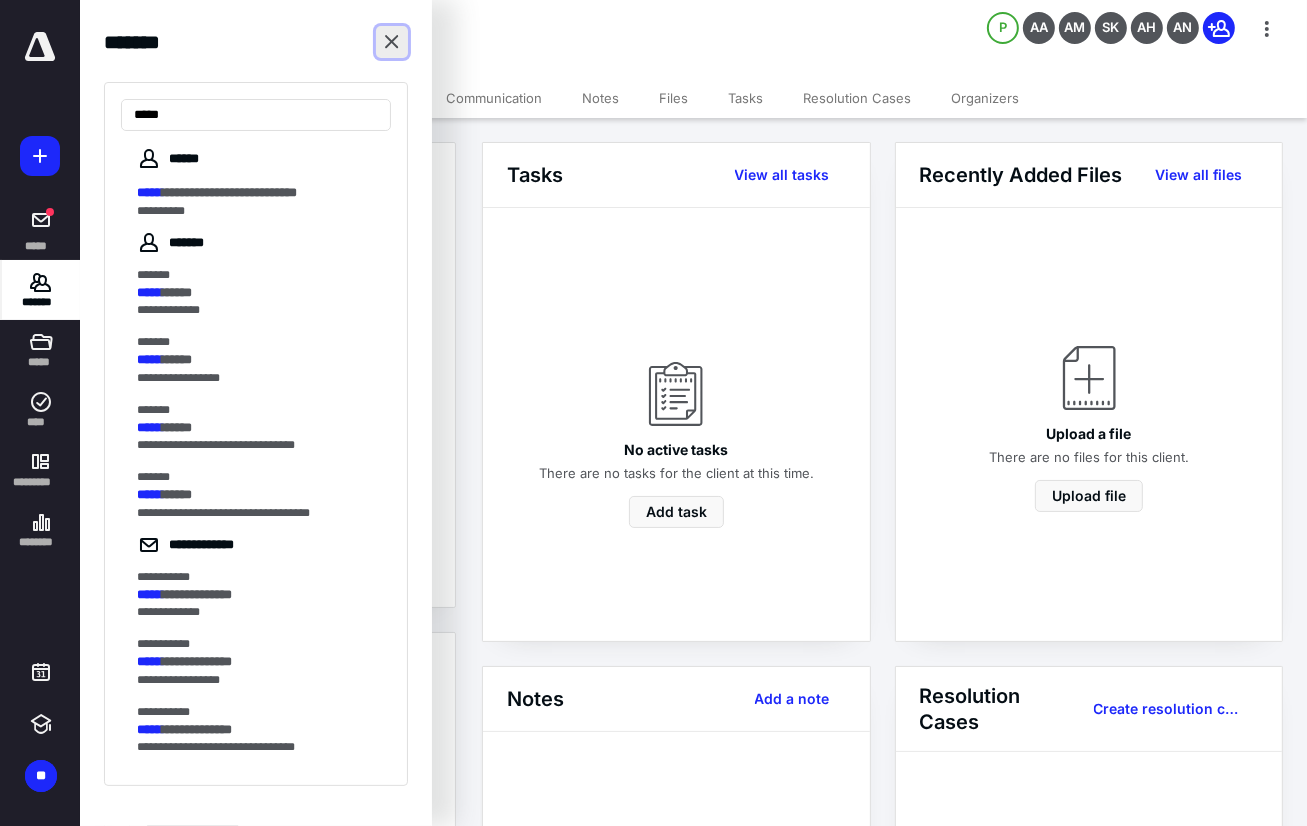 click at bounding box center [392, 42] 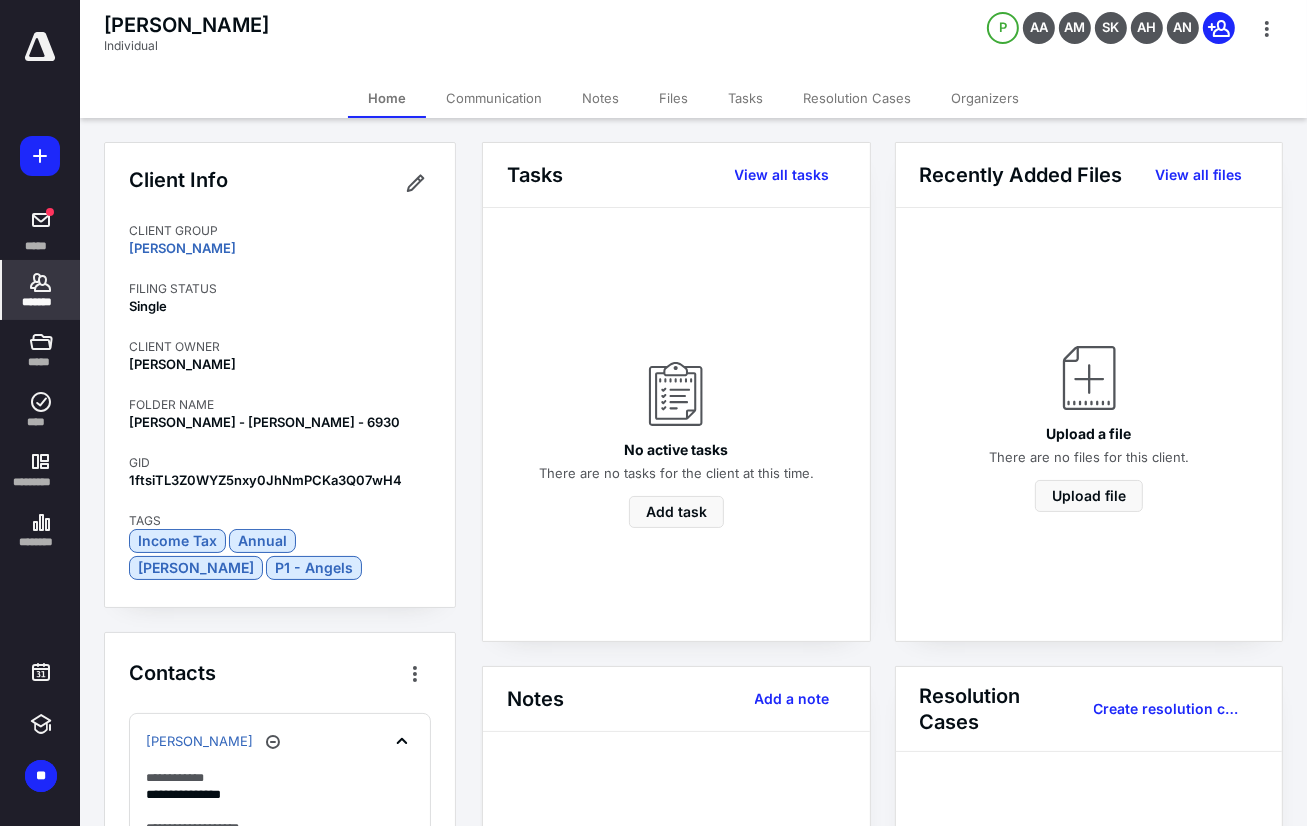 click on "**********" at bounding box center [280, 933] 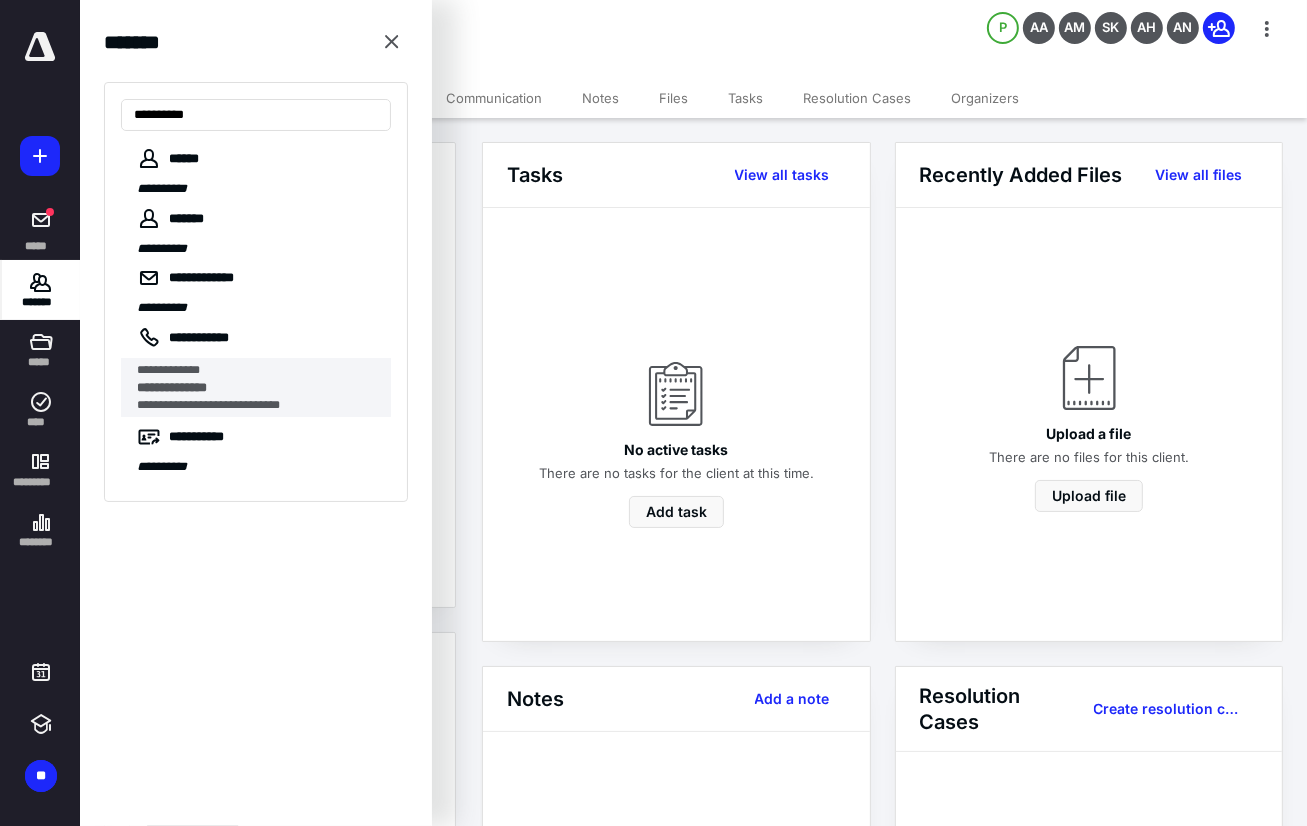 type on "**********" 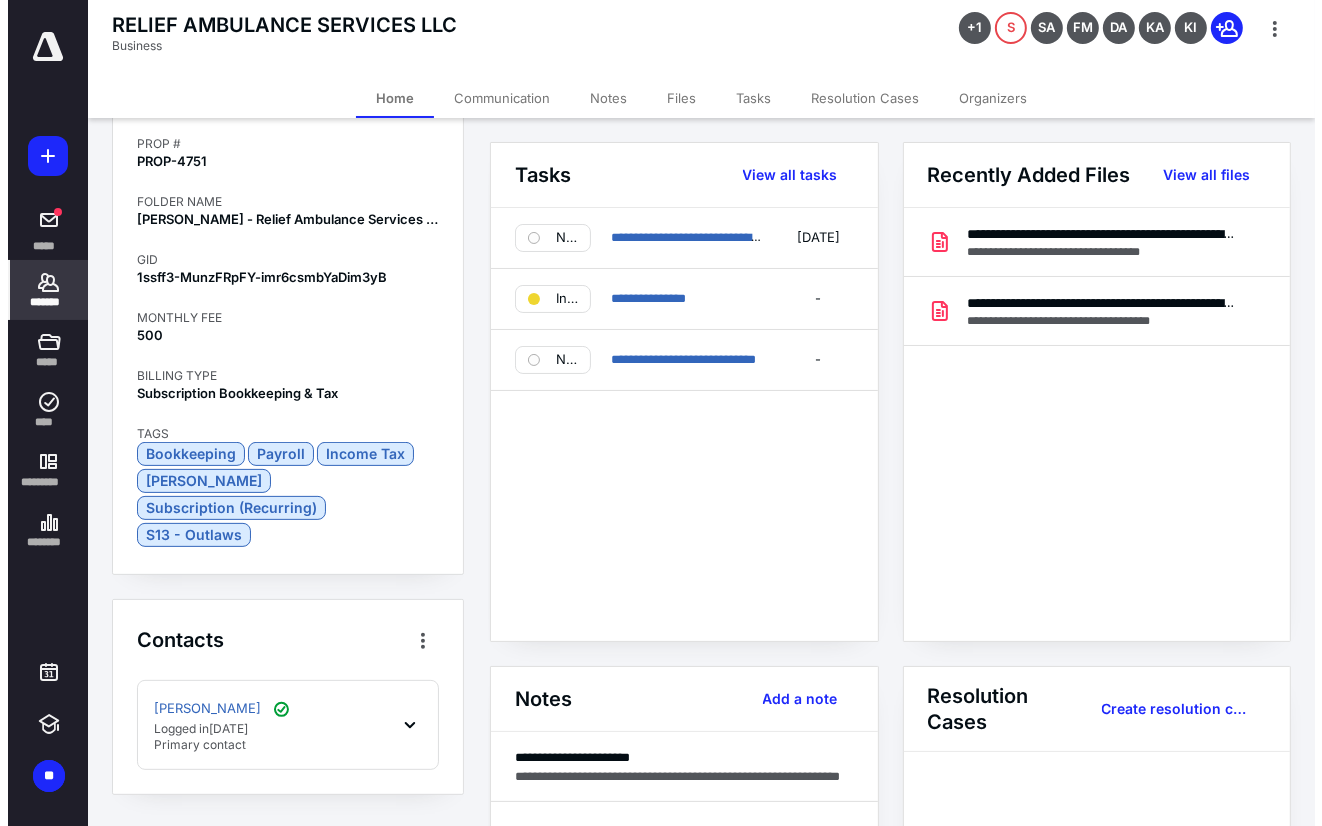 scroll, scrollTop: 400, scrollLeft: 0, axis: vertical 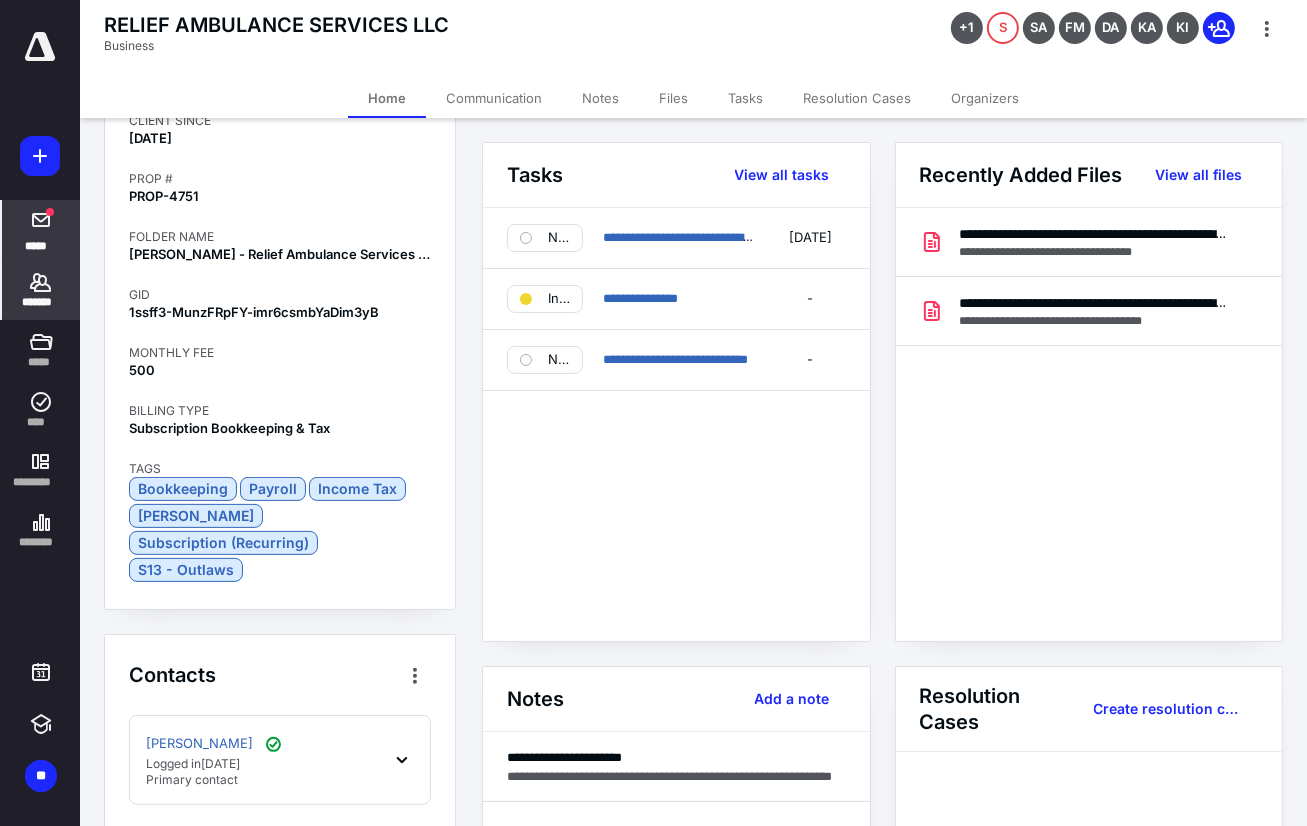 click on "*****" at bounding box center (41, 230) 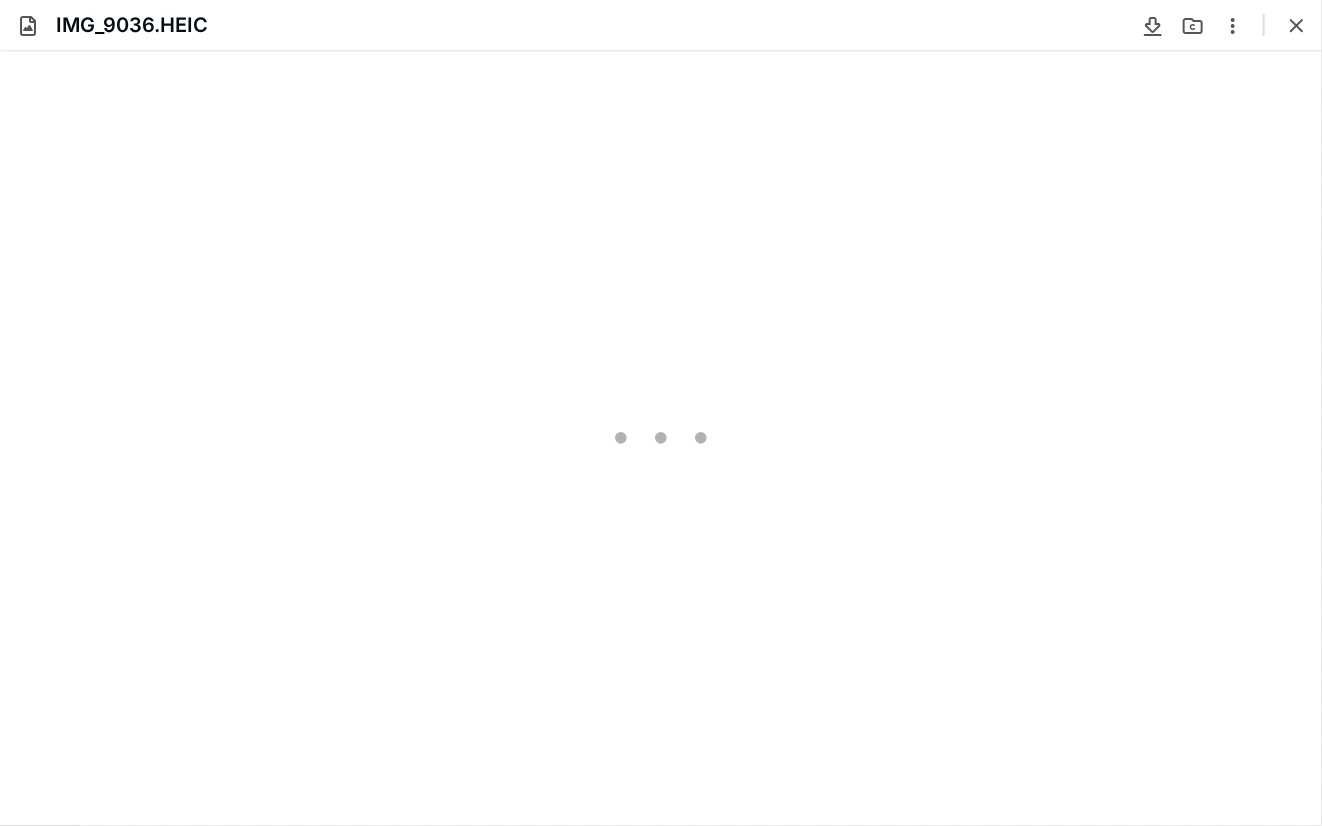 click at bounding box center [1297, 25] 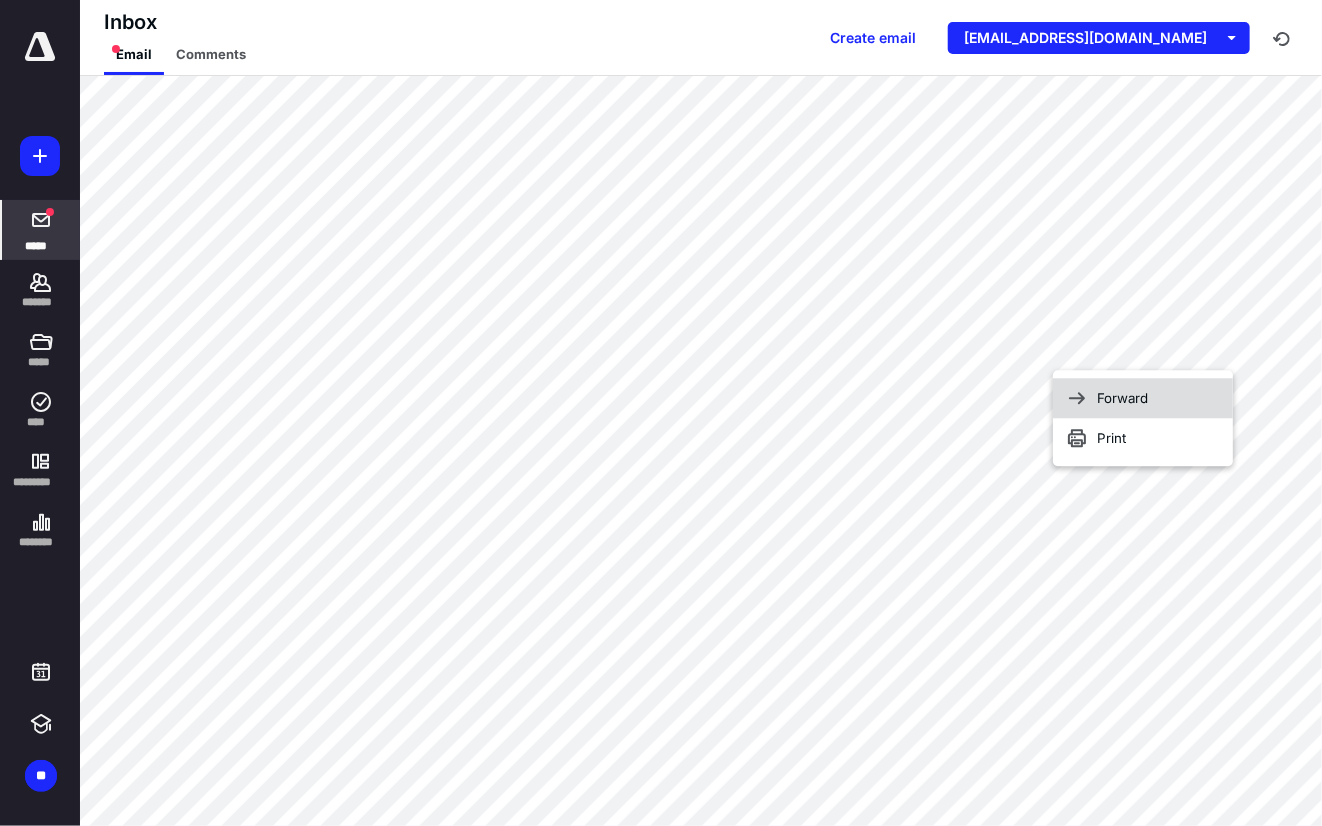 click on "Forward" at bounding box center (1144, 398) 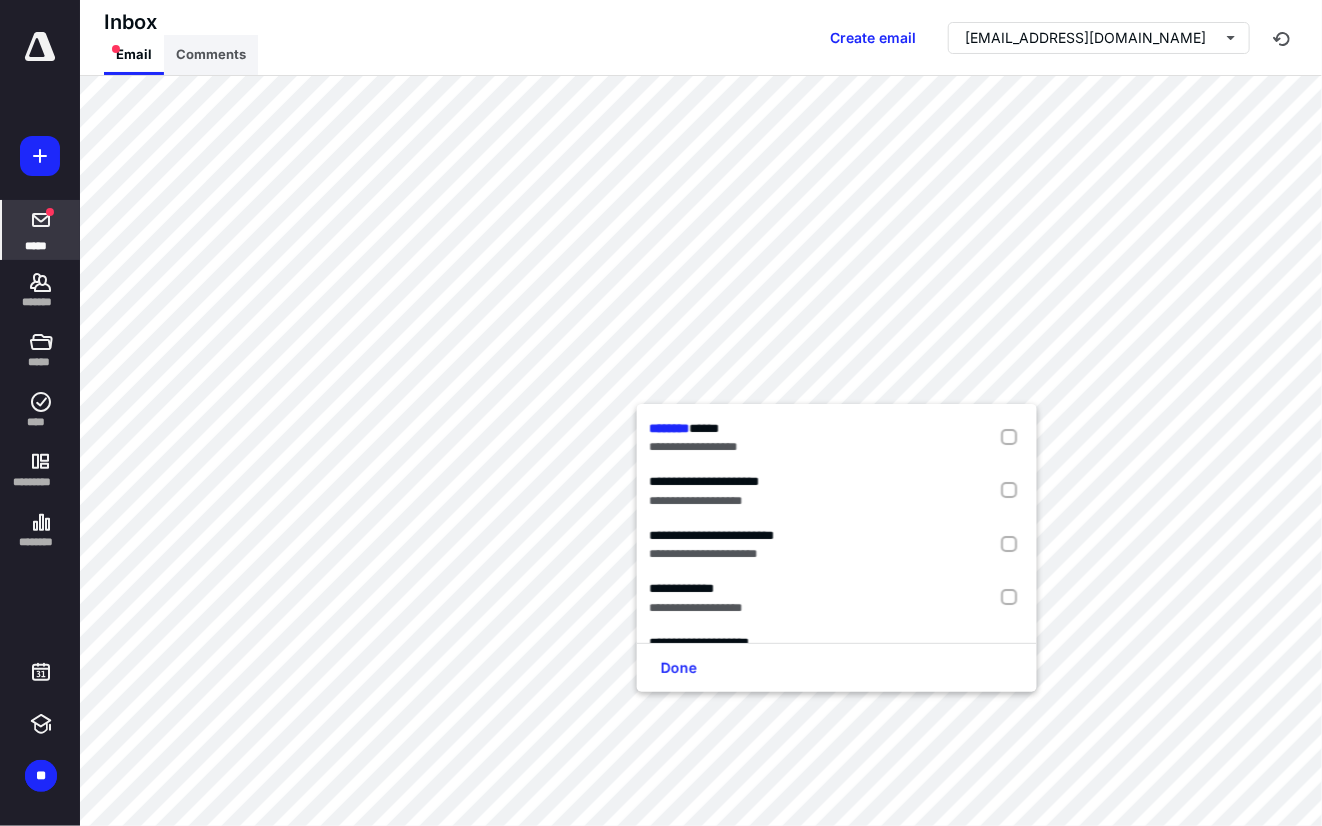 scroll, scrollTop: 0, scrollLeft: 0, axis: both 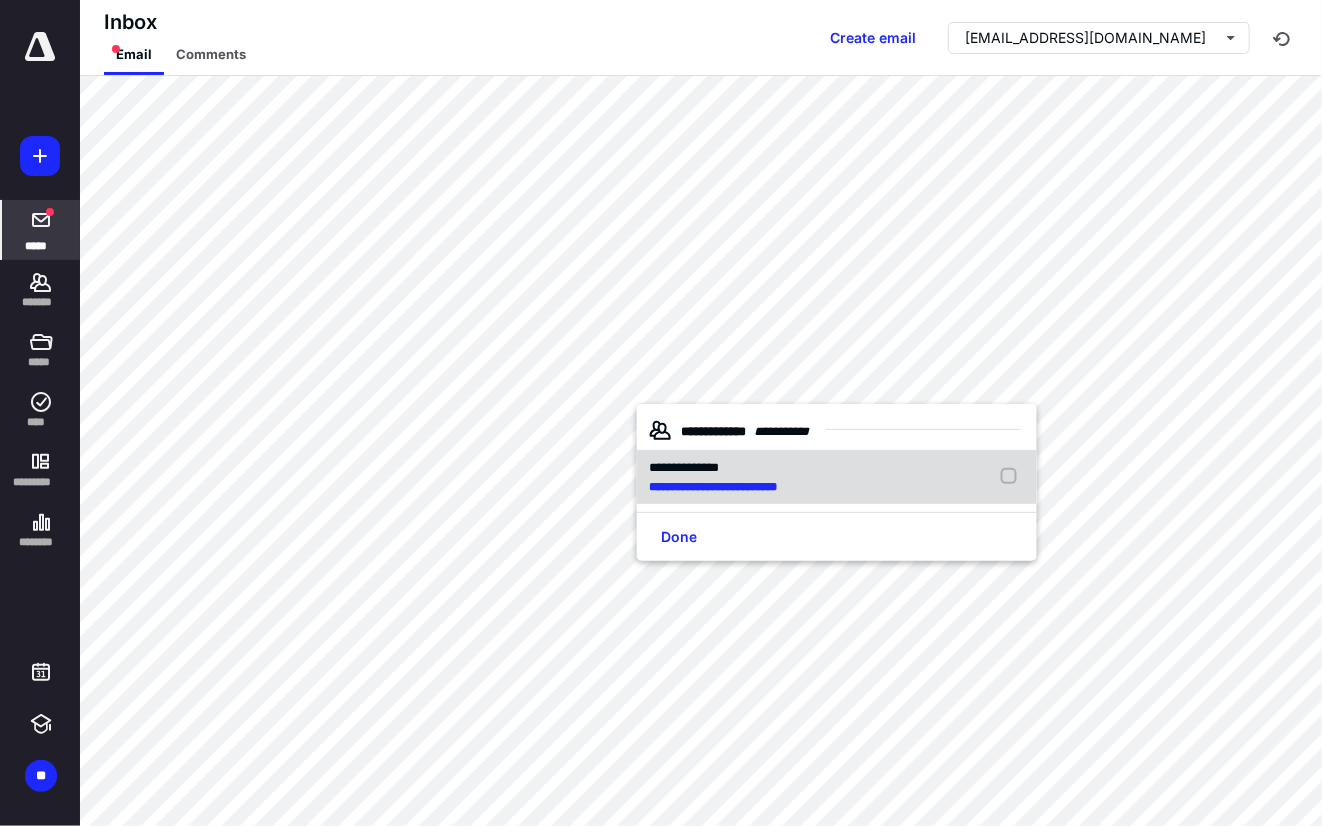 click on "**********" at bounding box center [713, 487] 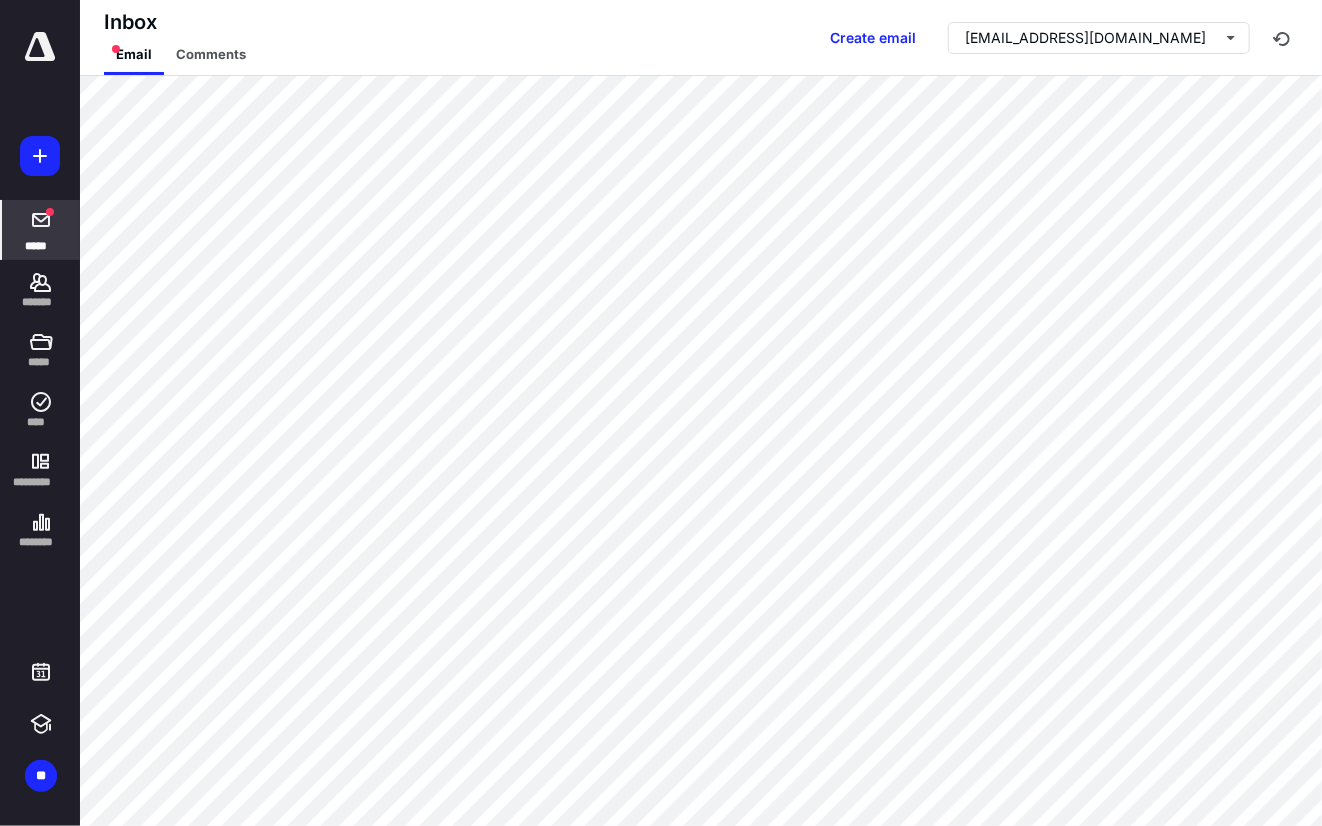 scroll, scrollTop: 368, scrollLeft: 0, axis: vertical 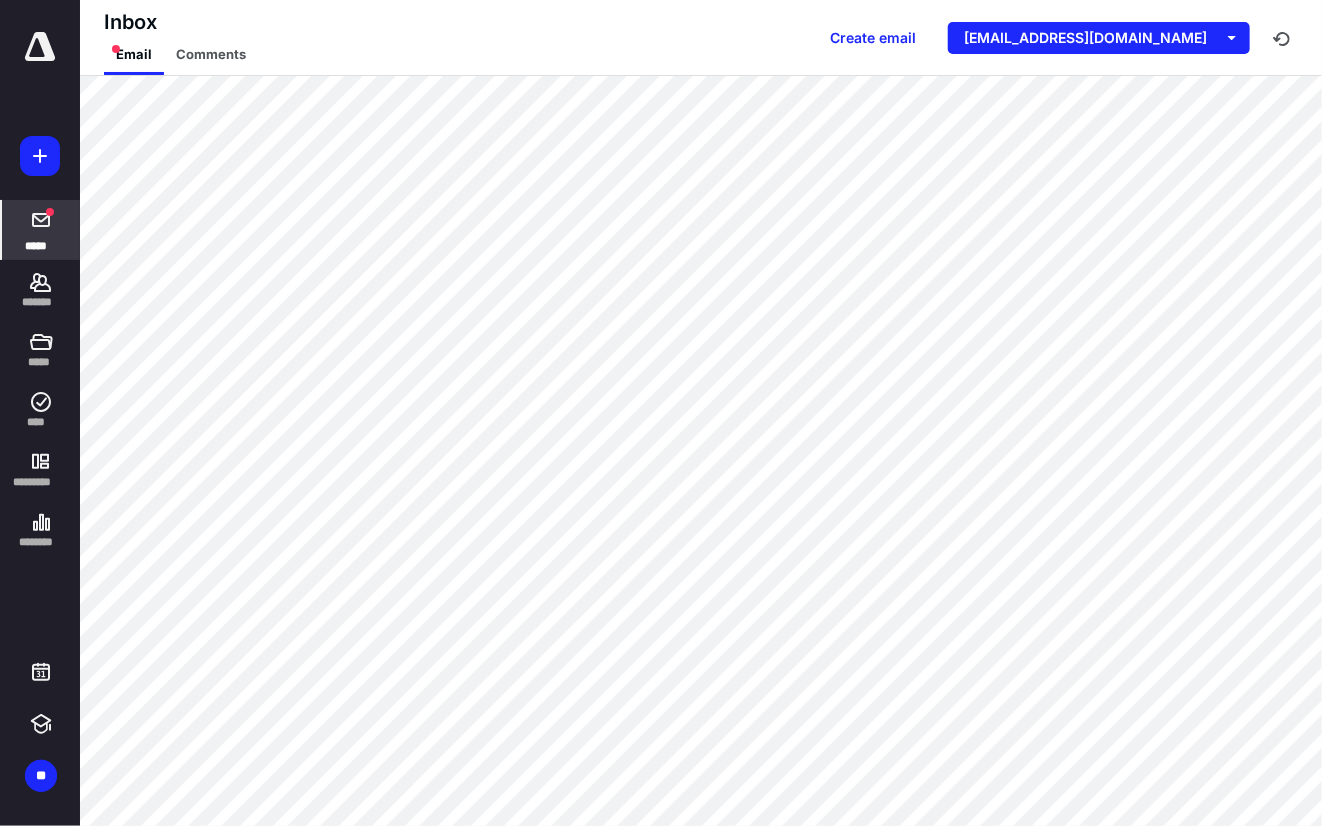 click on "Inbox" at bounding box center (181, 22) 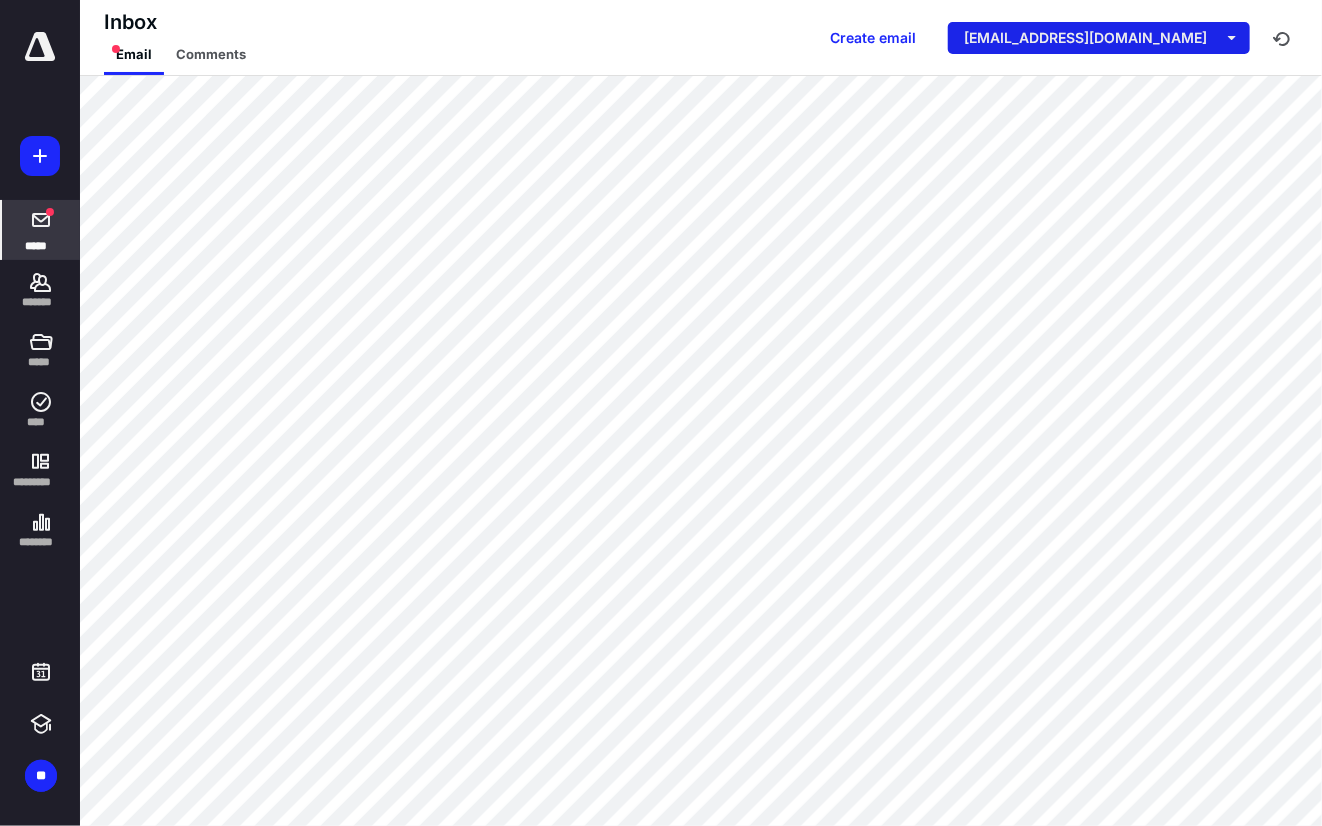 click on "[EMAIL_ADDRESS][DOMAIN_NAME]" at bounding box center [1099, 38] 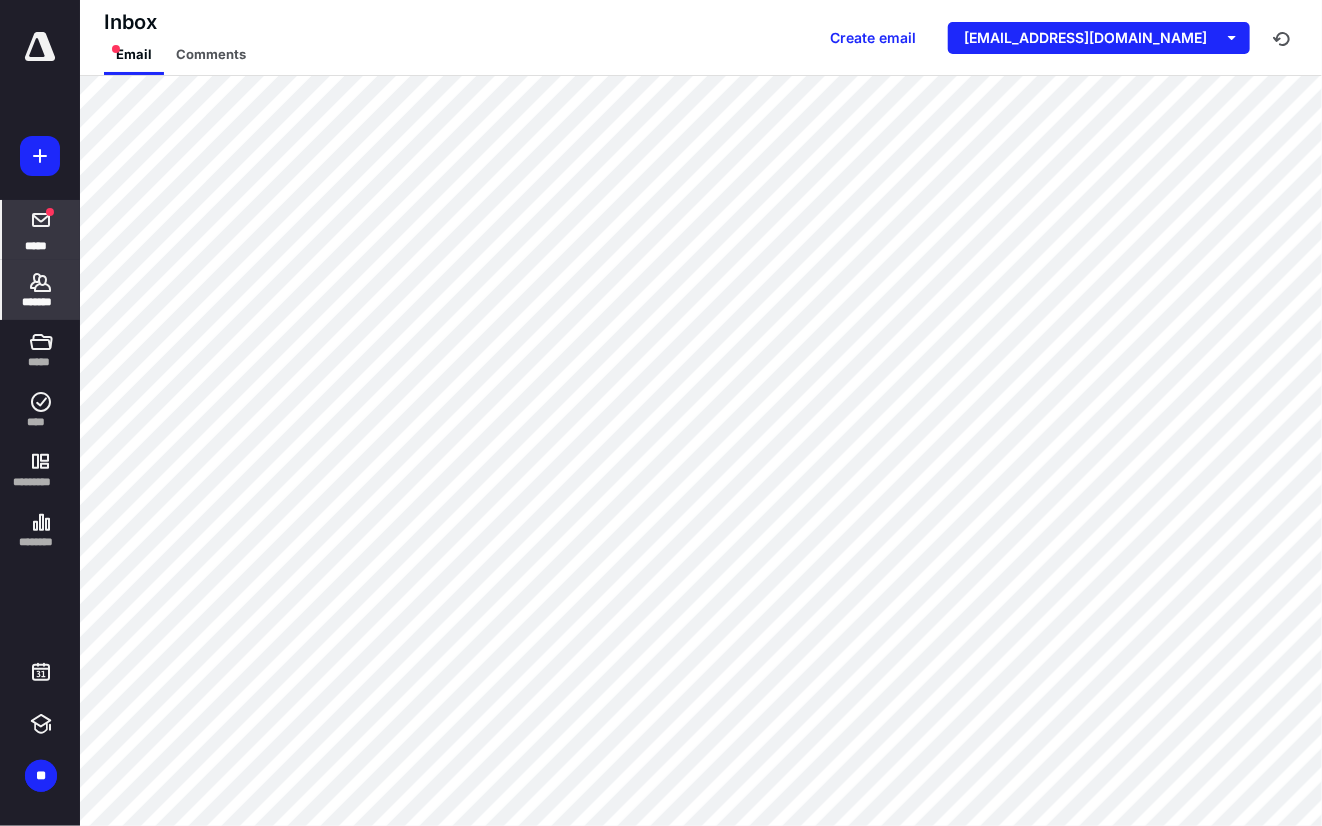 click on "*******" at bounding box center (41, 290) 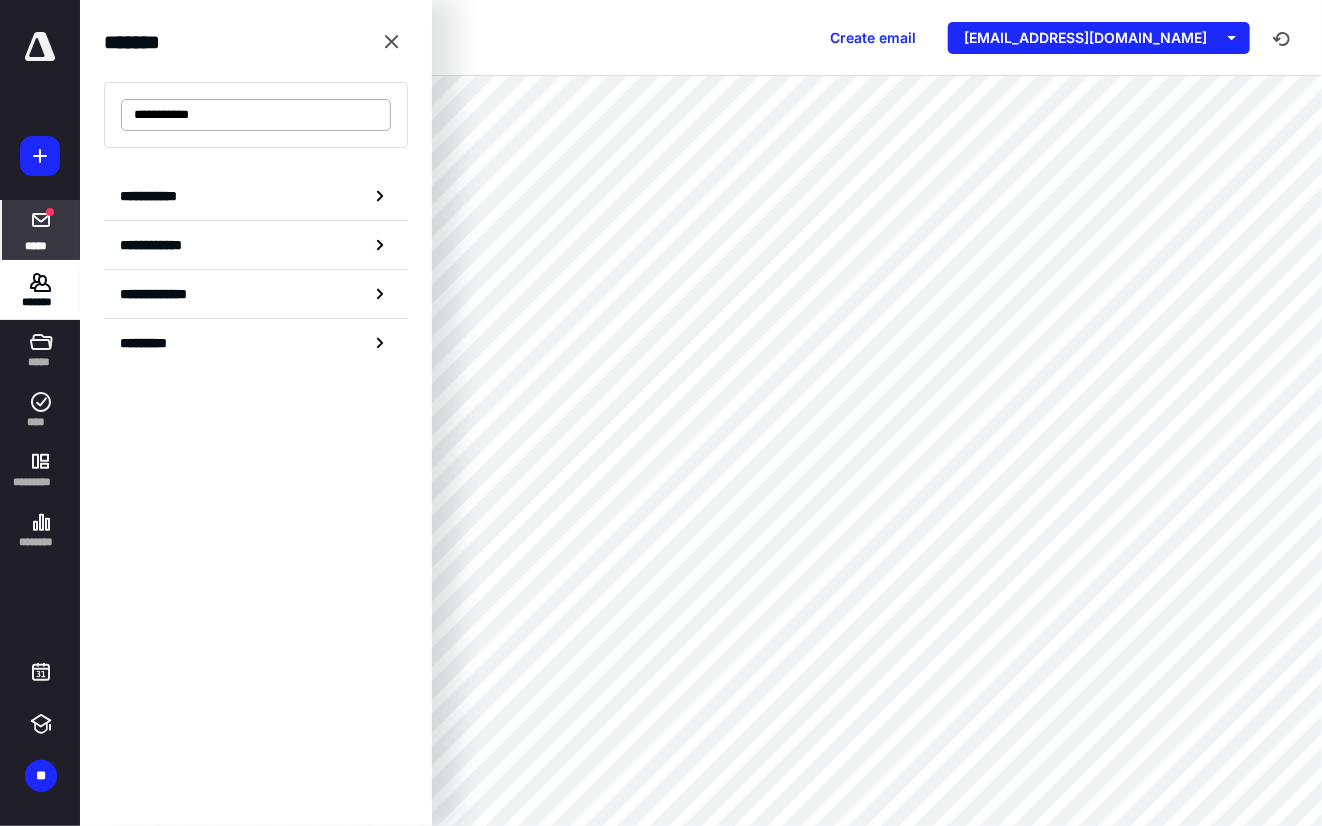 click on "**********" at bounding box center [256, 115] 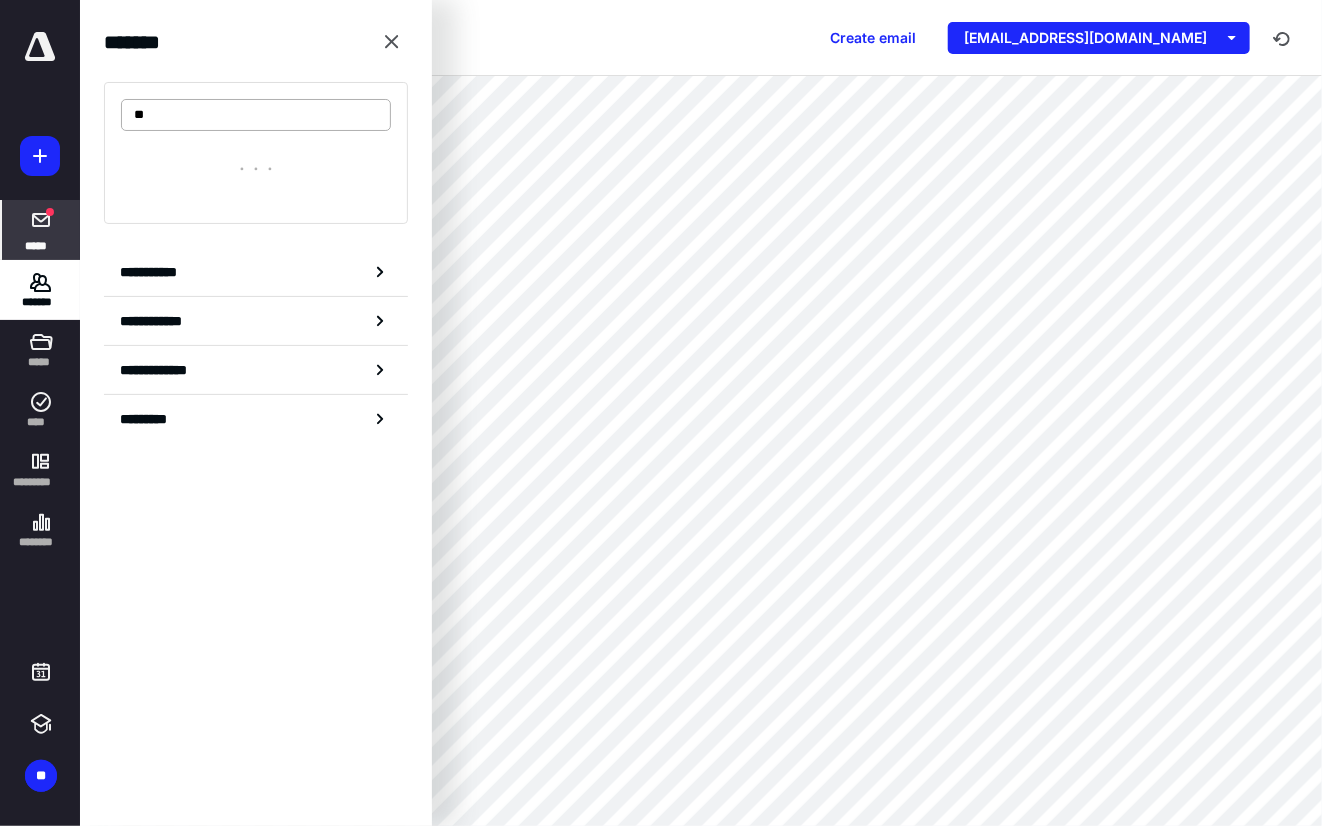 type on "*" 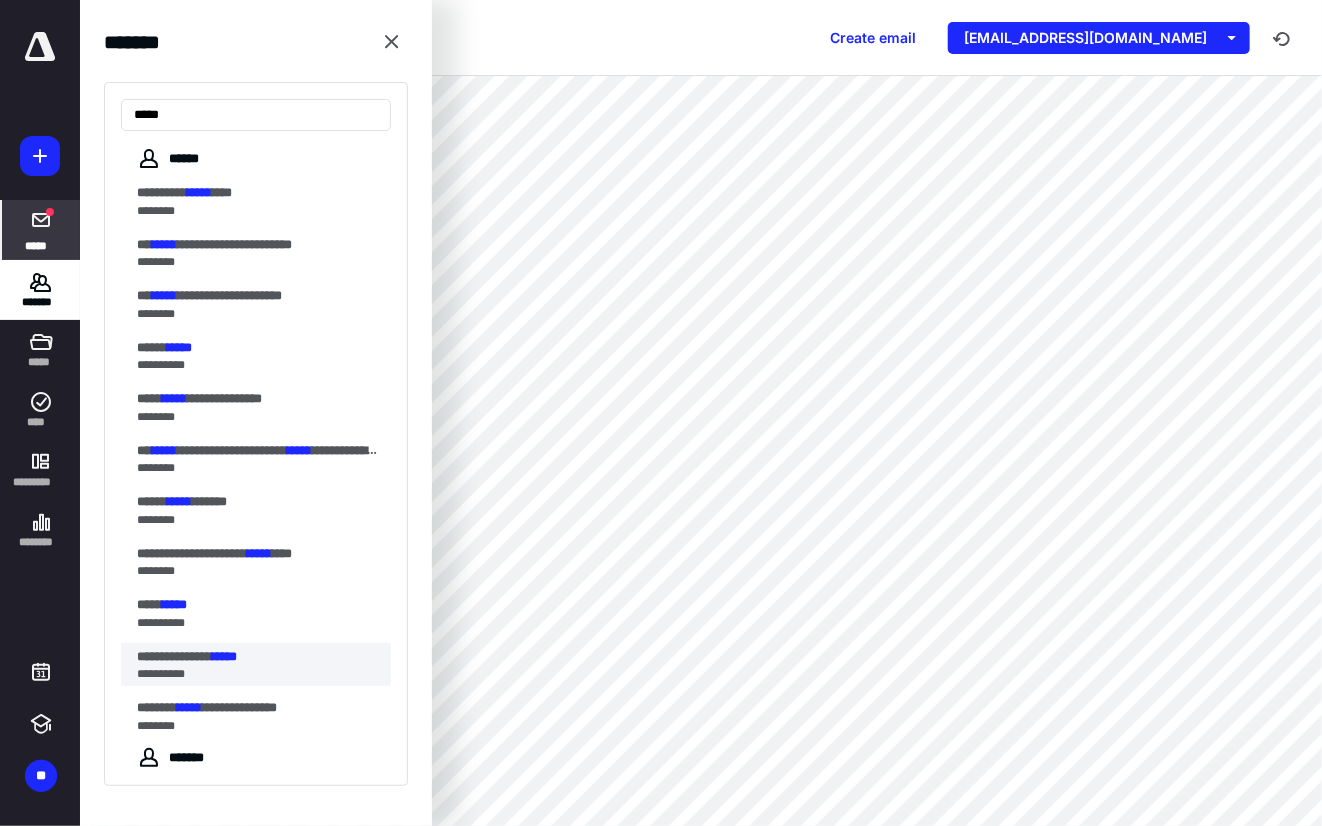type on "*****" 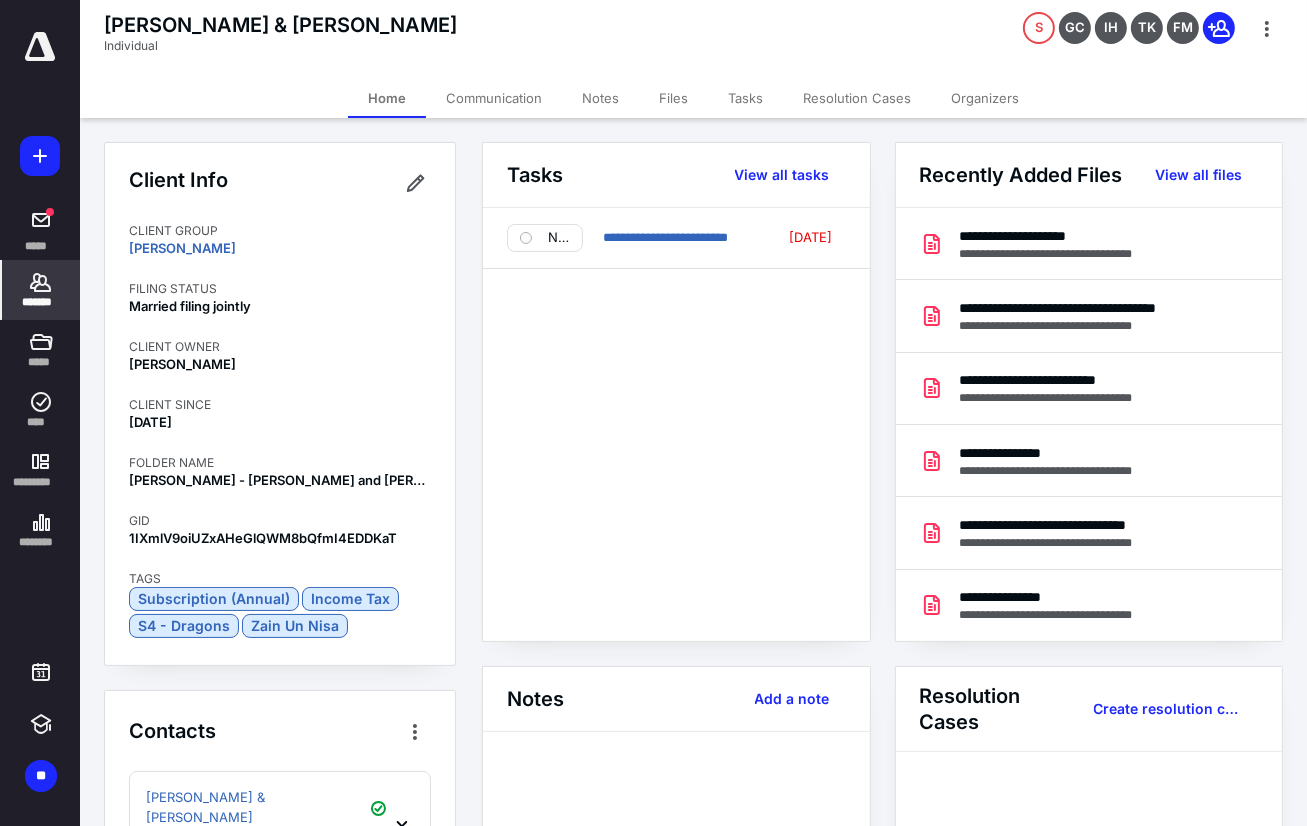click on "Communication" at bounding box center (494, 98) 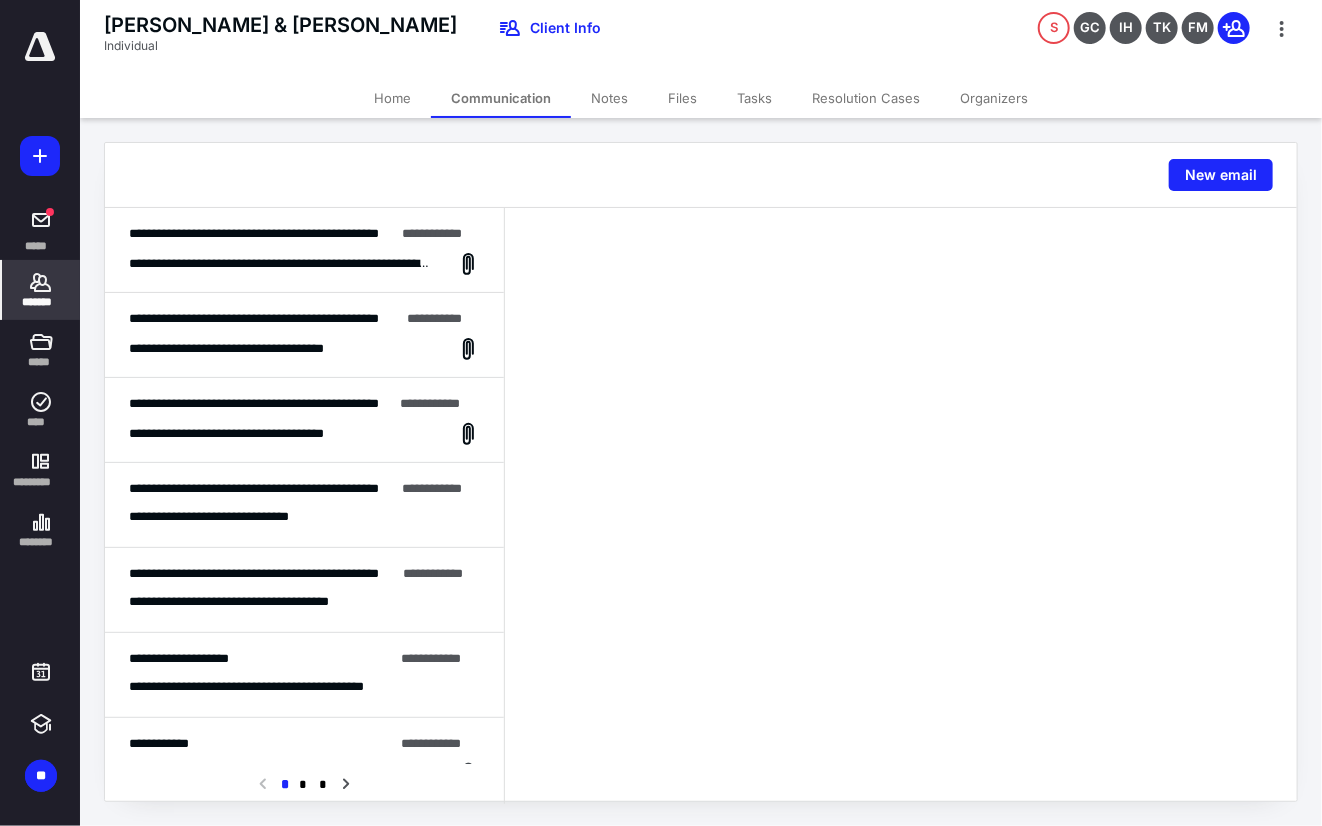 click 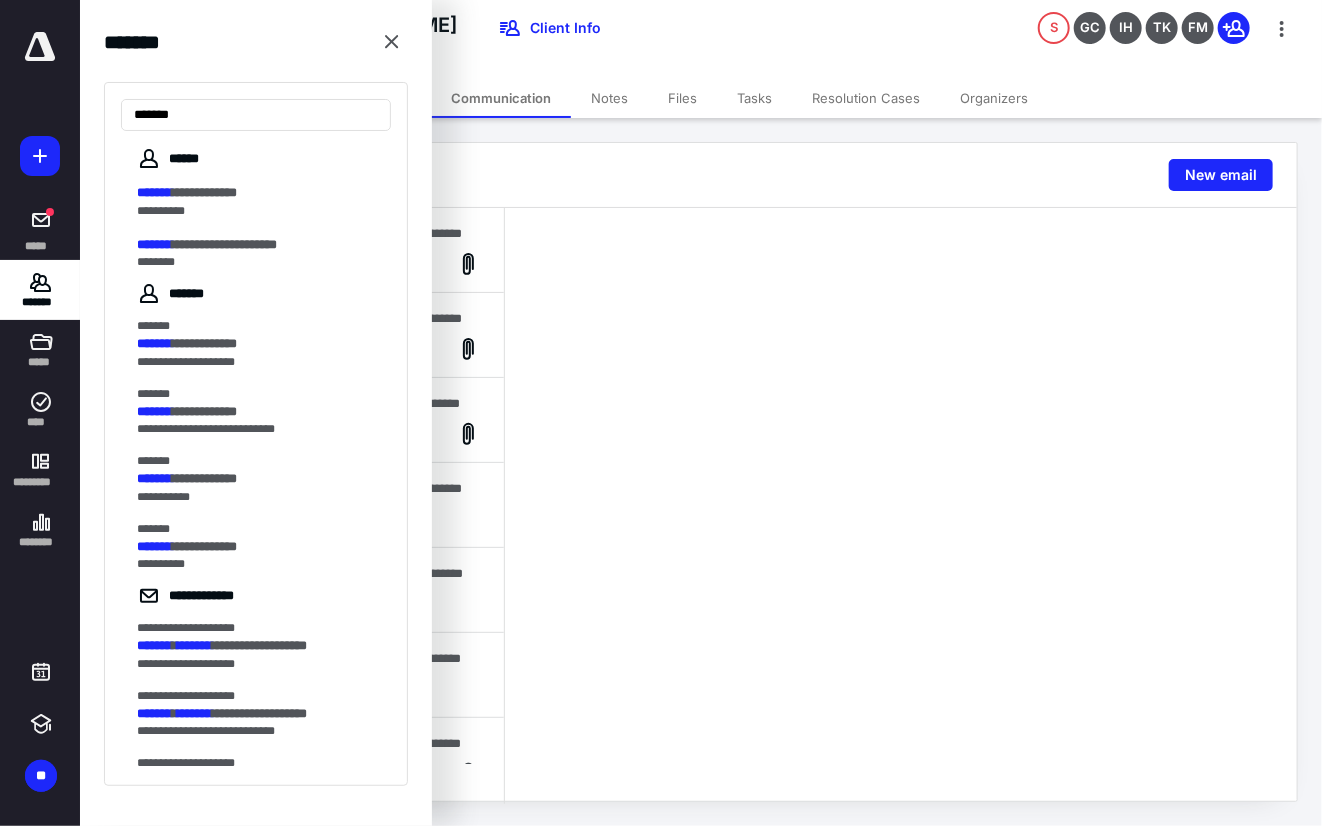 type on "*******" 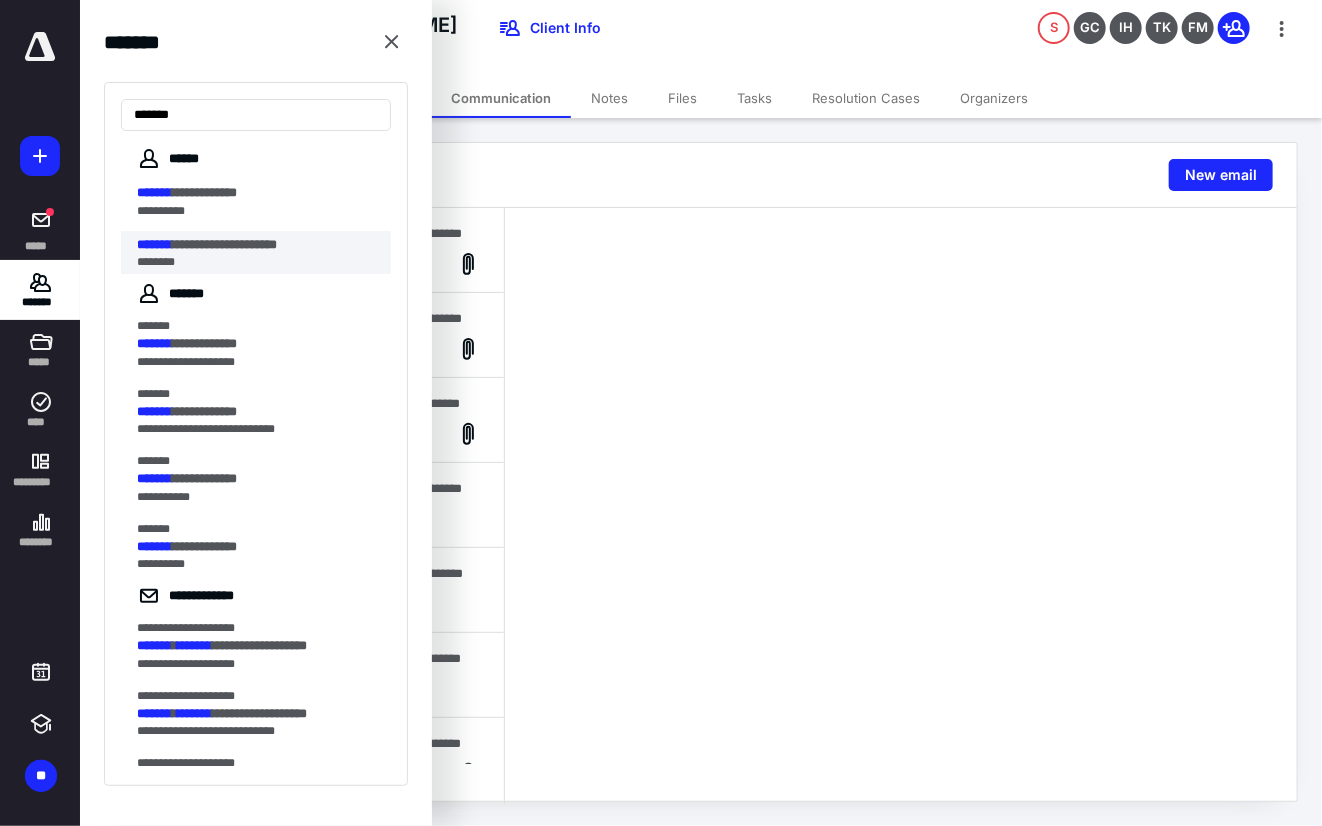 click on "********" at bounding box center (250, 262) 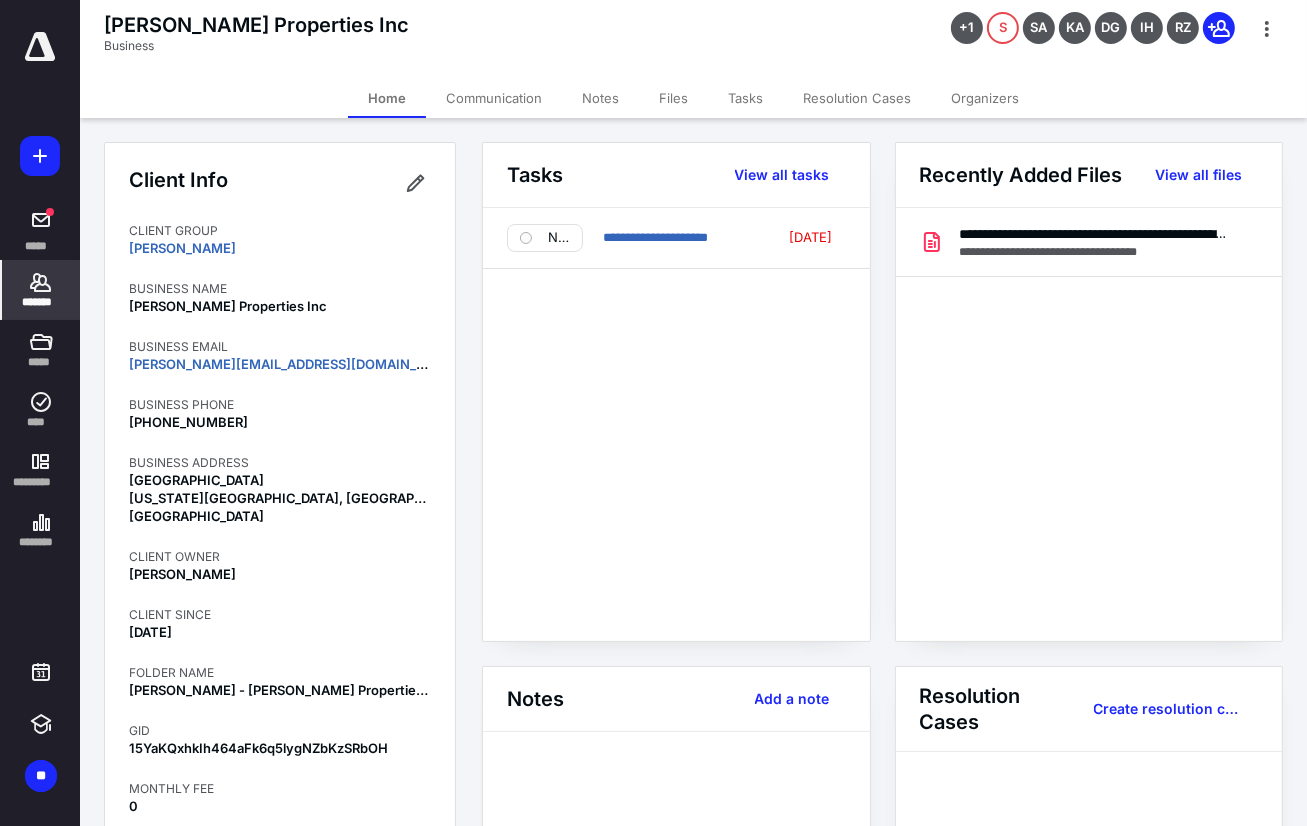 click on "Communication" at bounding box center [494, 98] 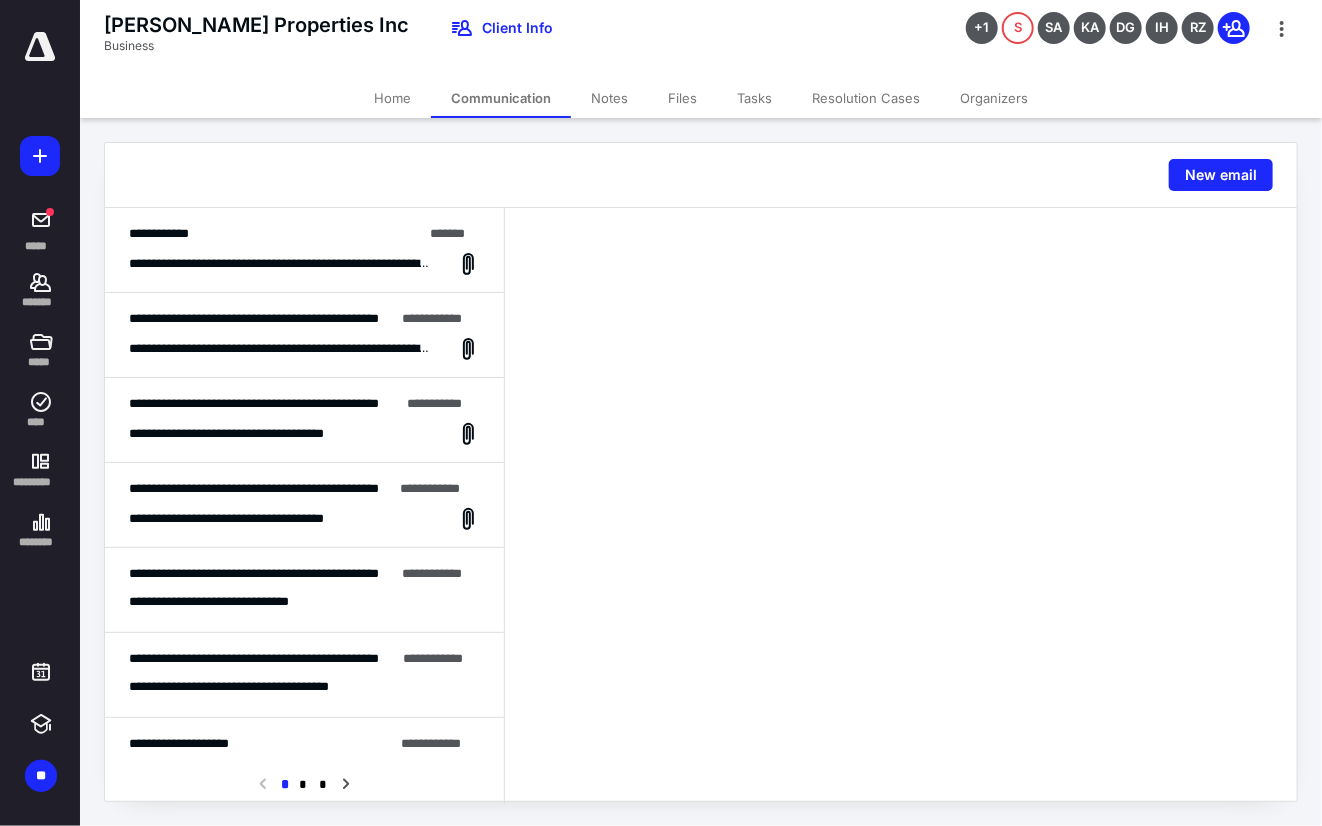 click on "Home" at bounding box center [392, 98] 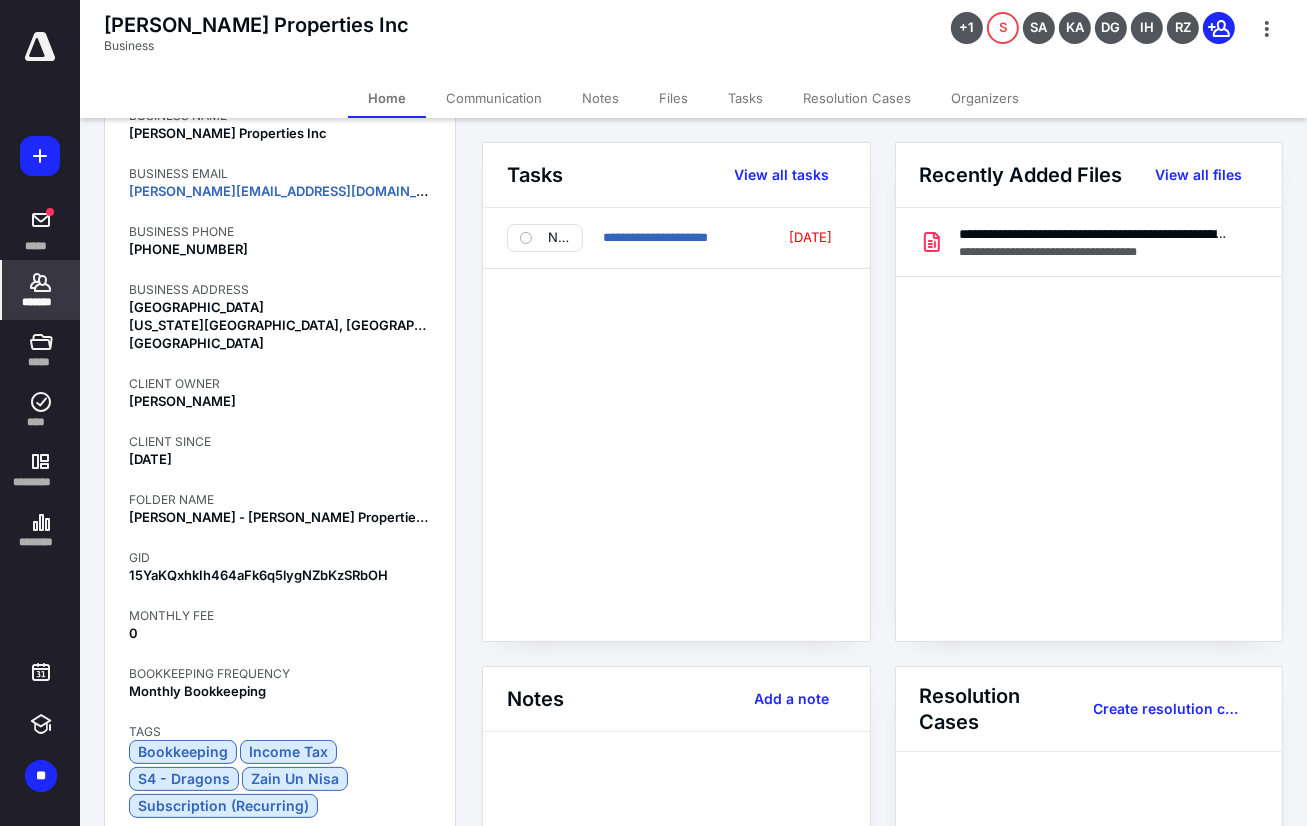 scroll, scrollTop: 400, scrollLeft: 0, axis: vertical 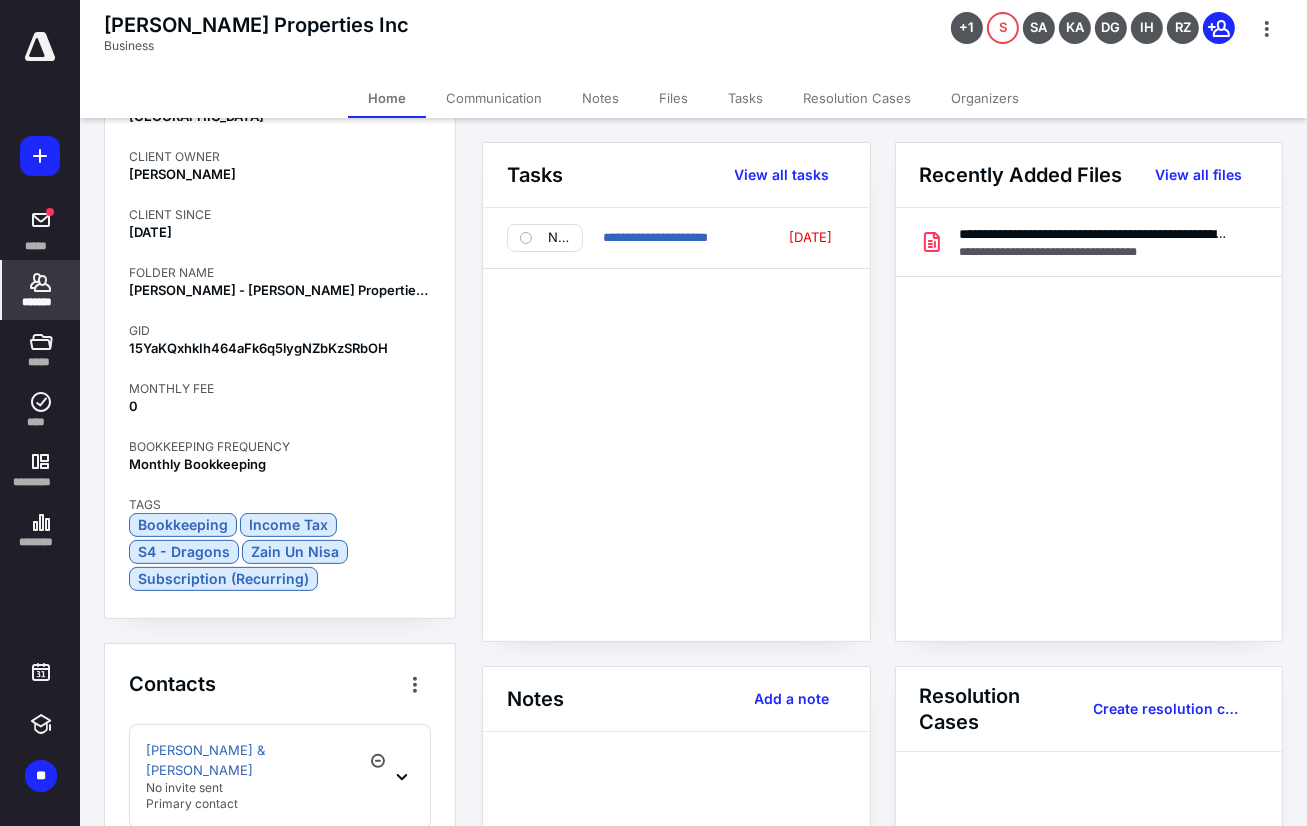 click on "[PERSON_NAME] Properties Inc" at bounding box center [256, 25] 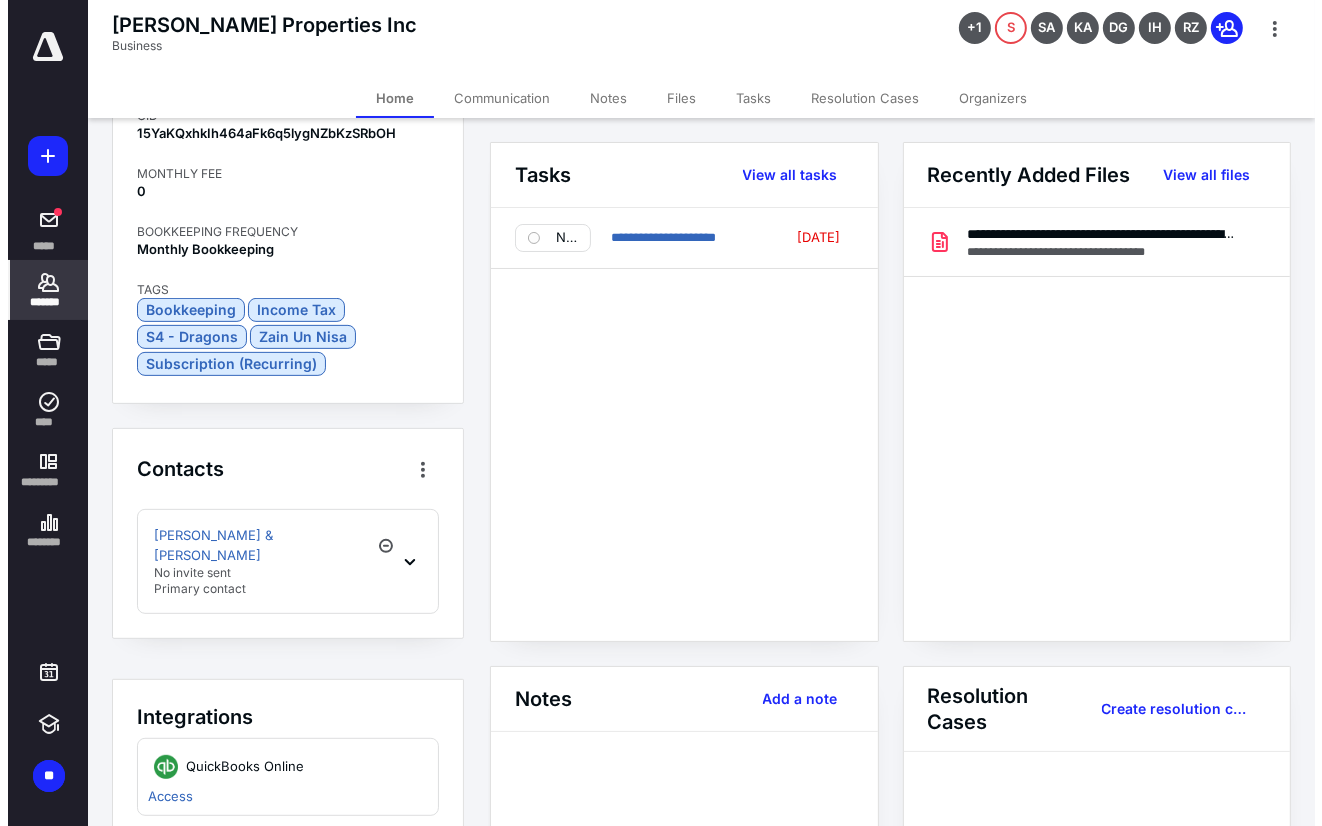 scroll, scrollTop: 600, scrollLeft: 0, axis: vertical 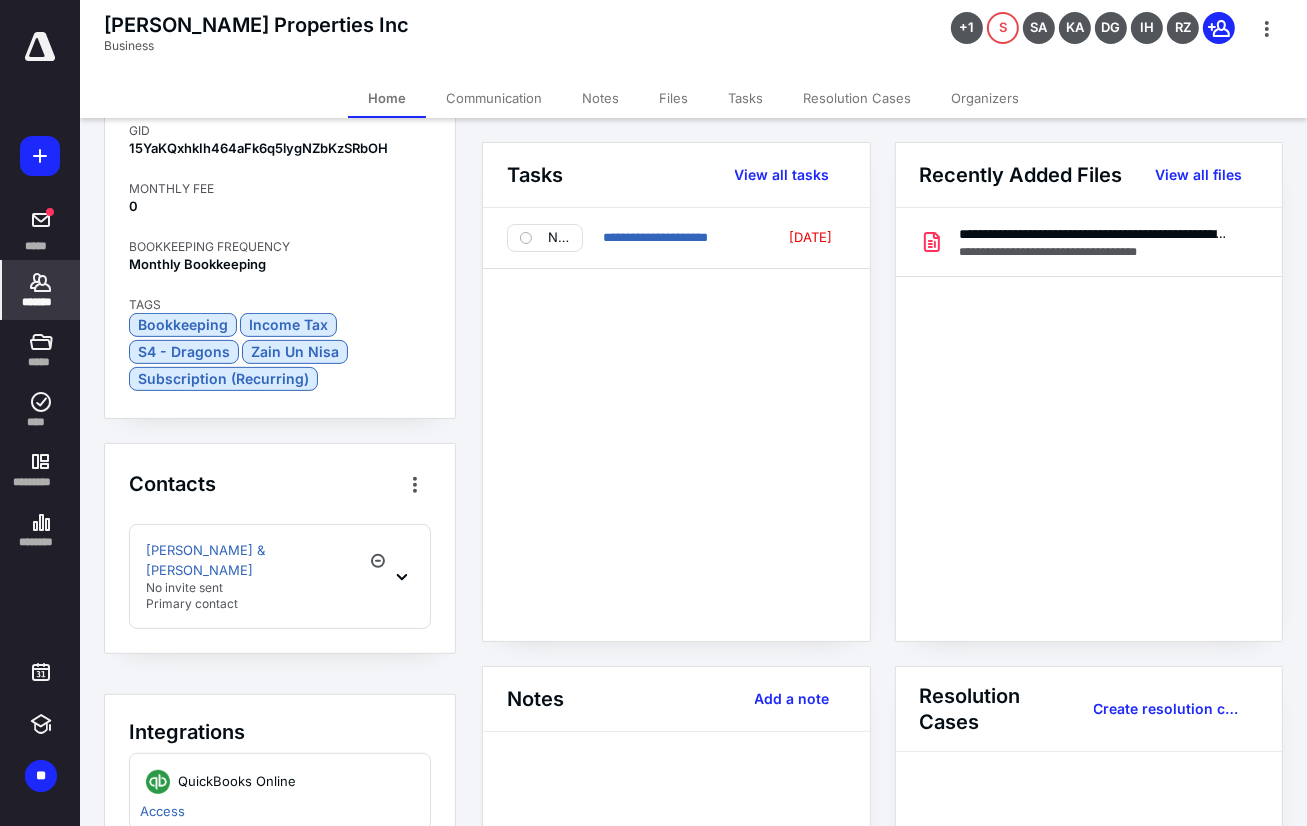 drag, startPoint x: 384, startPoint y: 101, endPoint x: 460, endPoint y: 95, distance: 76.23647 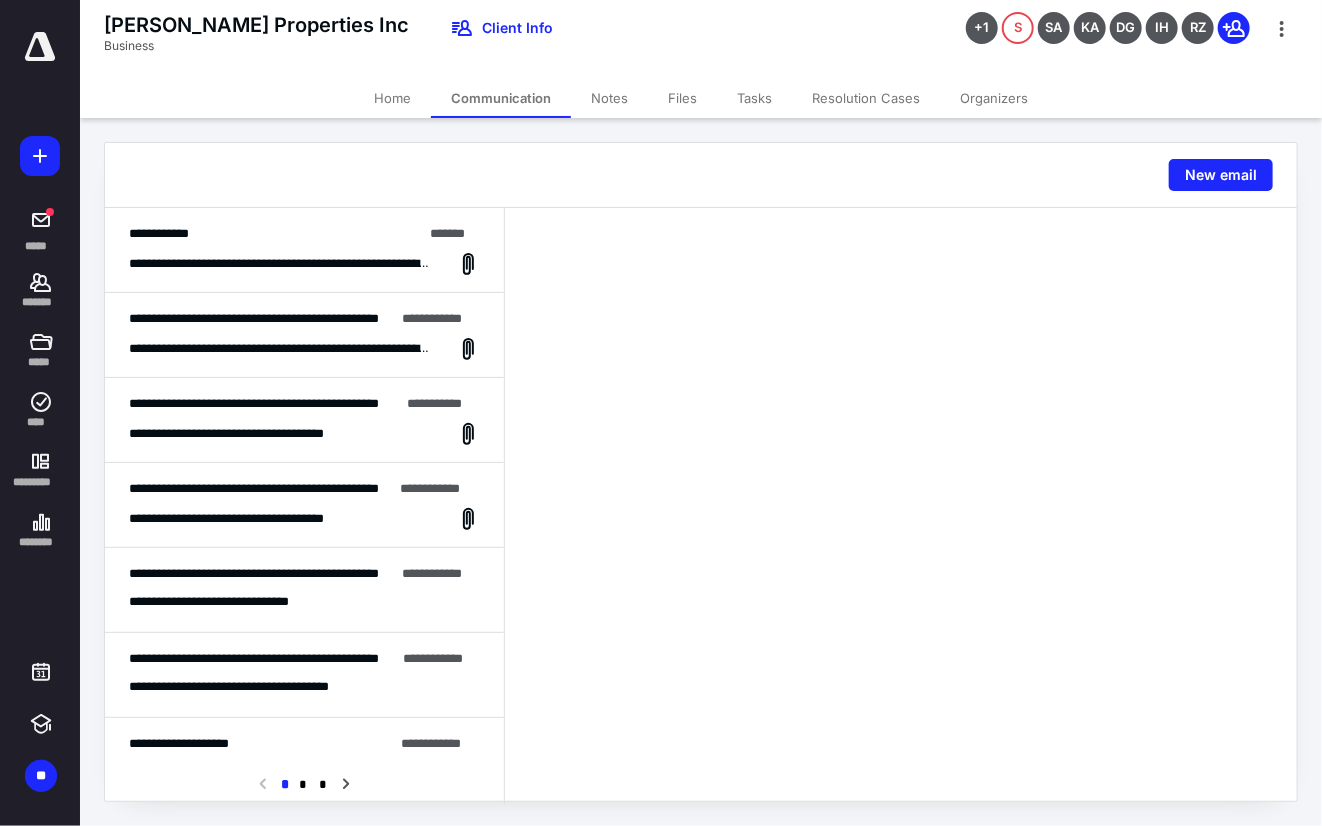 click on "**********" at bounding box center [281, 264] 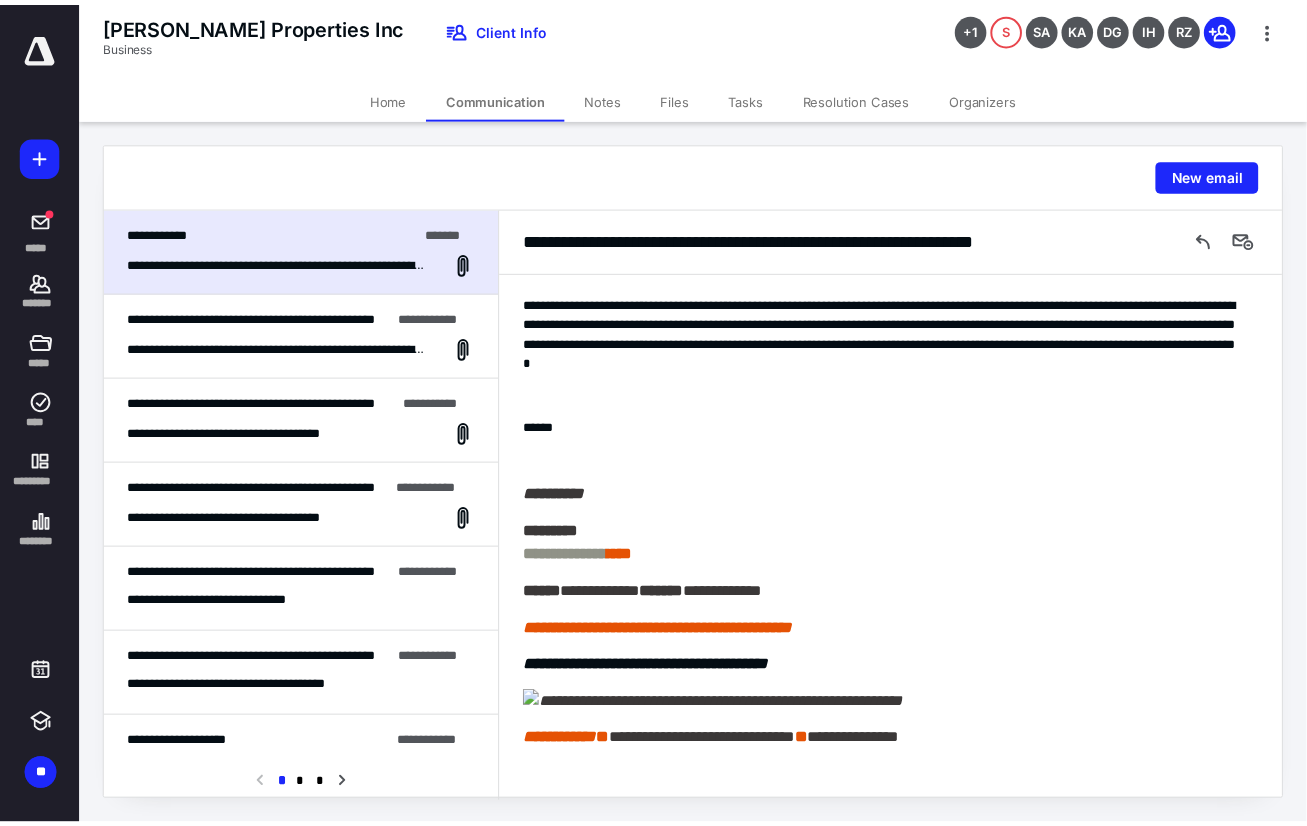 scroll, scrollTop: 1991, scrollLeft: 0, axis: vertical 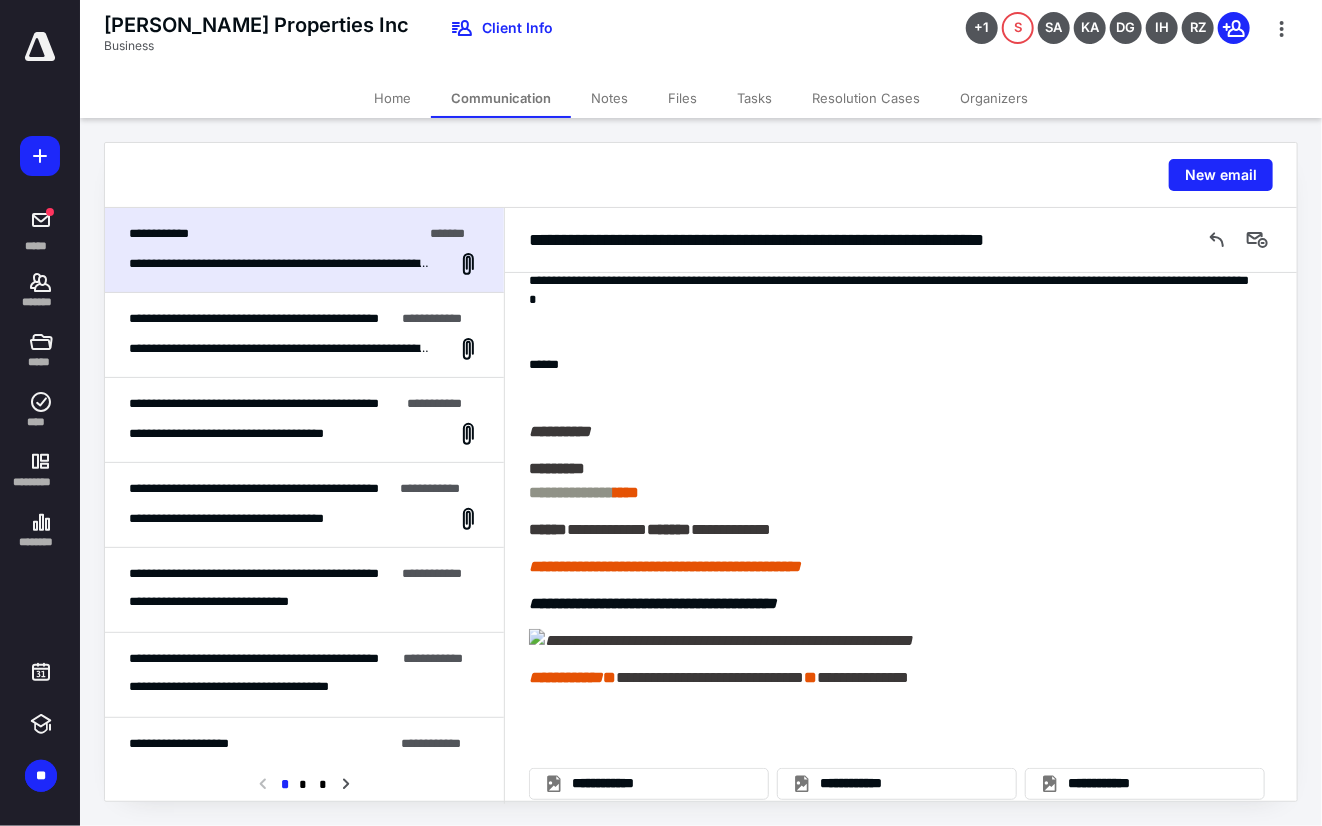 click on "Home" at bounding box center [392, 98] 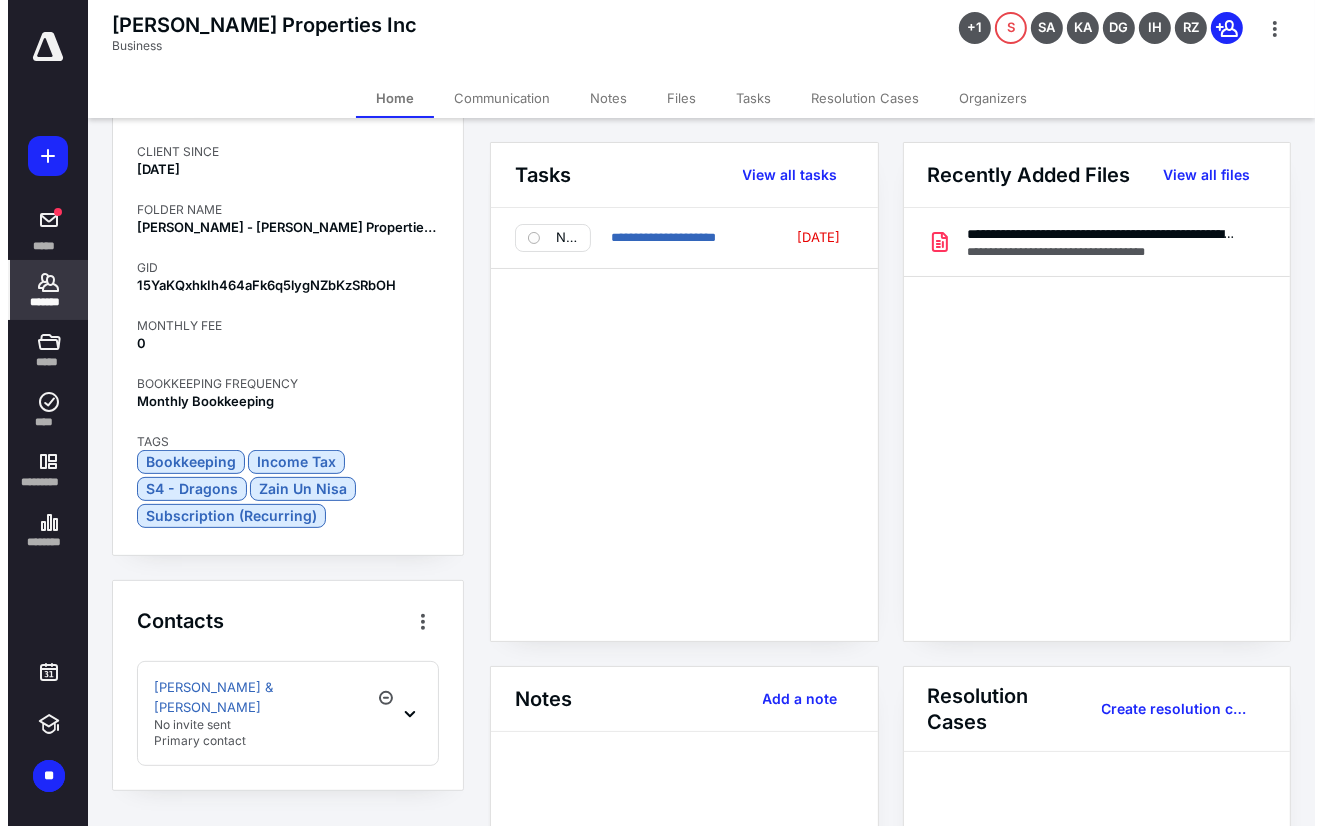 scroll, scrollTop: 500, scrollLeft: 0, axis: vertical 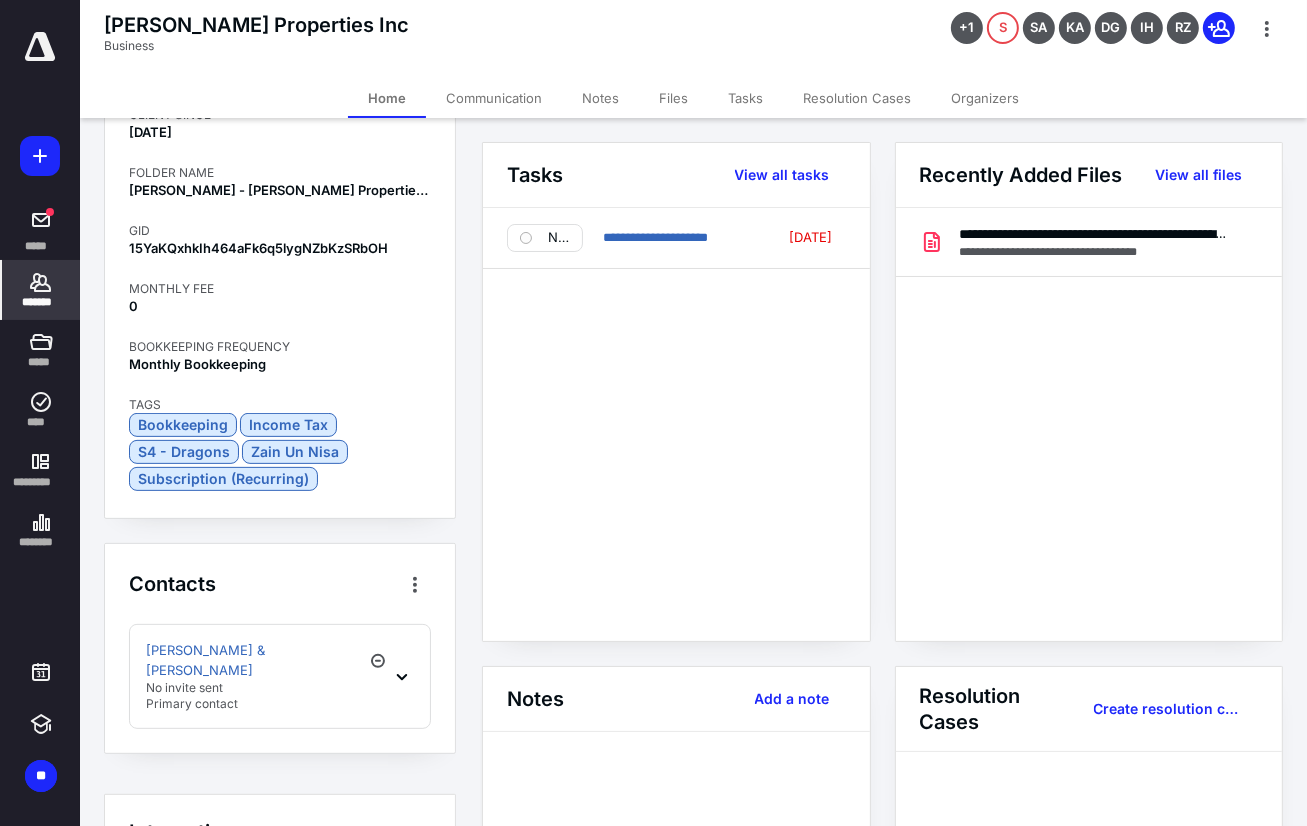 click on "[PERSON_NAME] Properties Inc Business +1 S SA KA DG IH RZ" at bounding box center [693, 39] 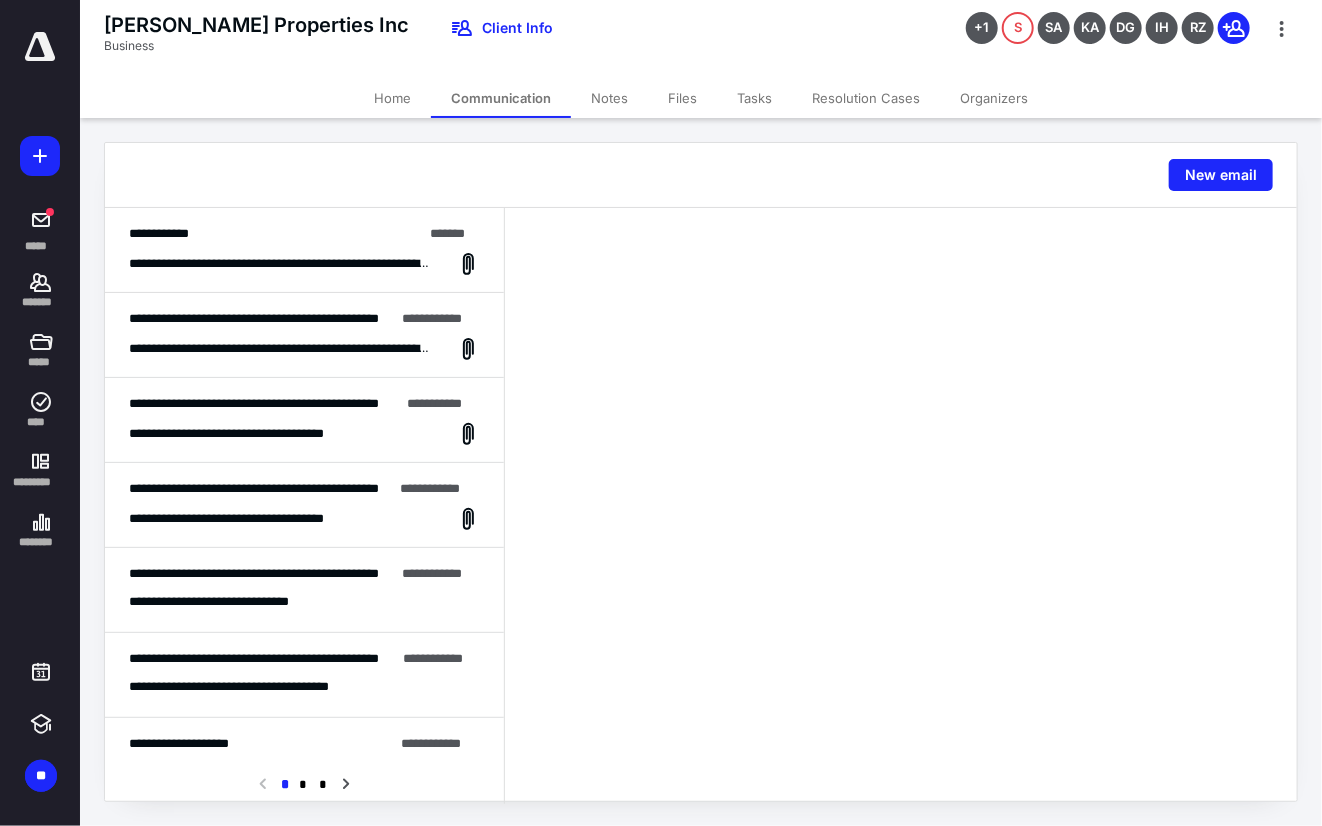 click on "Home" at bounding box center (392, 98) 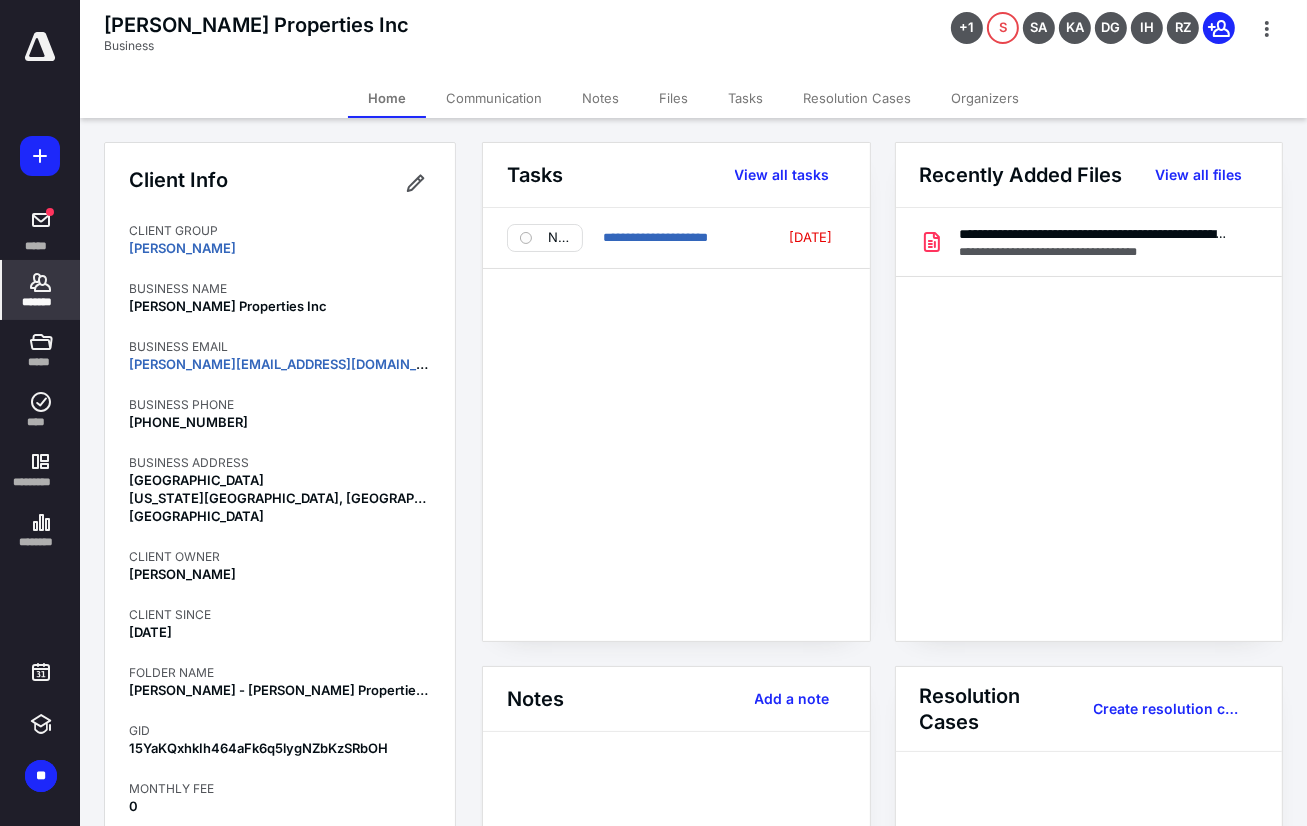 click on "Communication" at bounding box center (494, 98) 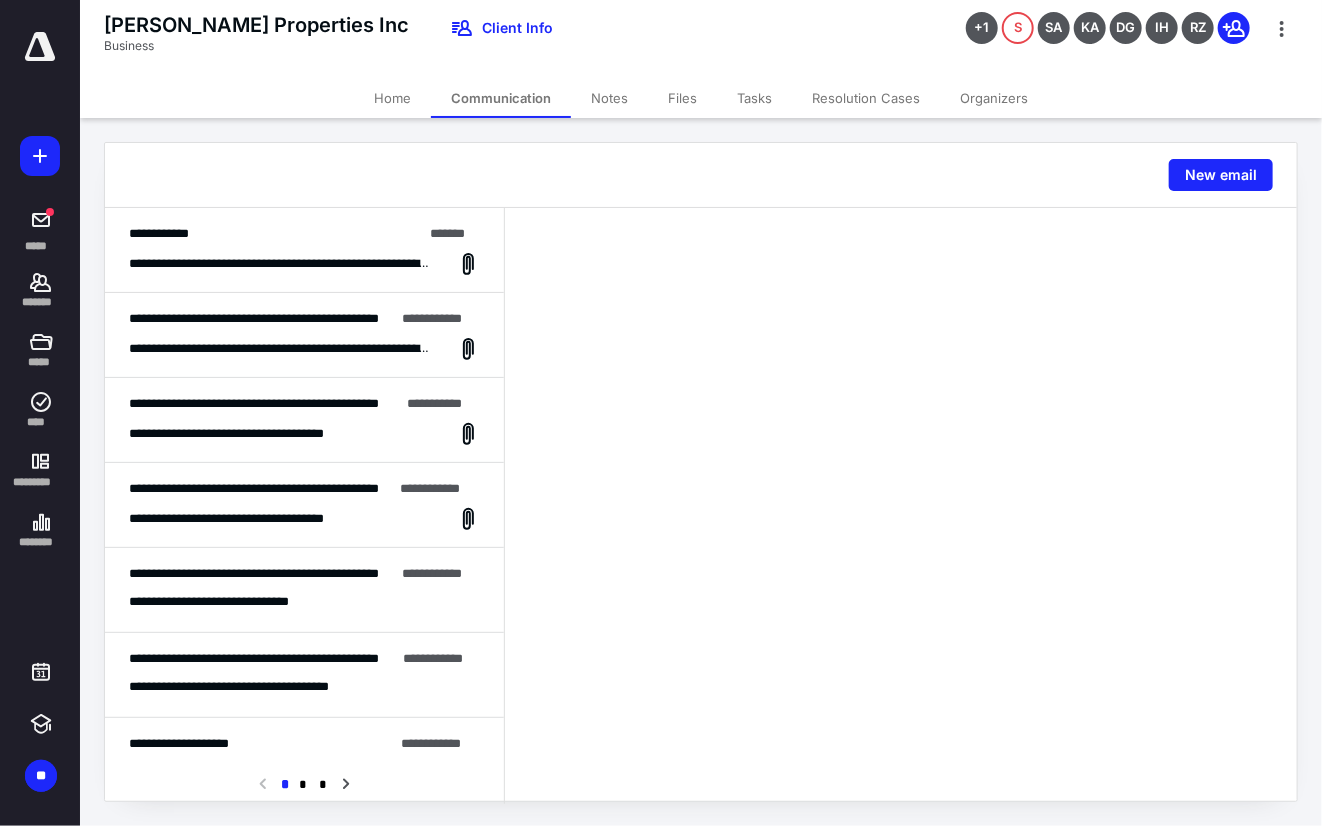 click on "**********" at bounding box center (304, 250) 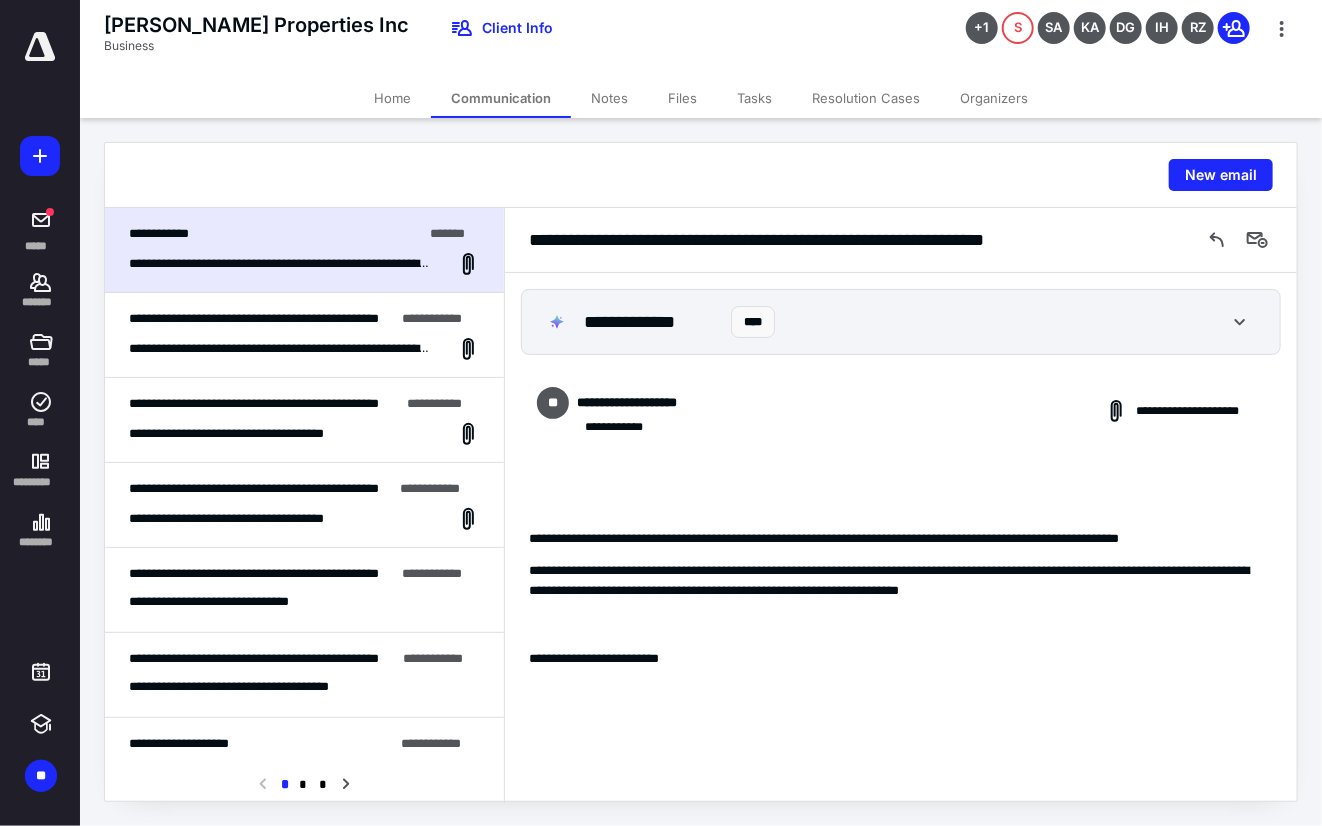 scroll, scrollTop: 2063, scrollLeft: 0, axis: vertical 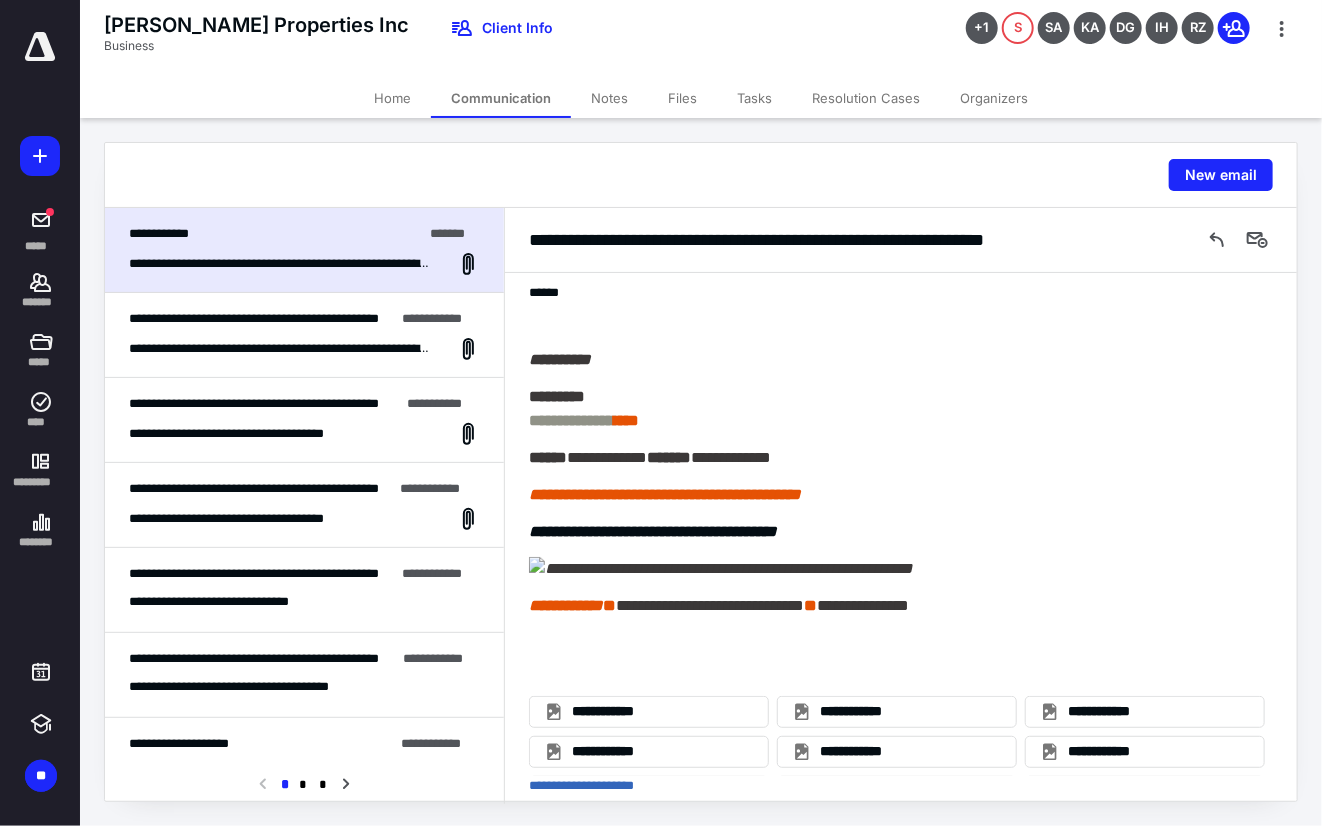 click on "Home" at bounding box center [392, 98] 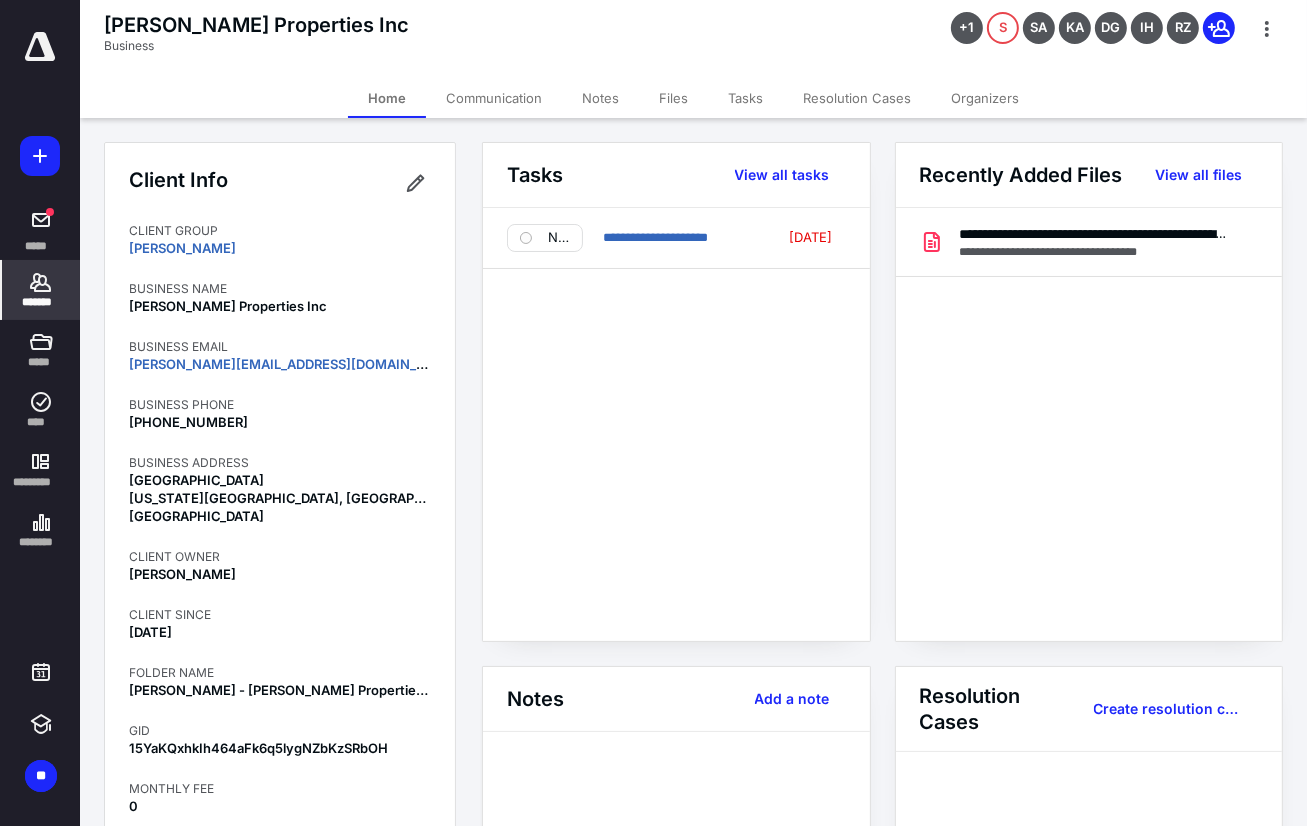 click on "Home" at bounding box center (387, 98) 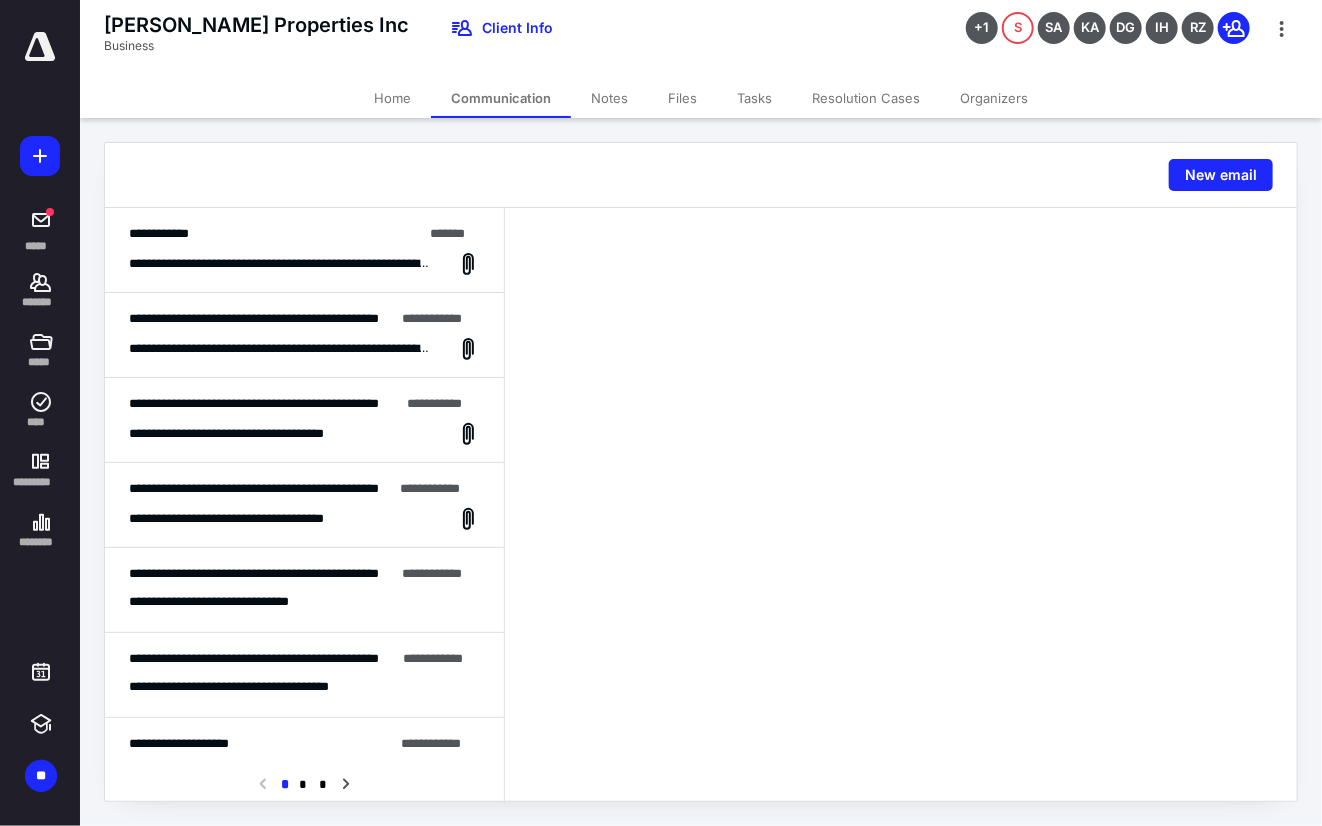 click on "**********" at bounding box center [304, 250] 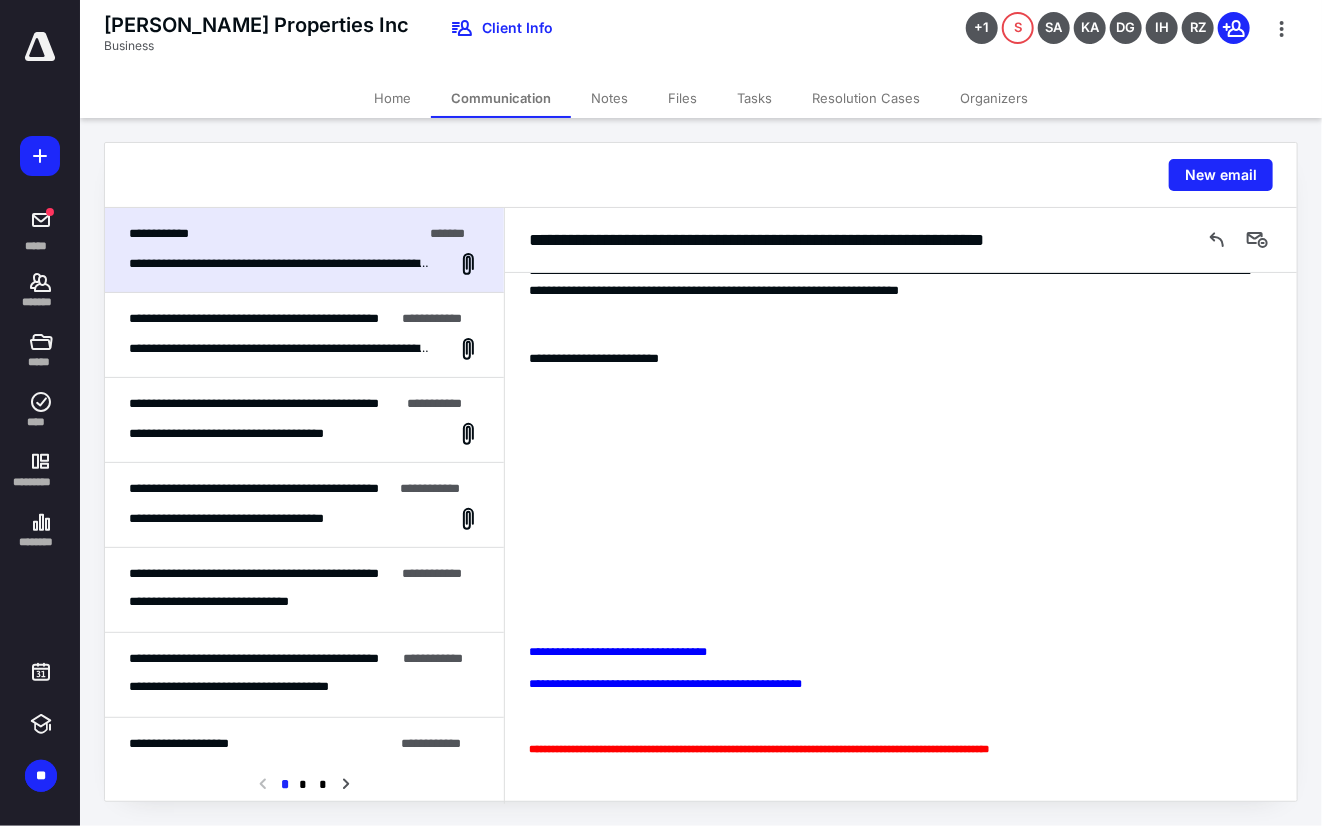 scroll, scrollTop: 0, scrollLeft: 0, axis: both 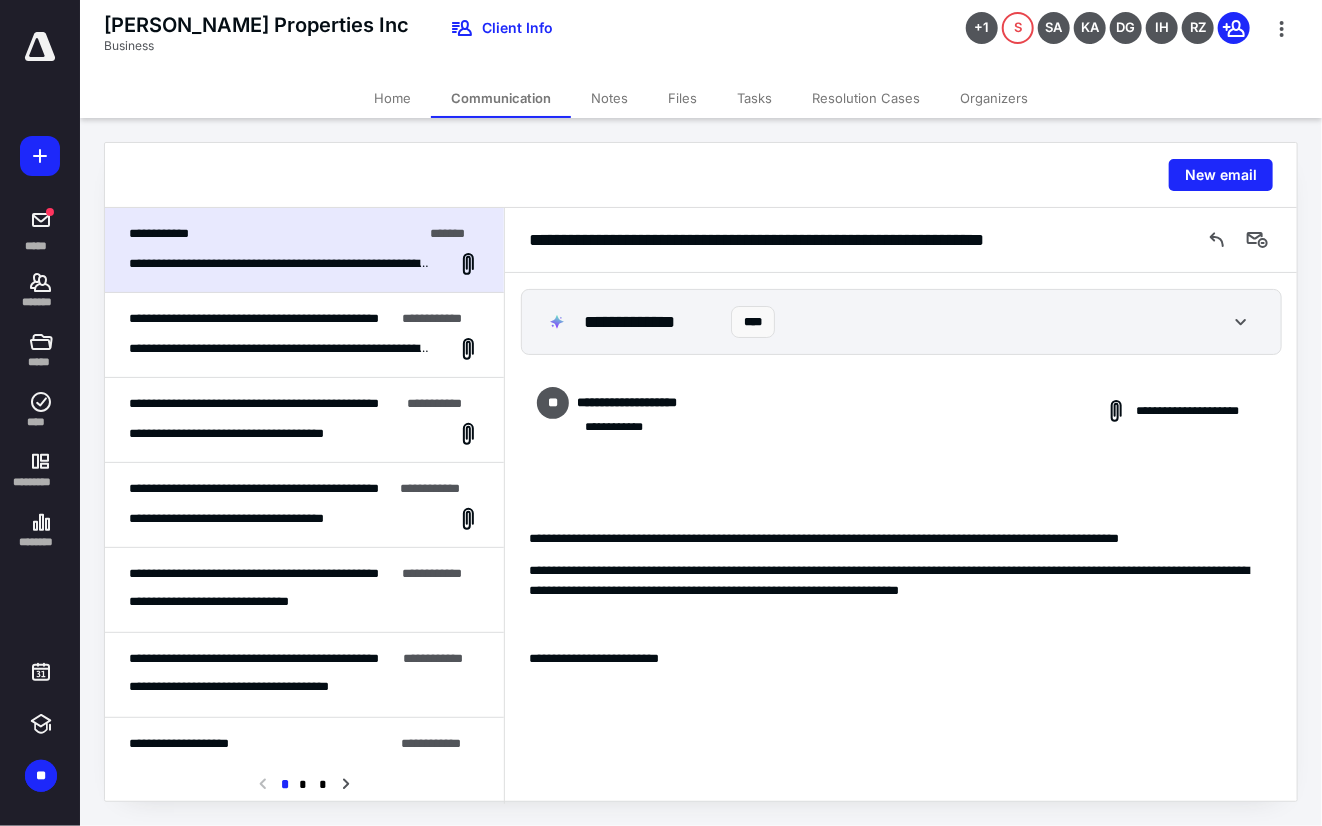 click on "Home" at bounding box center (392, 98) 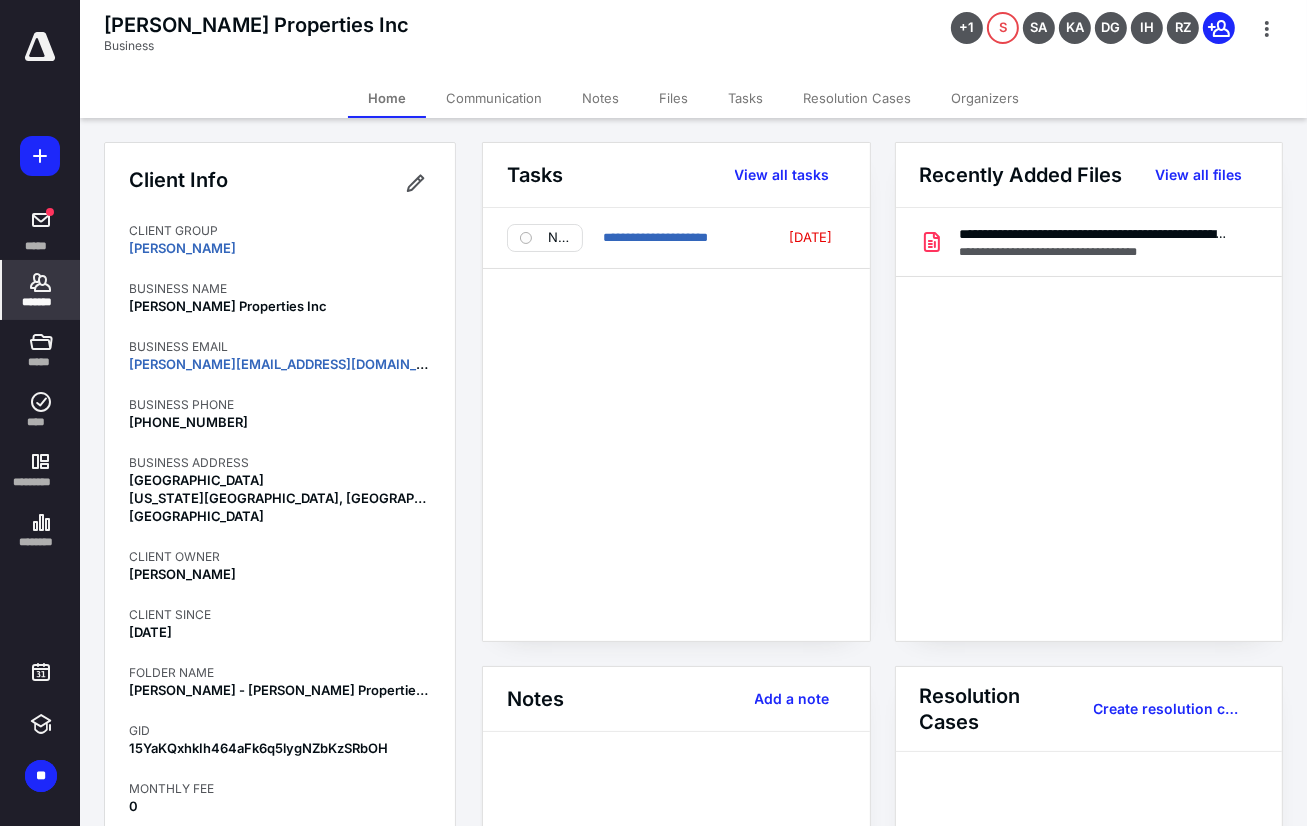click on "[PERSON_NAME] Properties Inc" at bounding box center (256, 25) 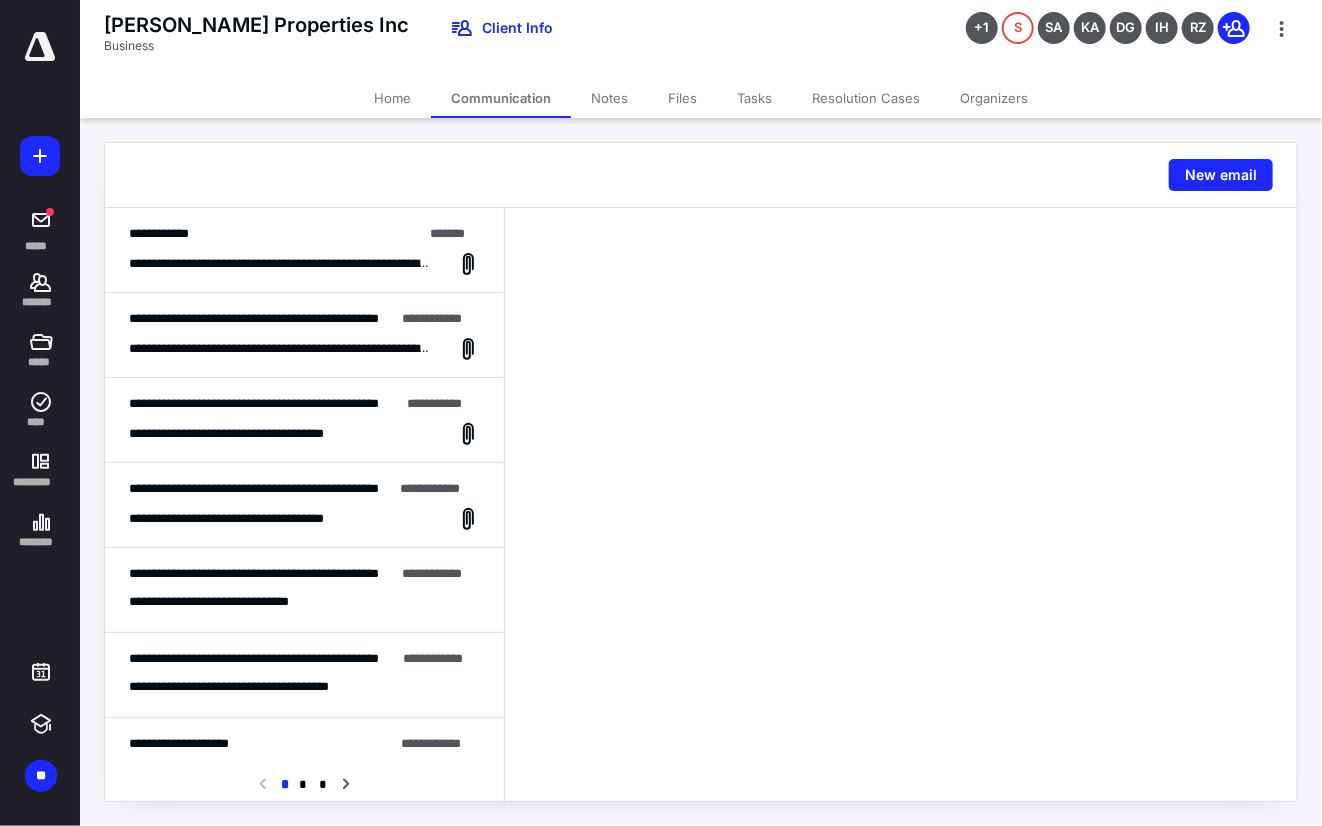 click on "**********" at bounding box center (304, 264) 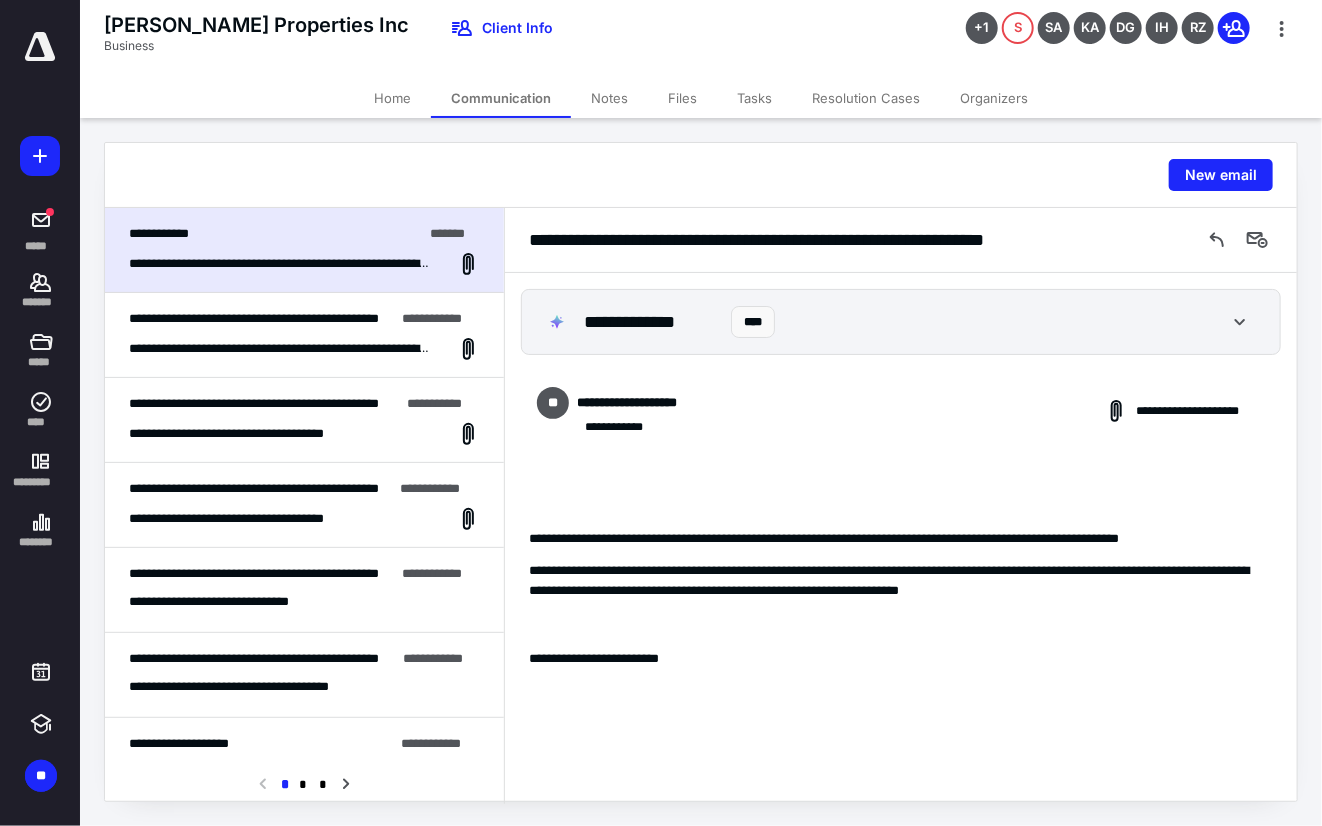 scroll, scrollTop: 2063, scrollLeft: 0, axis: vertical 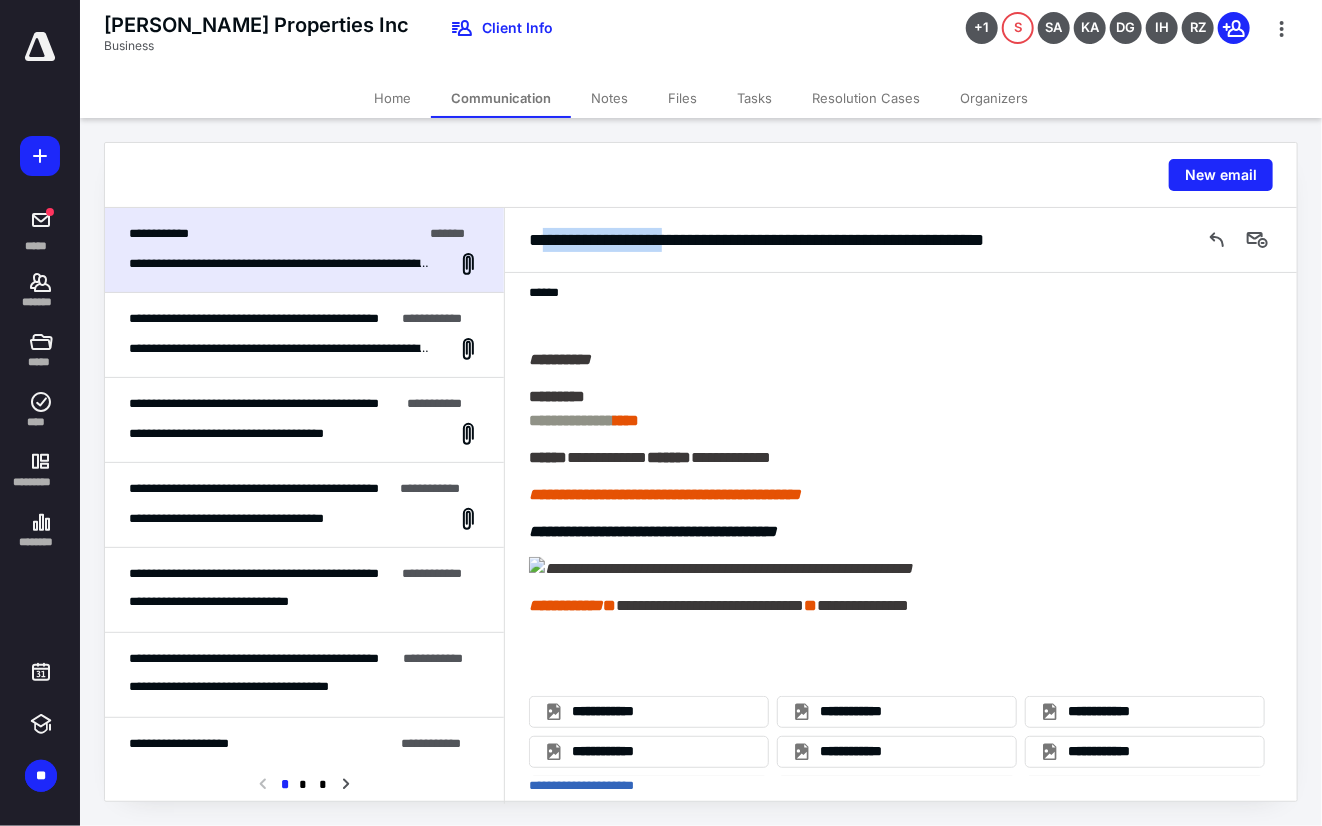 drag, startPoint x: 556, startPoint y: 241, endPoint x: 708, endPoint y: 237, distance: 152.05263 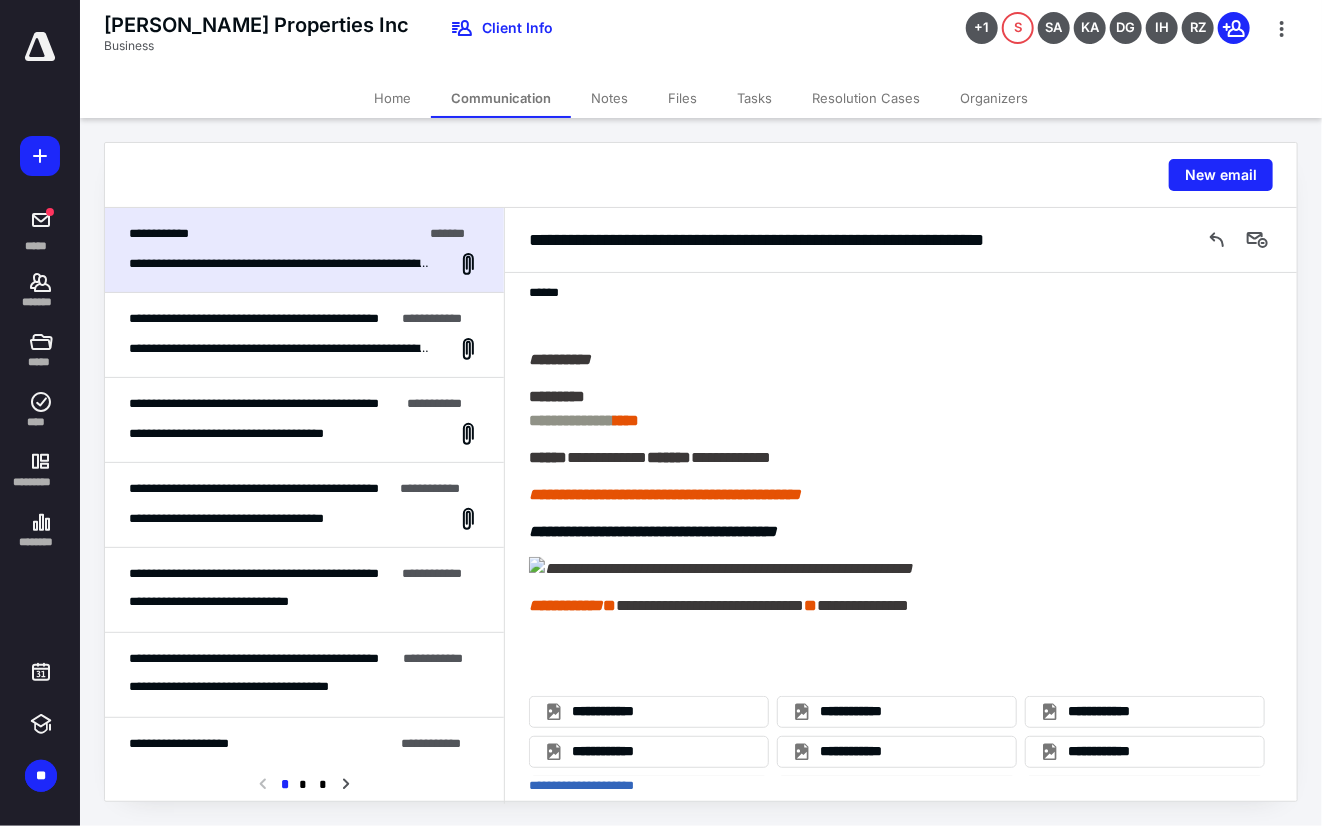 click on "[PERSON_NAME] Properties Inc Business Client Info +1 S SA KA DG IH RZ" at bounding box center (701, 39) 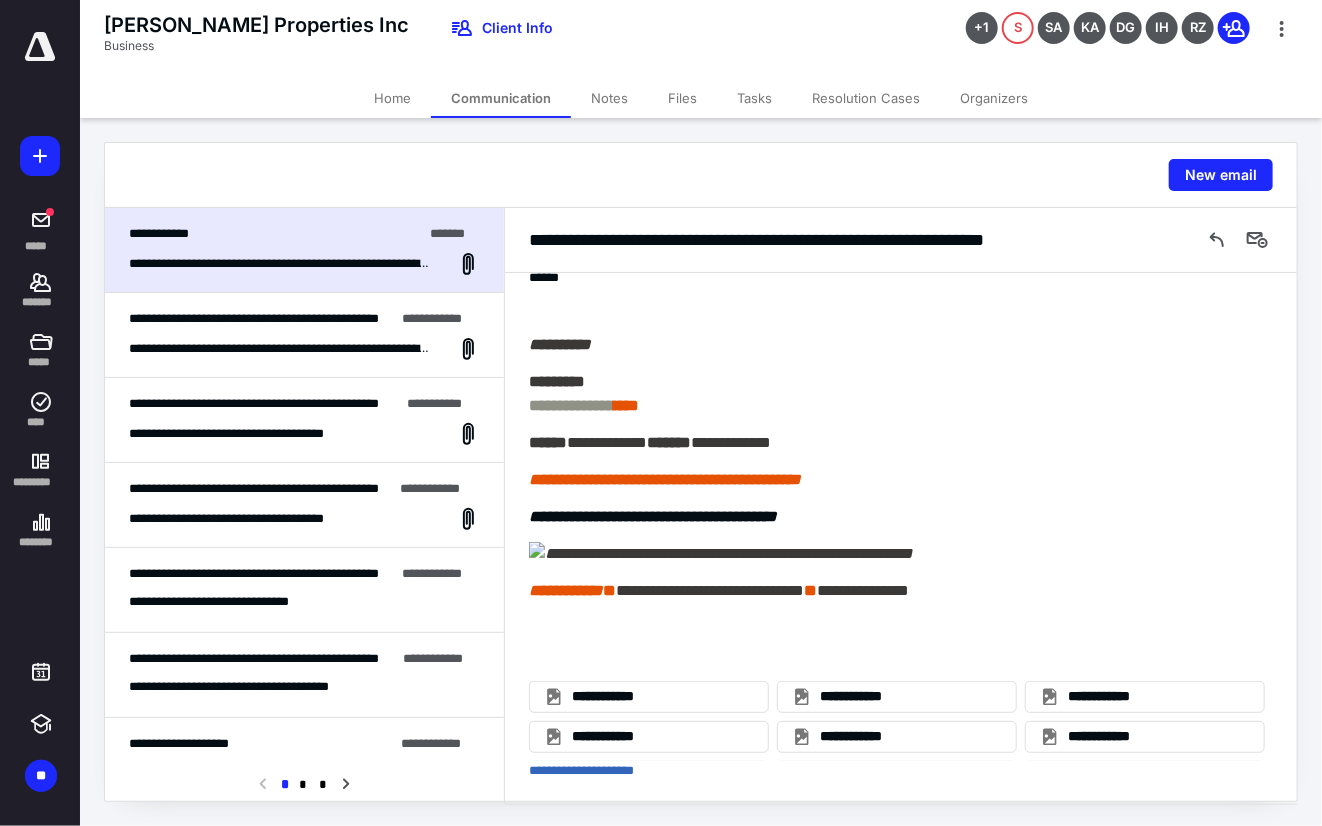 click on "Home" at bounding box center (392, 98) 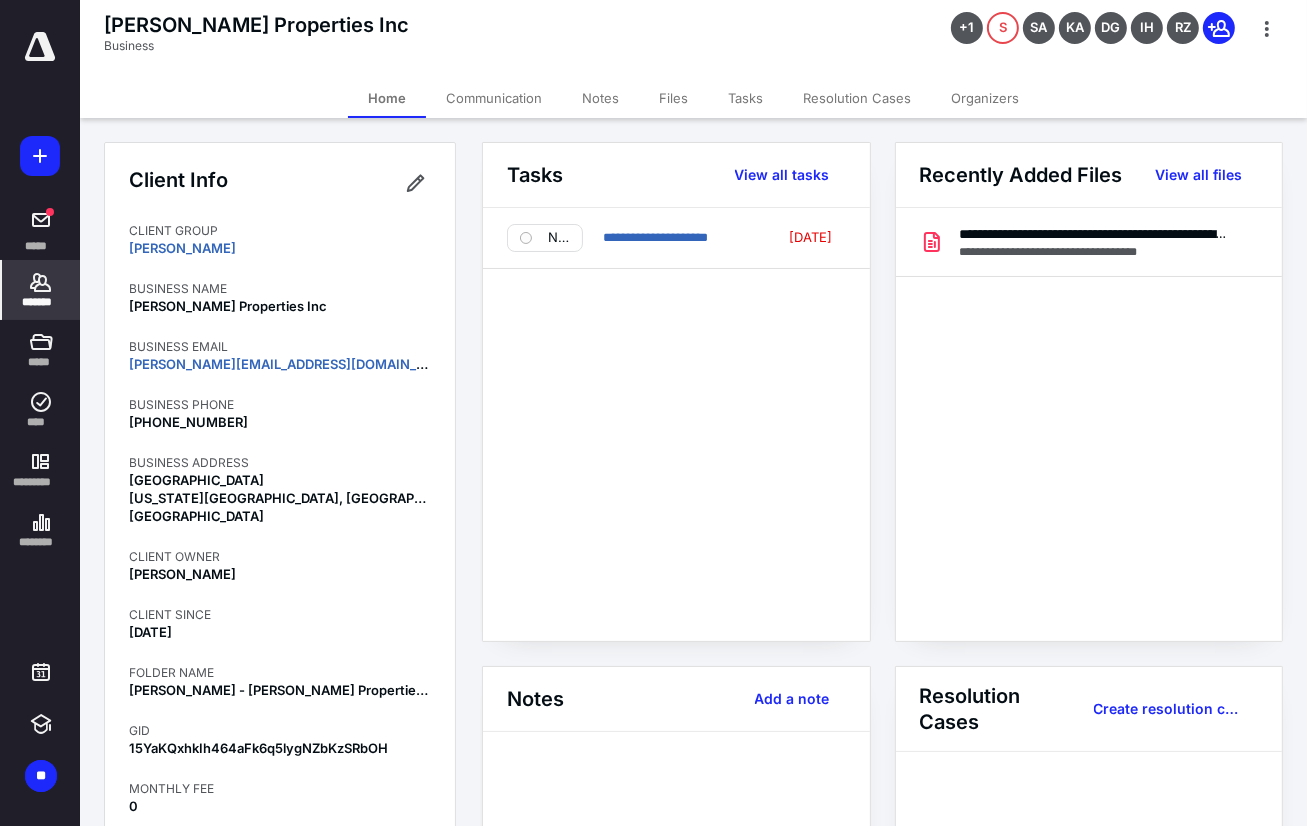 click on "Communication" at bounding box center (494, 98) 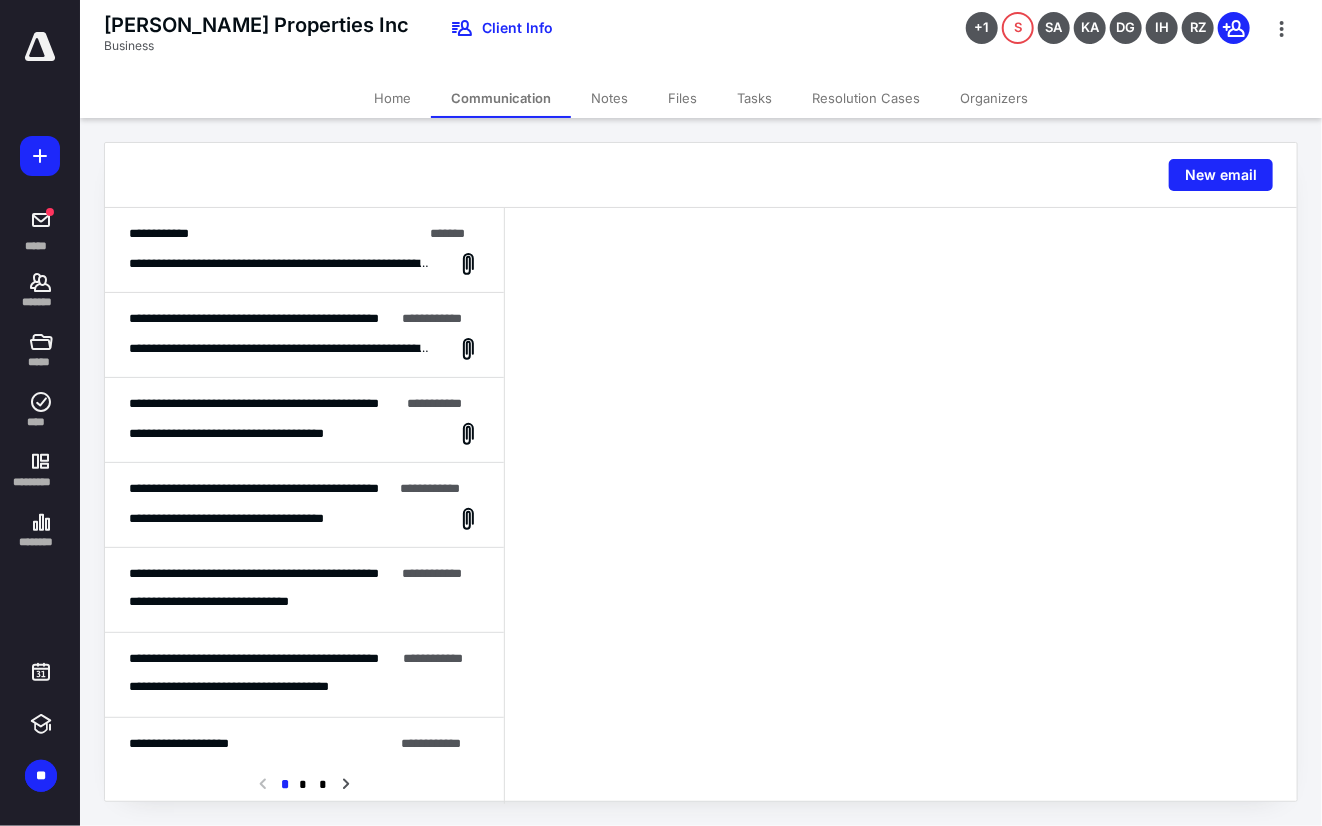 click on "**********" at bounding box center (275, 234) 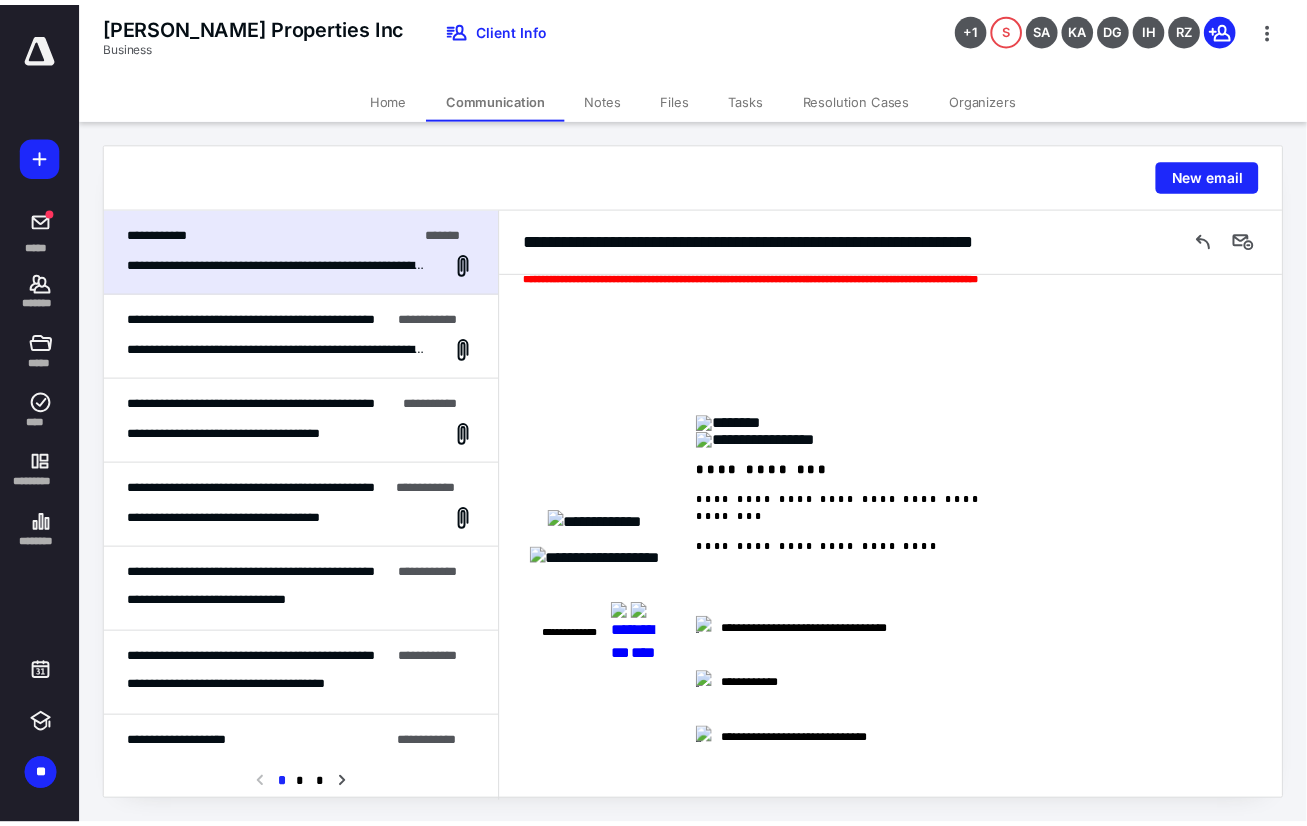scroll, scrollTop: 963, scrollLeft: 0, axis: vertical 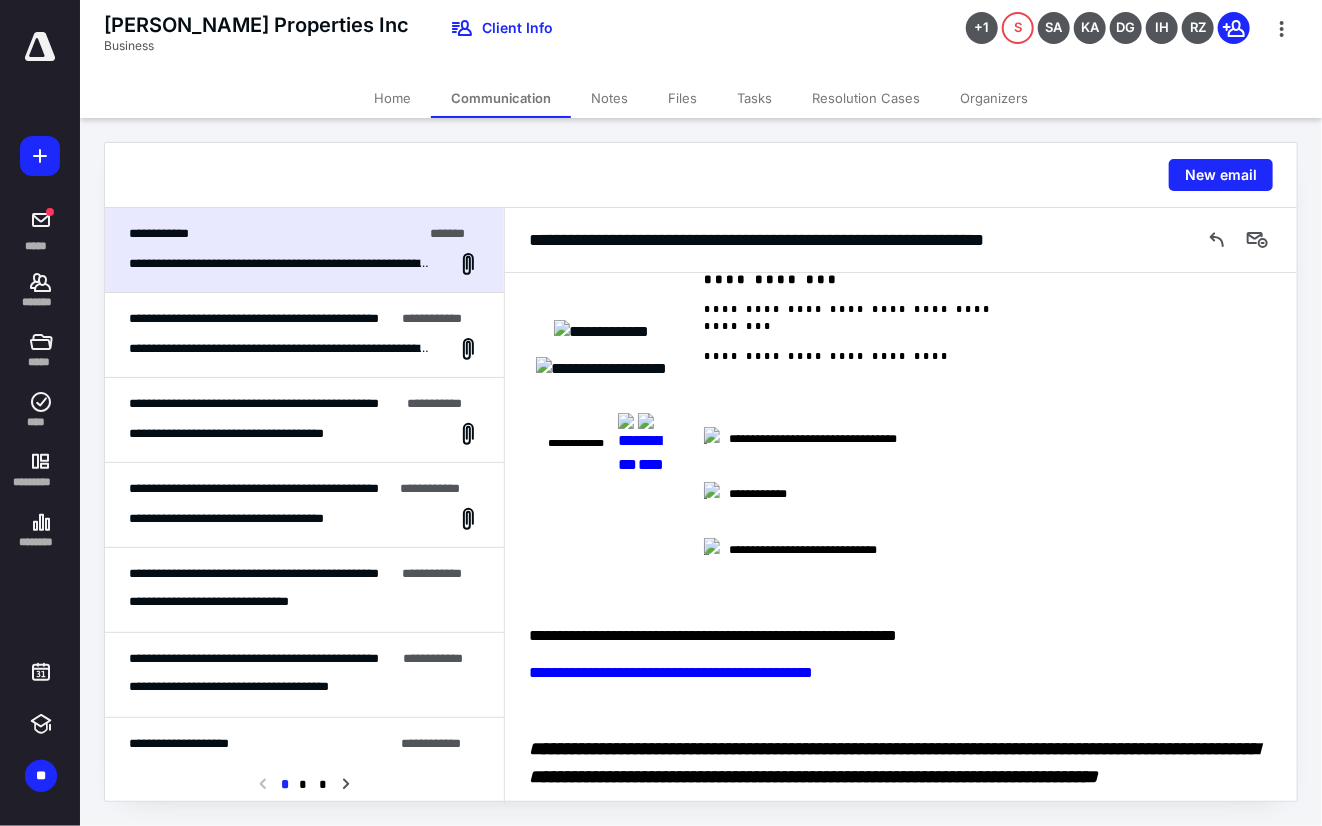 click on "Home" at bounding box center [392, 98] 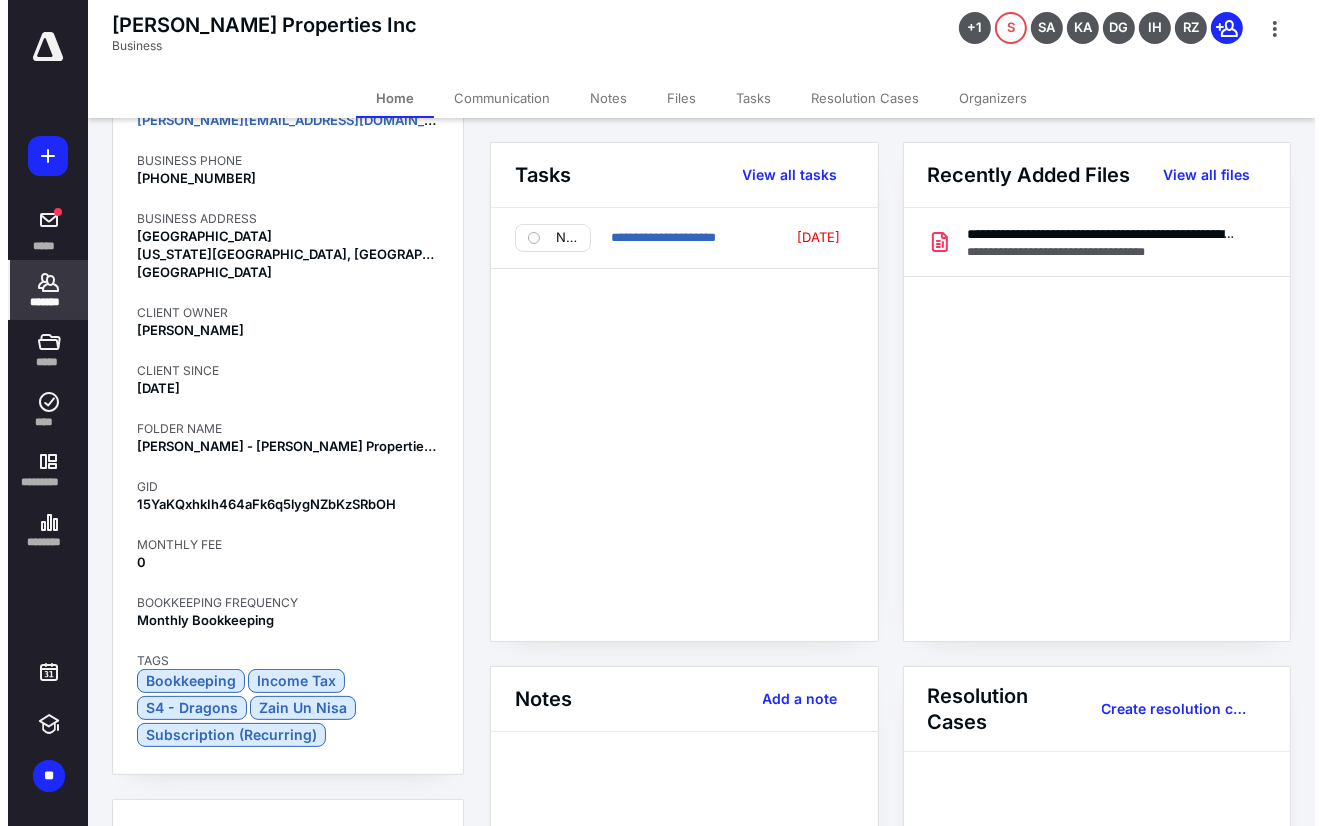 scroll, scrollTop: 0, scrollLeft: 0, axis: both 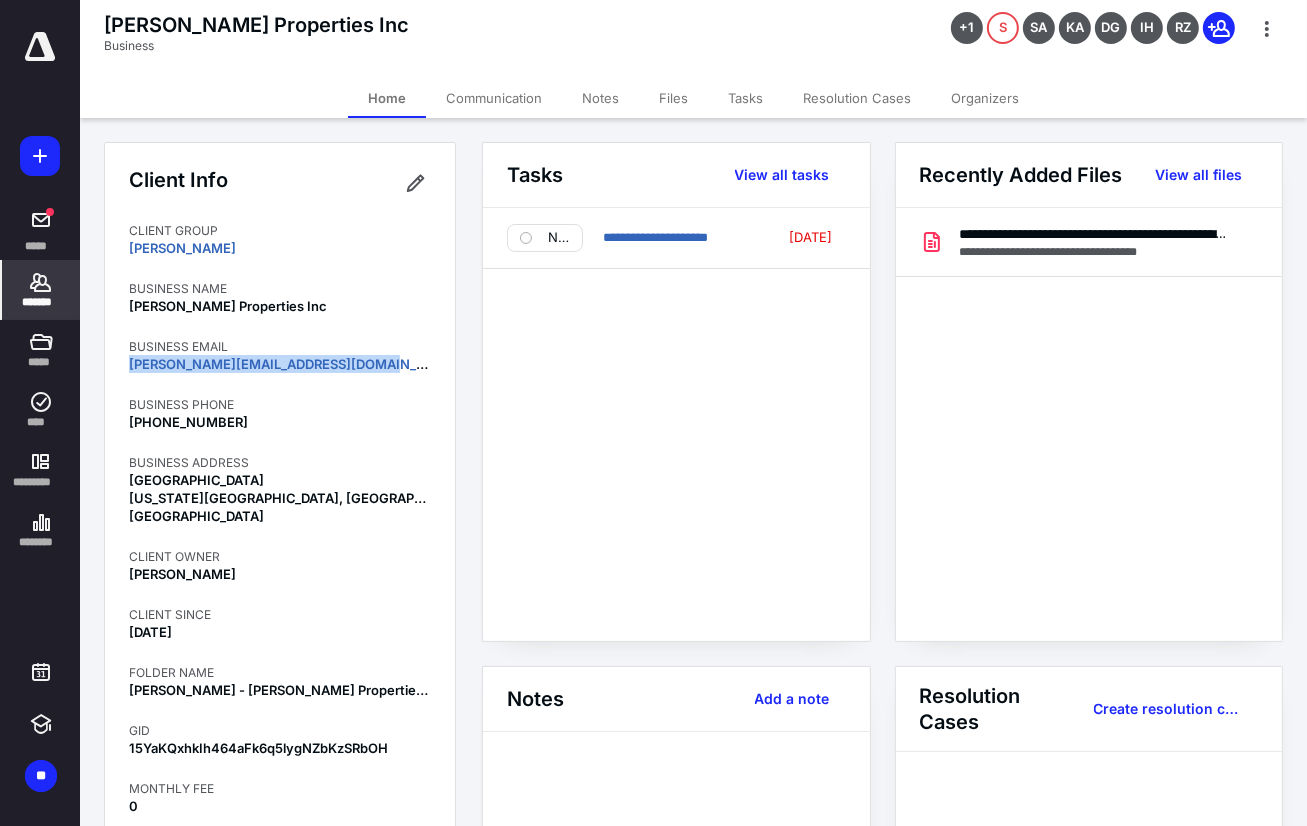drag, startPoint x: 375, startPoint y: 365, endPoint x: 116, endPoint y: 378, distance: 259.32605 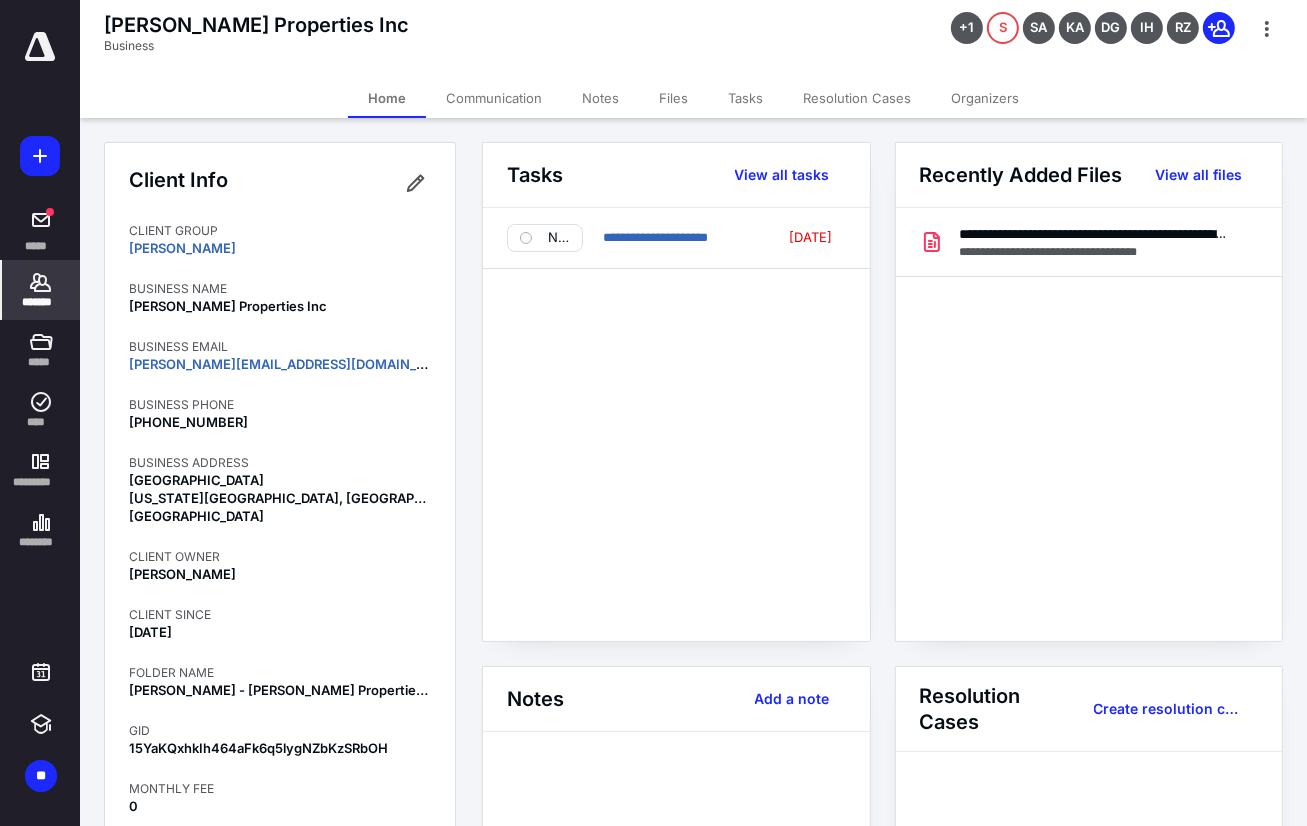 click on "[PERSON_NAME] Properties Inc" at bounding box center (256, 25) 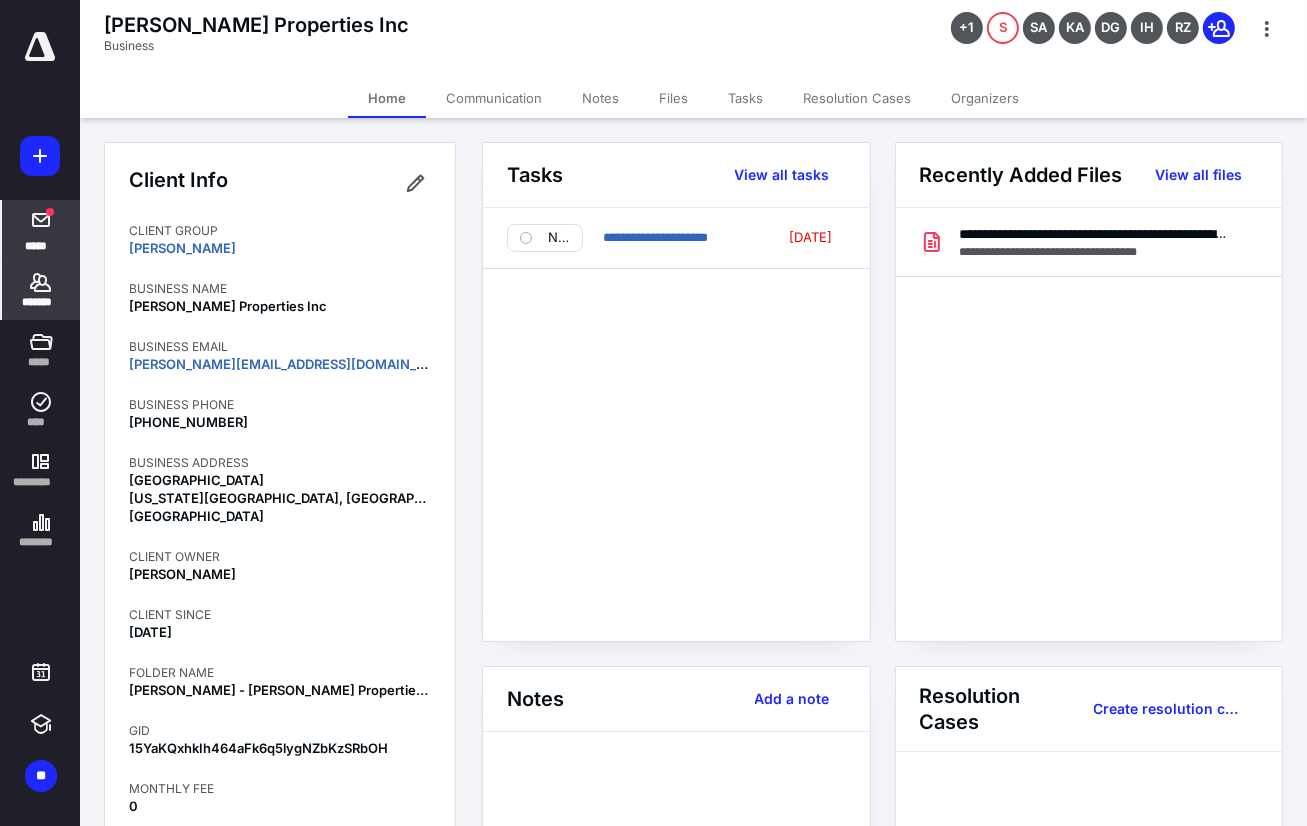 click at bounding box center (41, 220) 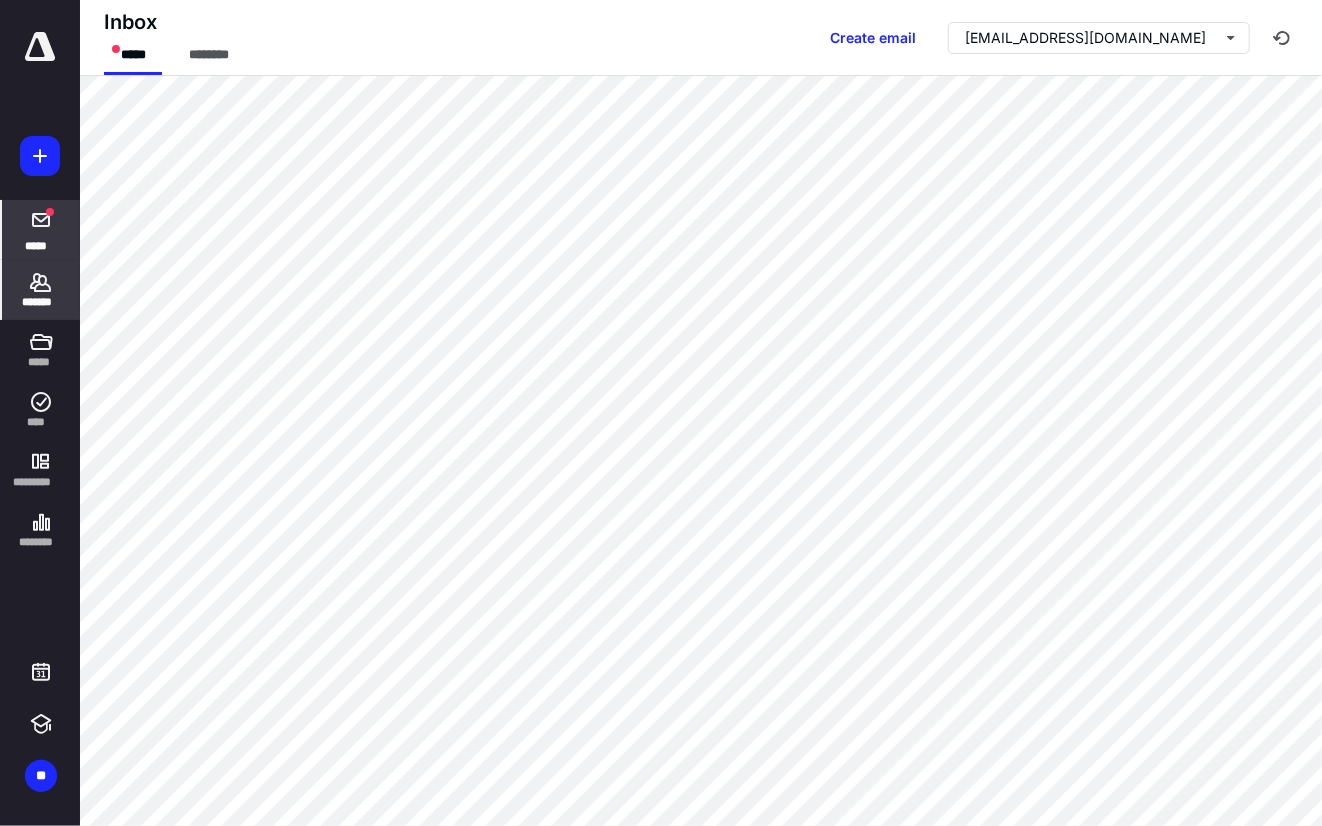 click 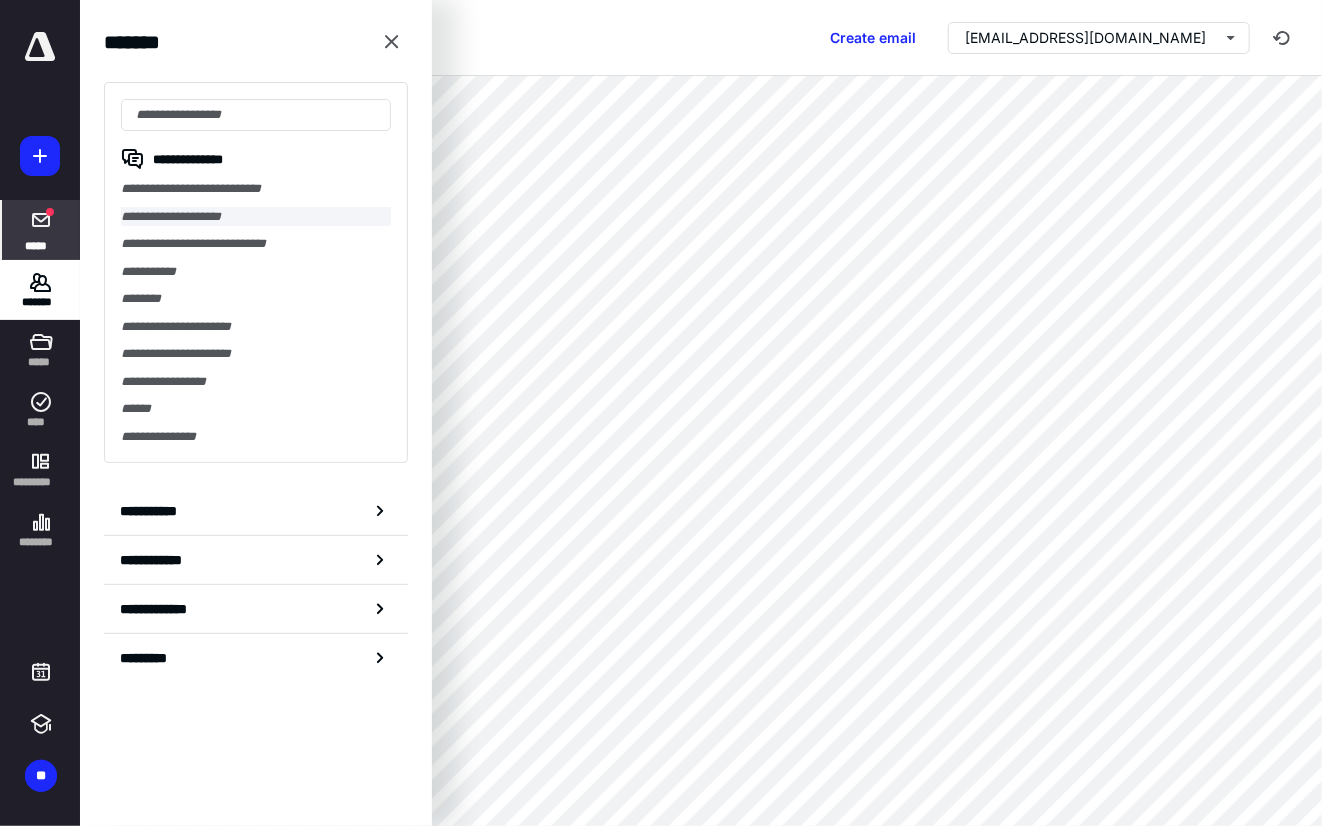 click on "**********" at bounding box center [256, 217] 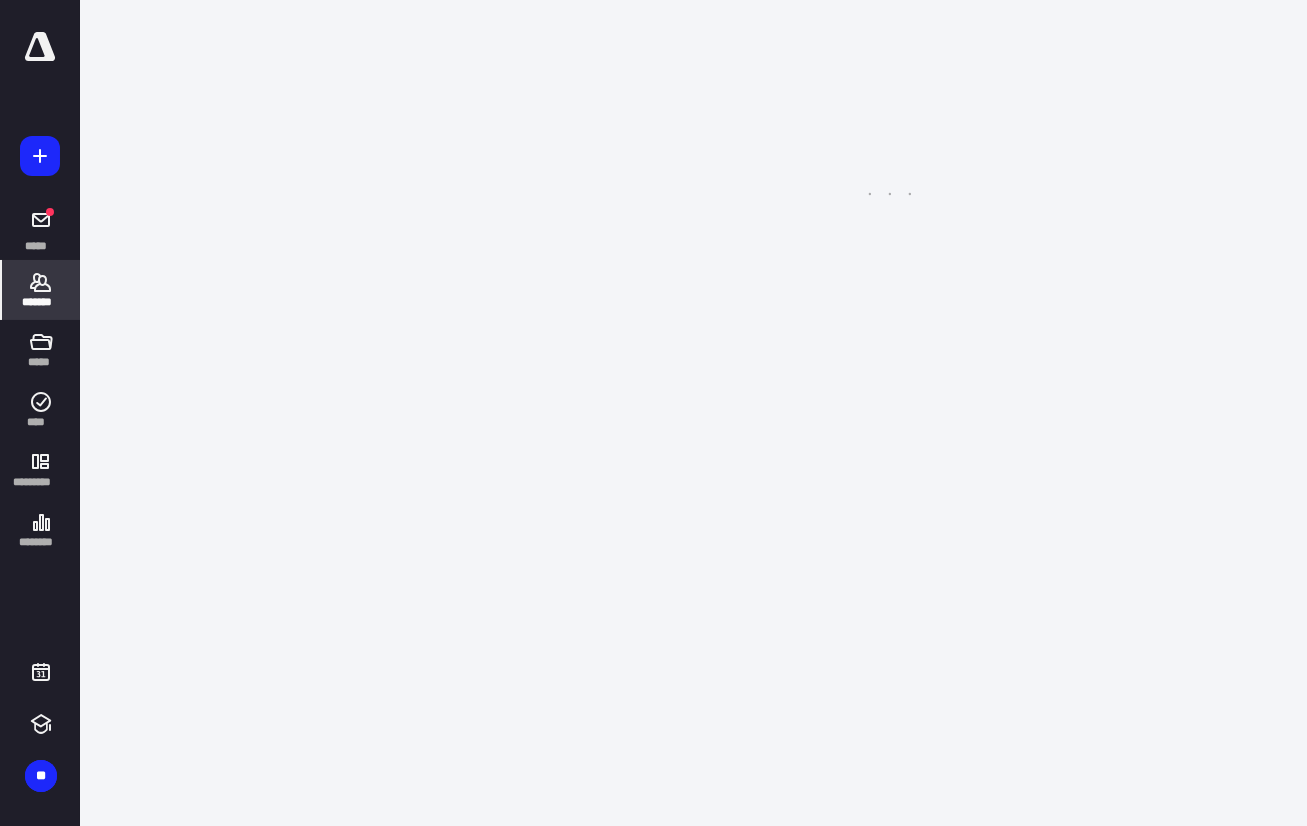 click on "*******" at bounding box center [41, 302] 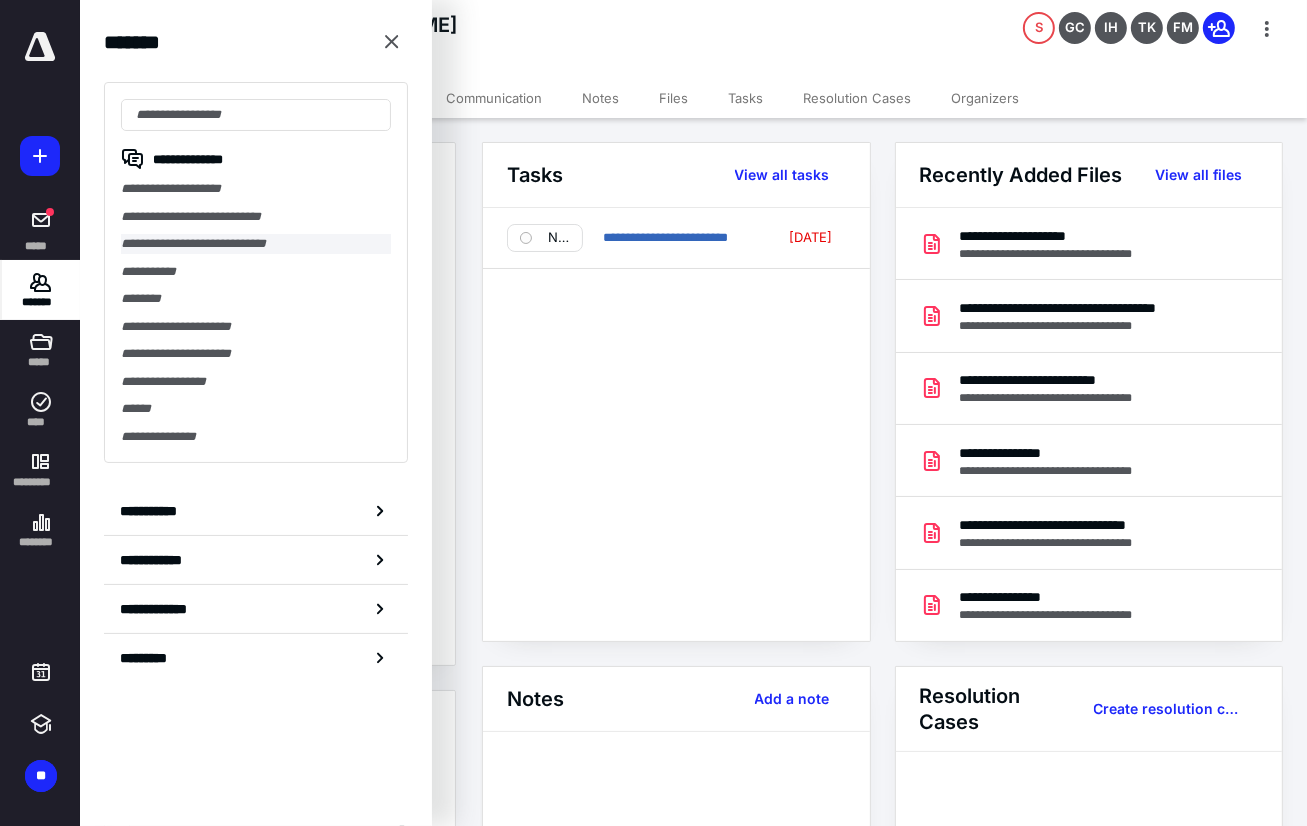 click on "**********" at bounding box center (256, 244) 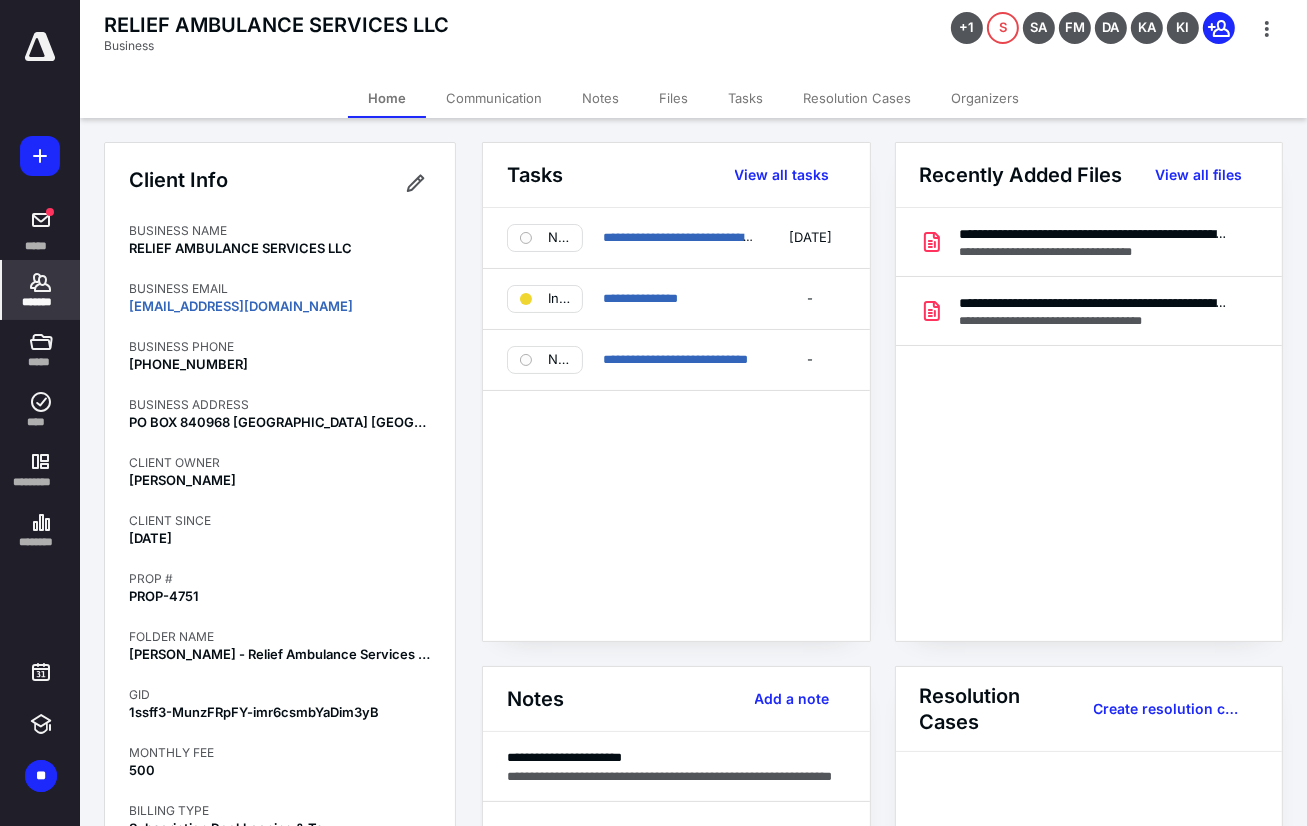 click on "Communication" at bounding box center [494, 98] 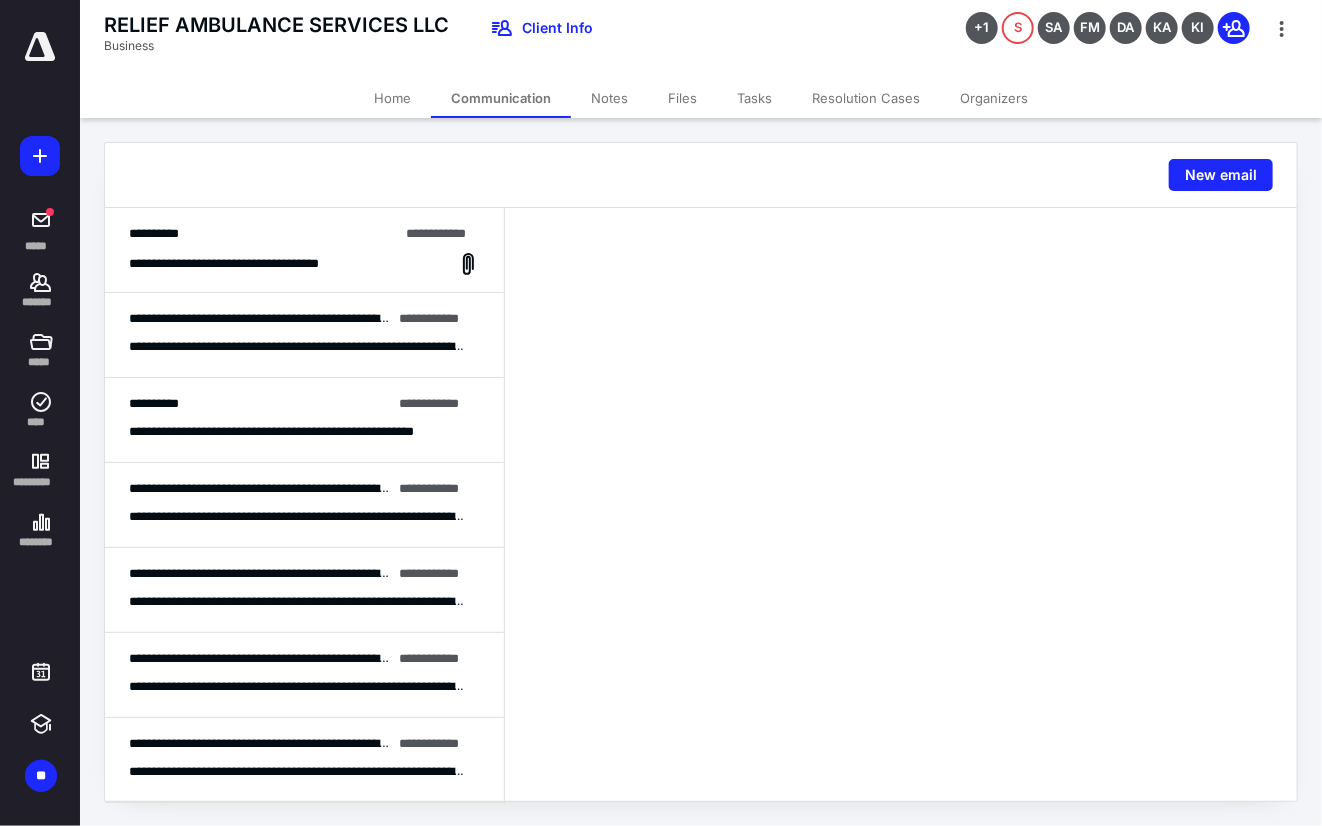 click on "**********" at bounding box center [248, 264] 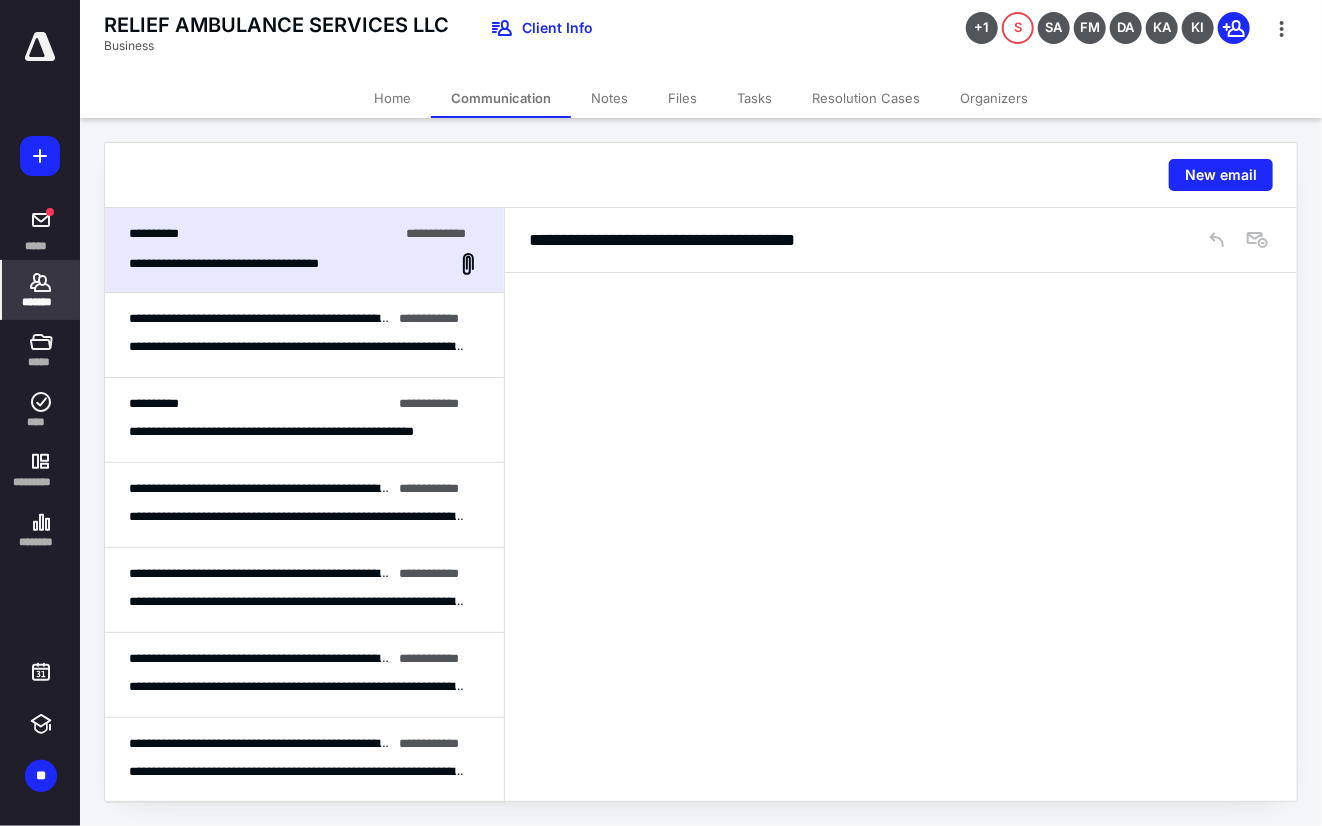 click 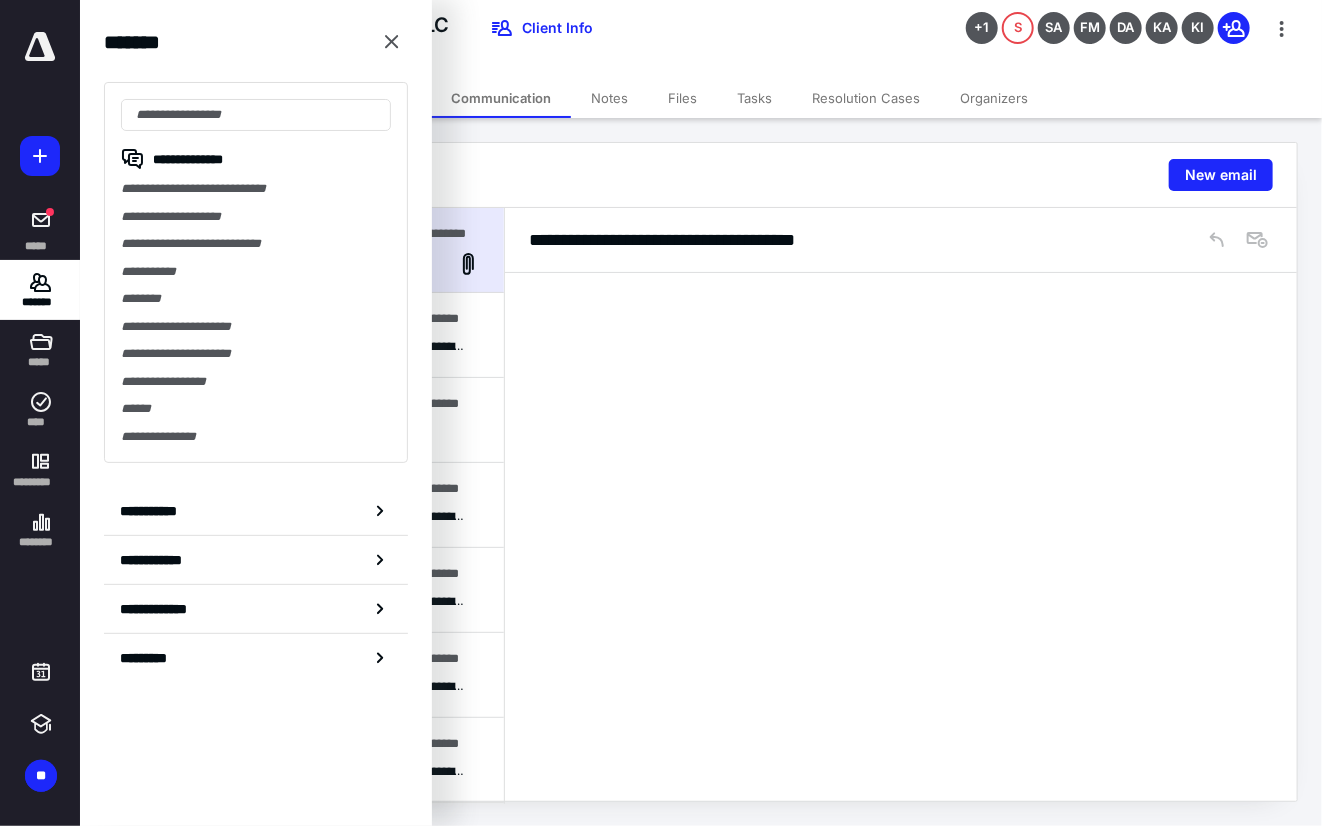 click on "**********" at bounding box center (701, 472) 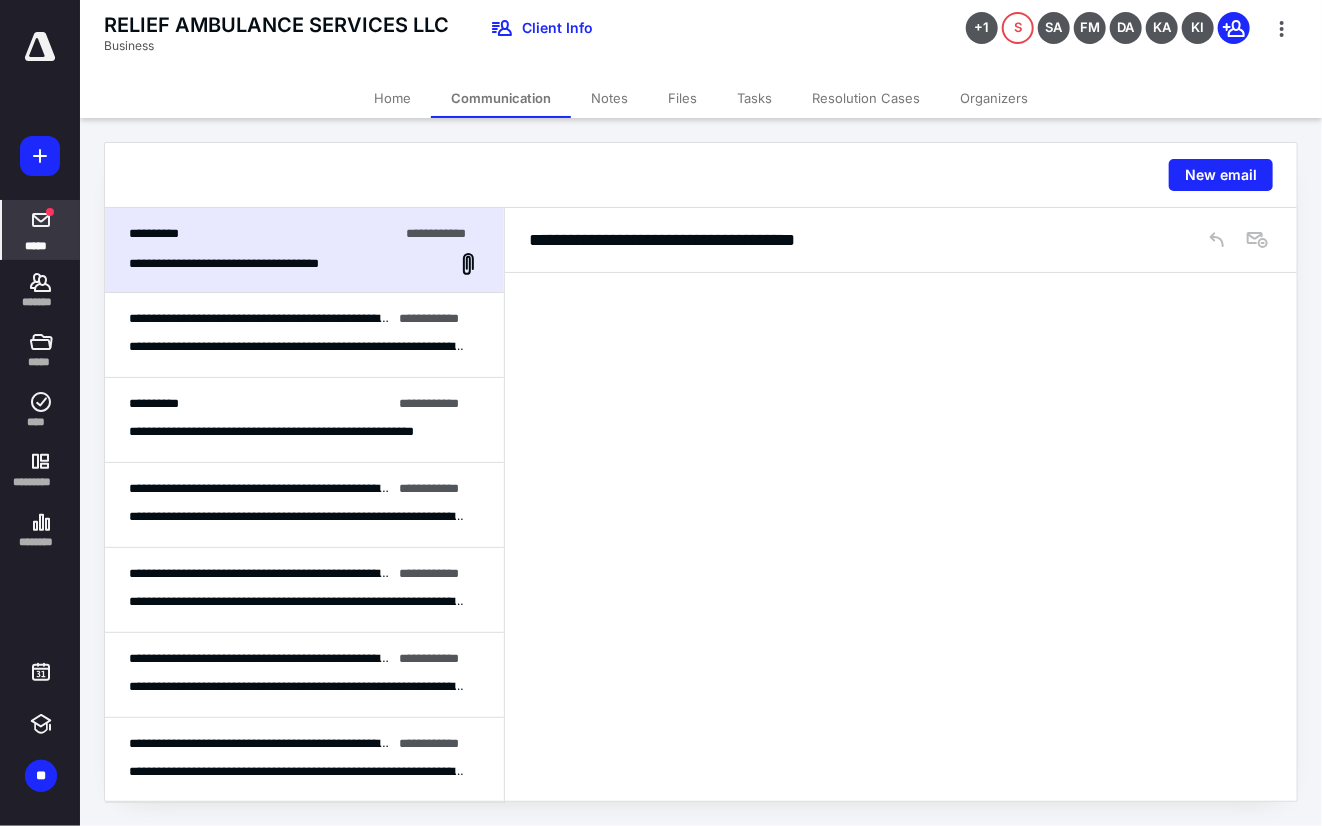 click 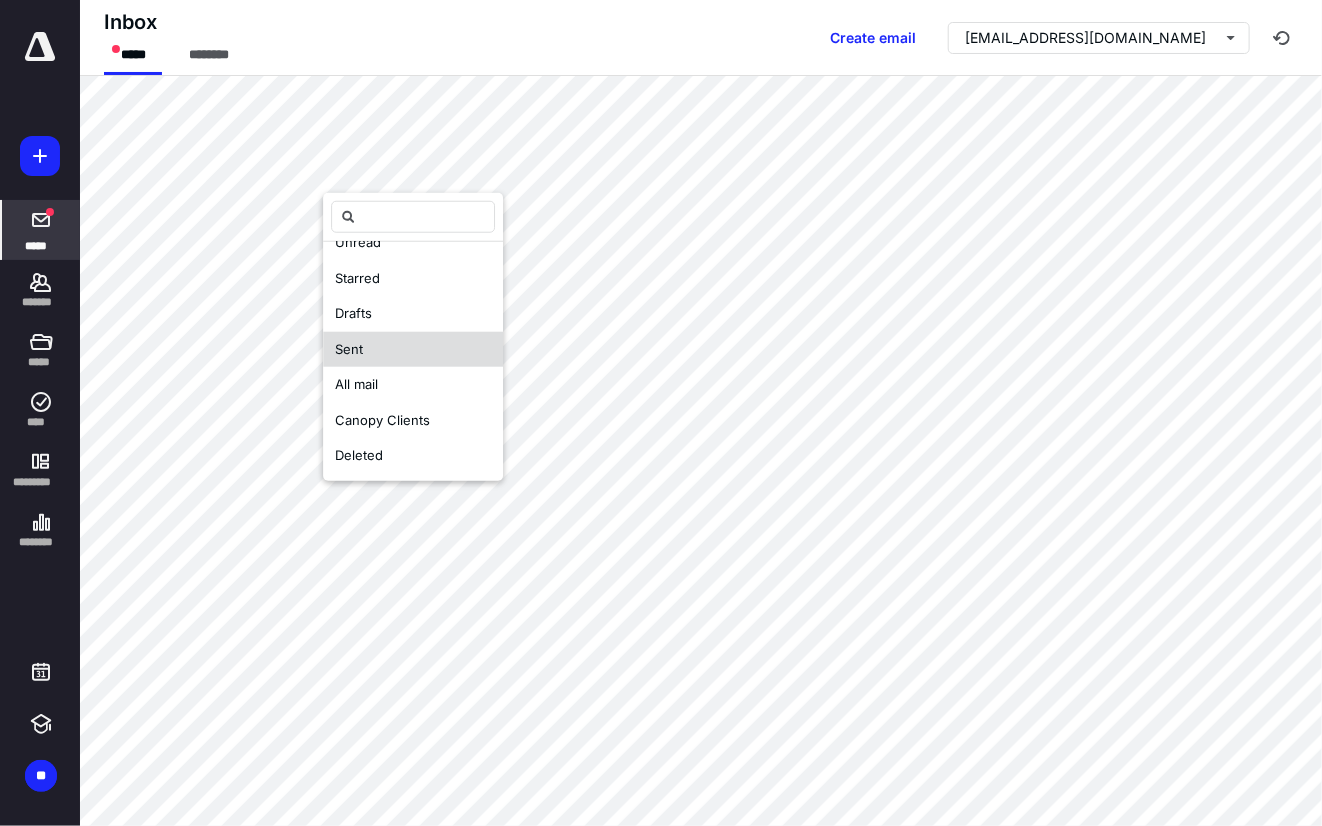 scroll, scrollTop: 100, scrollLeft: 0, axis: vertical 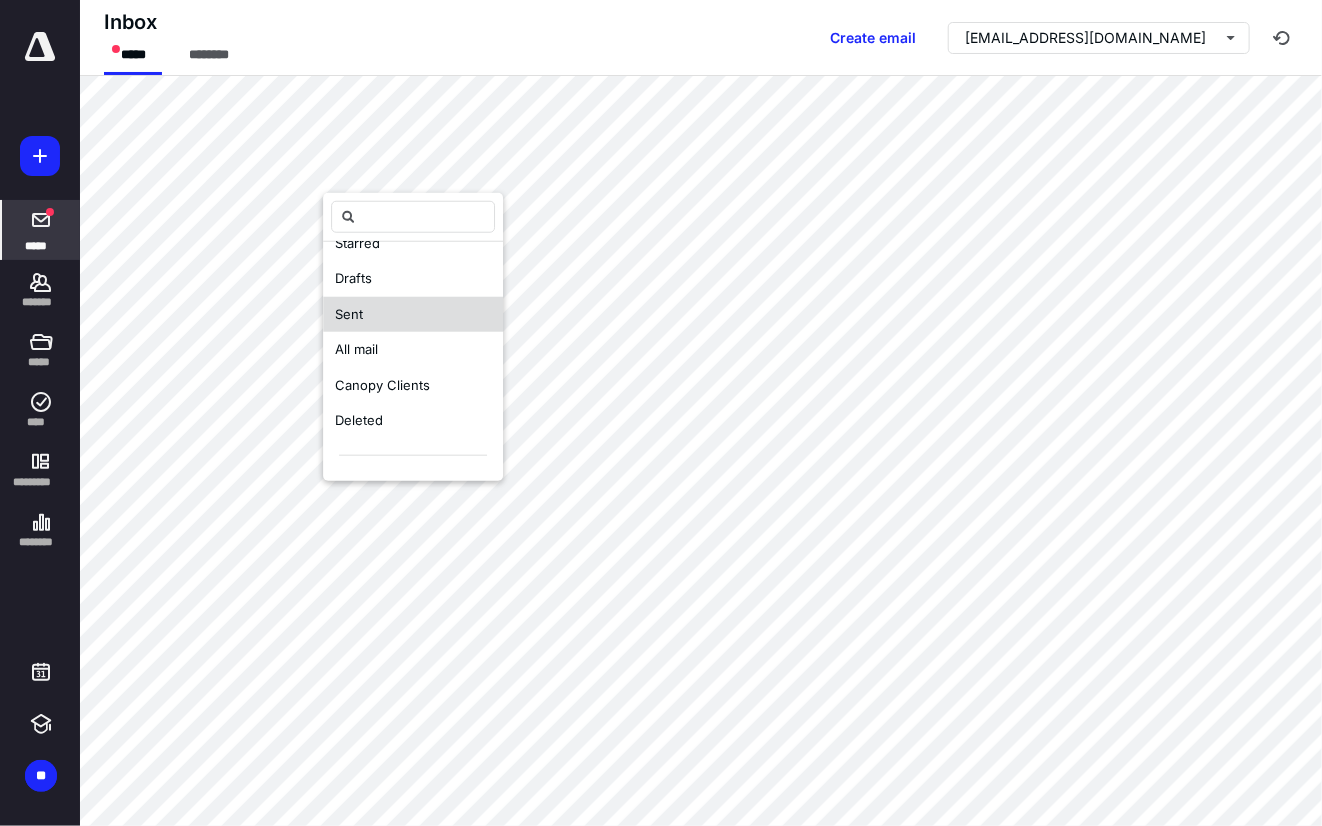 click on "Sent" at bounding box center [413, 314] 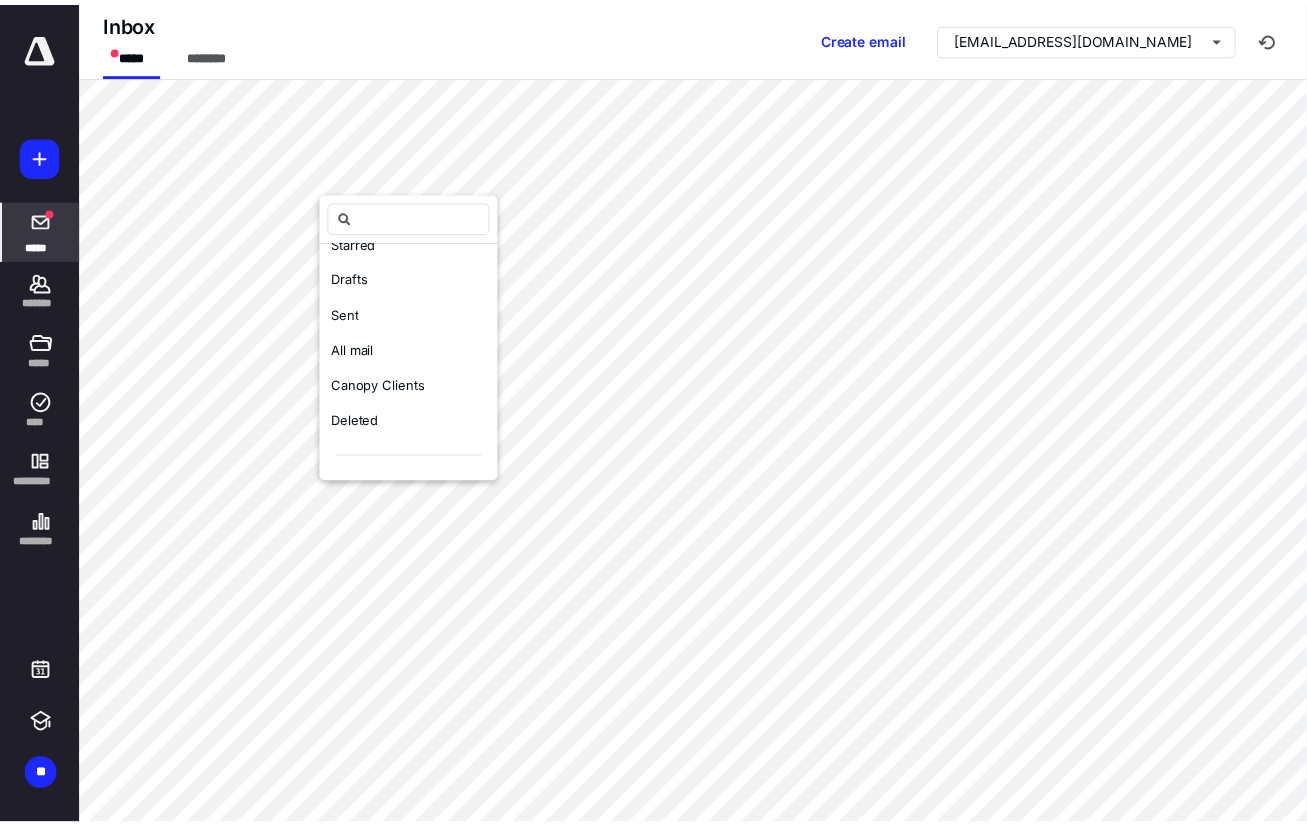 scroll, scrollTop: 0, scrollLeft: 0, axis: both 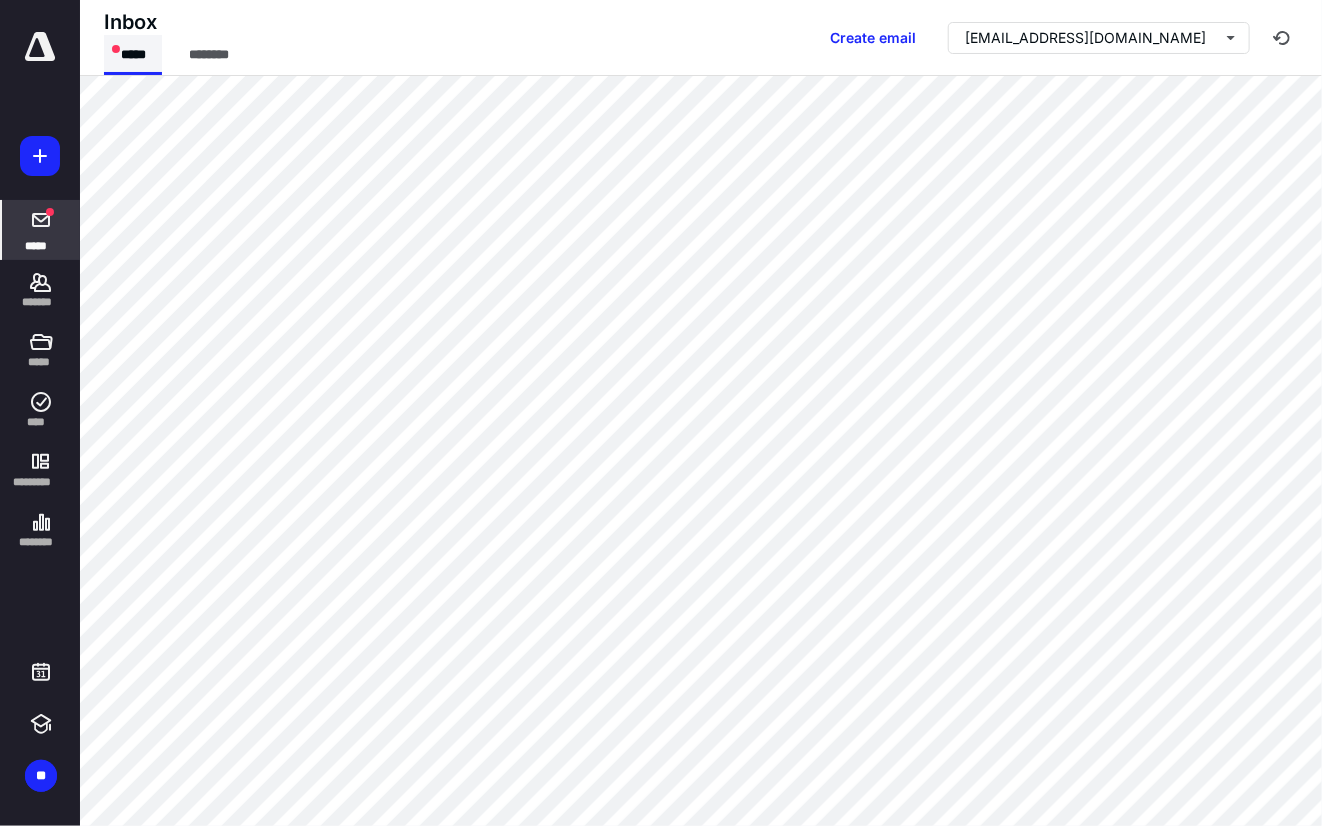 click on "*****" at bounding box center [133, 55] 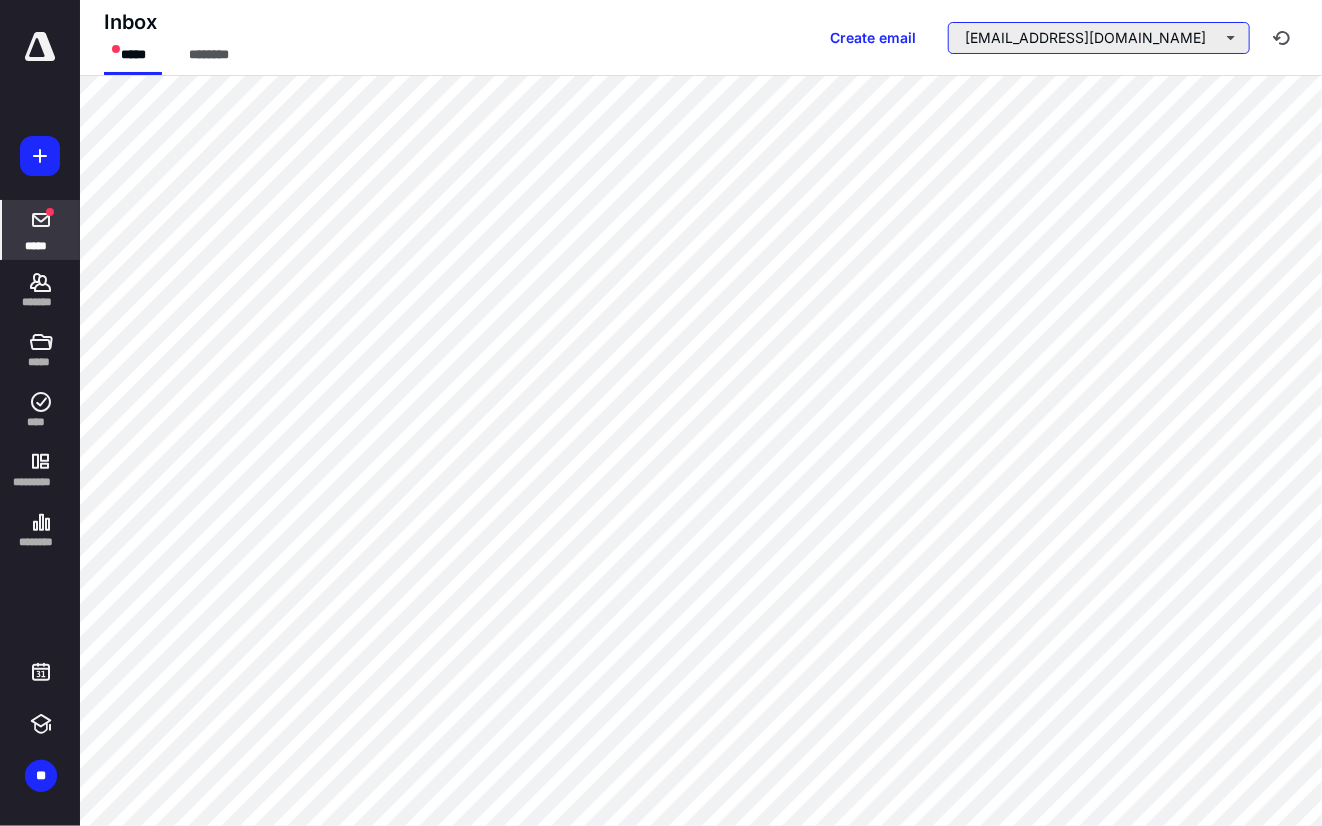 click on "[EMAIL_ADDRESS][DOMAIN_NAME]" at bounding box center (1099, 38) 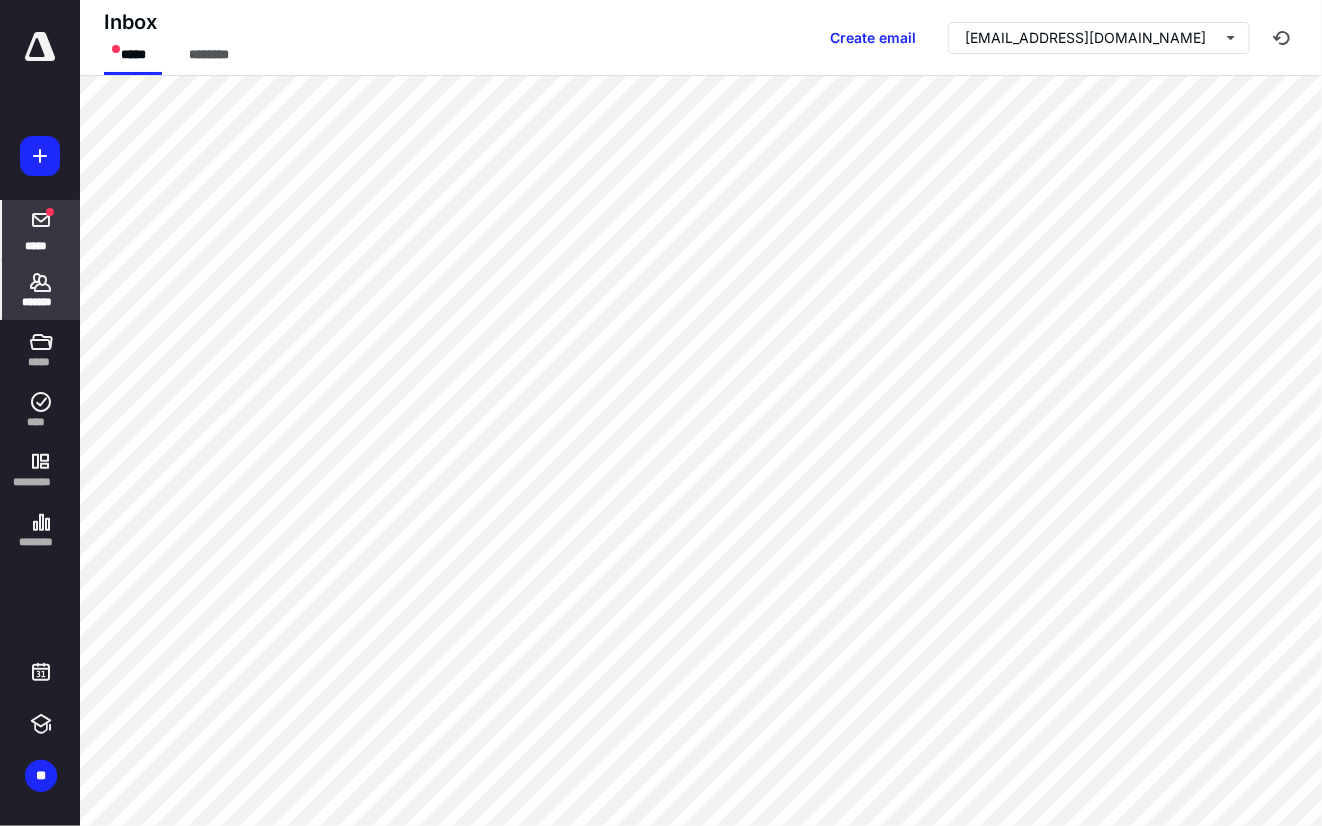 click on "*******" at bounding box center [41, 290] 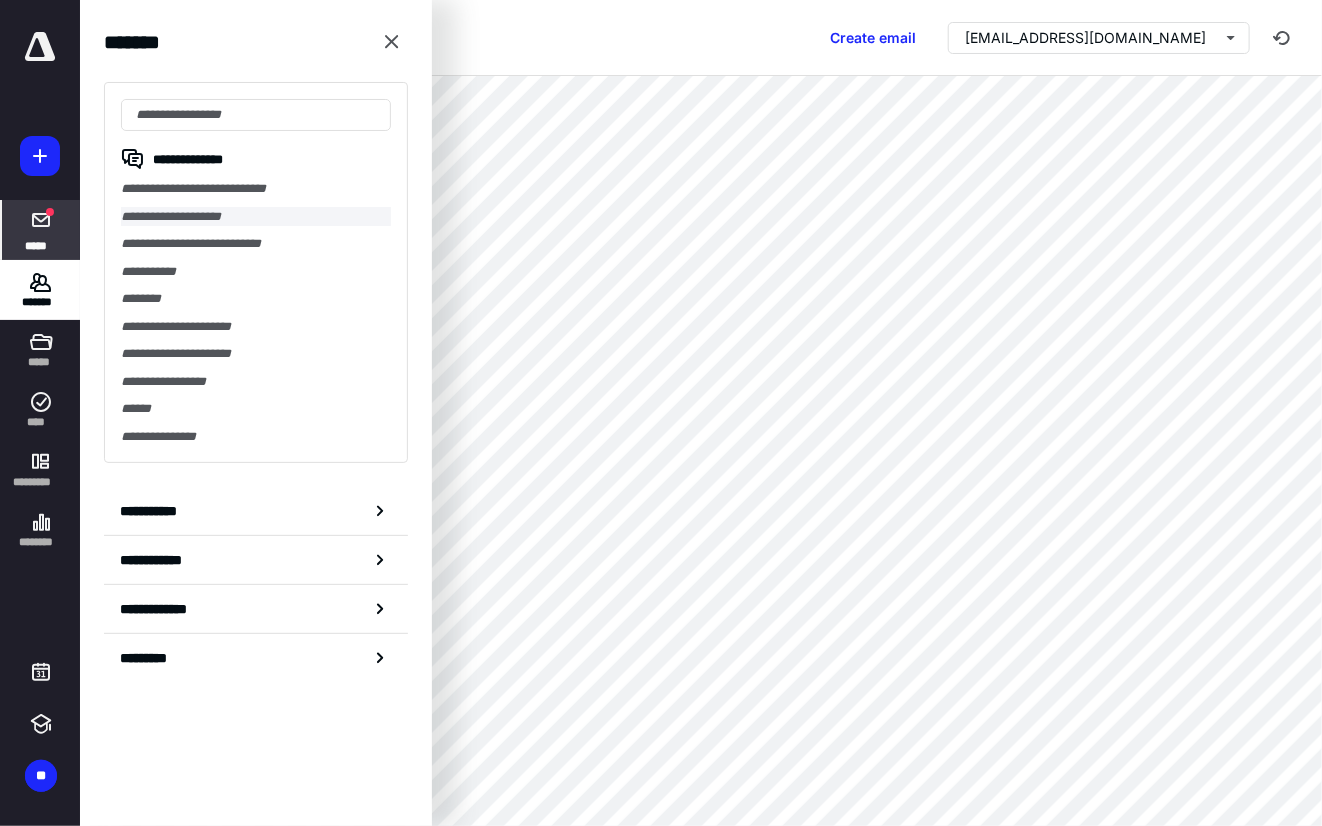 click on "**********" at bounding box center (256, 217) 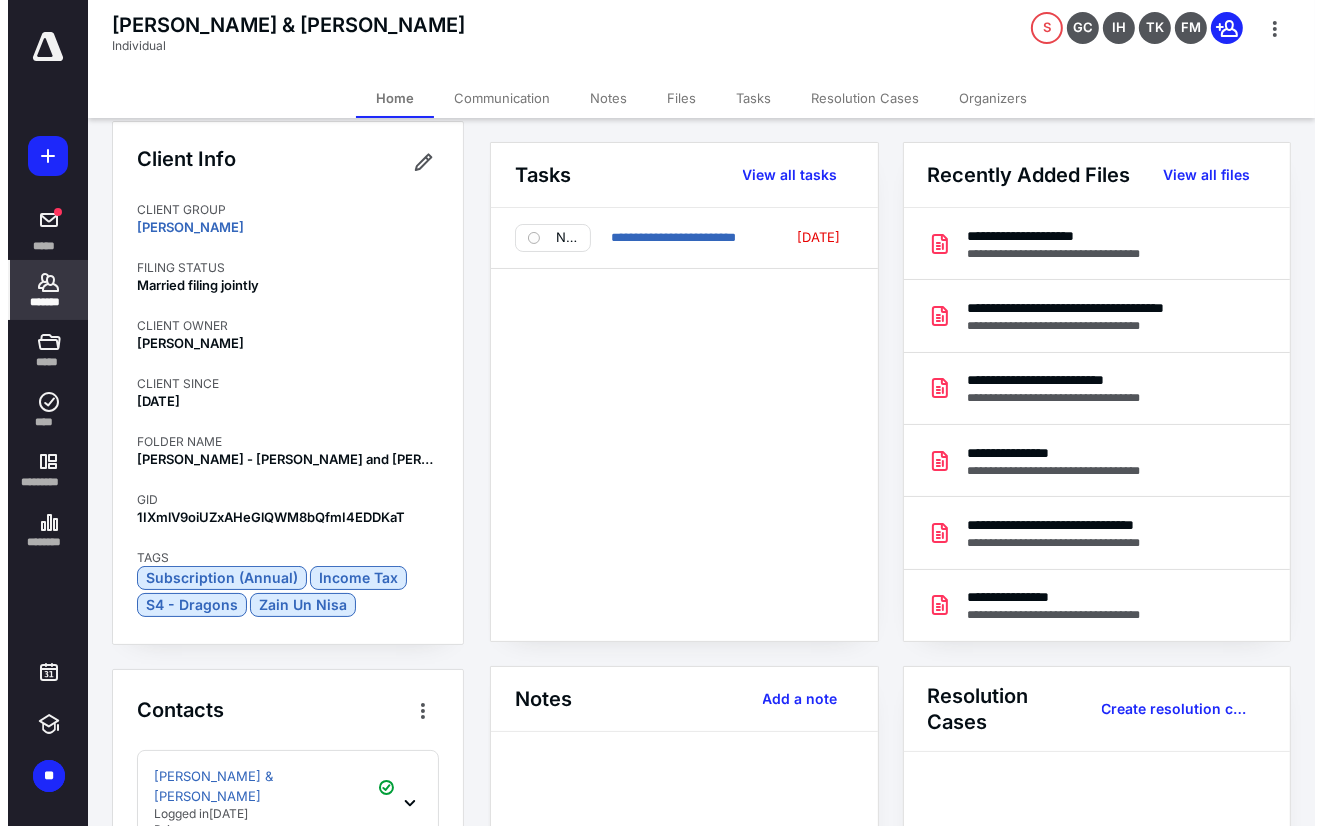 scroll, scrollTop: 0, scrollLeft: 0, axis: both 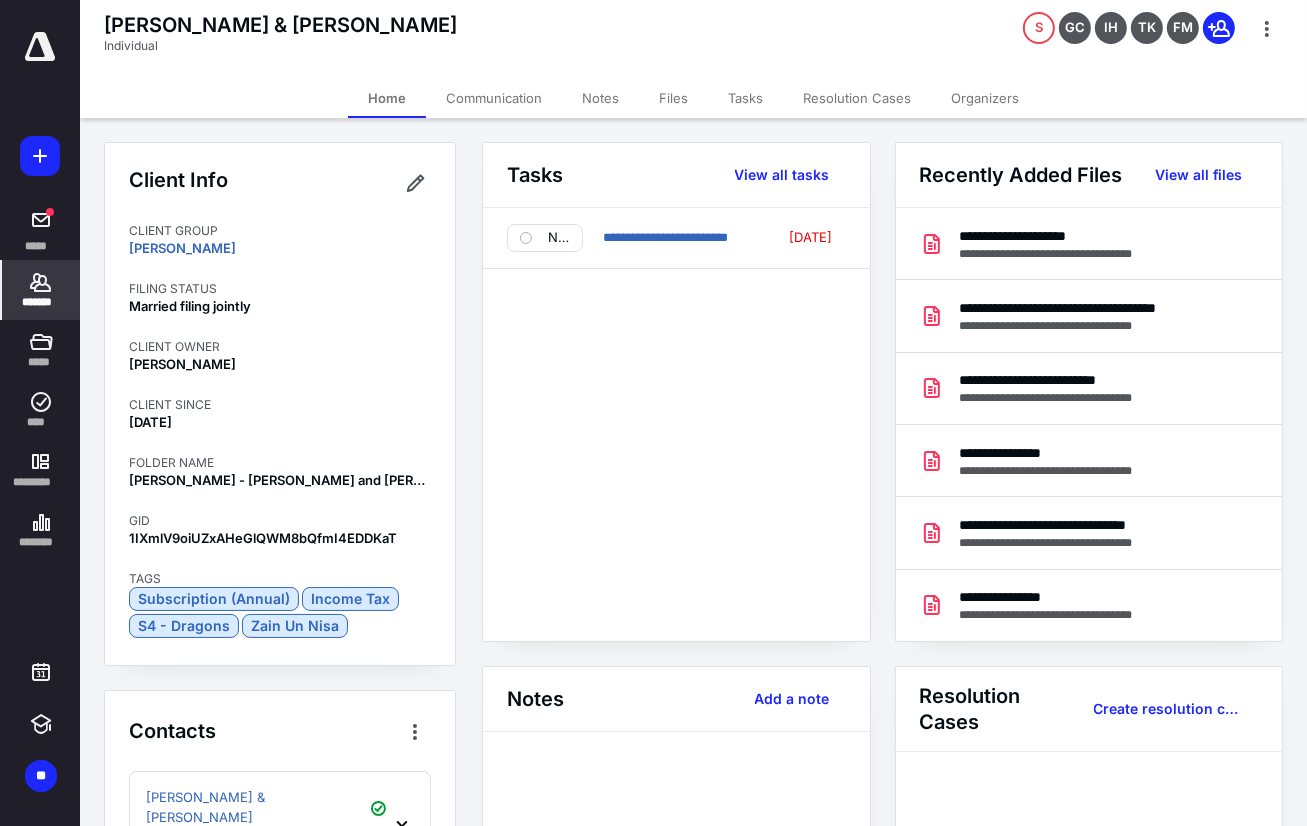 click on "Client Info CLIENT GROUP [PERSON_NAME] FILING STATUS Married filing jointly CLIENT OWNER [PERSON_NAME] CLIENT SINCE [DATE] FOLDER NAME [PERSON_NAME] - [PERSON_NAME] and [PERSON_NAME] -1451 GID 1IXmlV9oiUZxAHeGlQWM8bQfmI4EDDKaT TAGS Subscription (Annual) Income Tax S4 - Dragons Zain Un Nisa Contacts [PERSON_NAME] & [PERSON_NAME] Logged [DATE][DATE] Primary contact Integrations QuickBooks Online Access Connections" at bounding box center [280, 675] 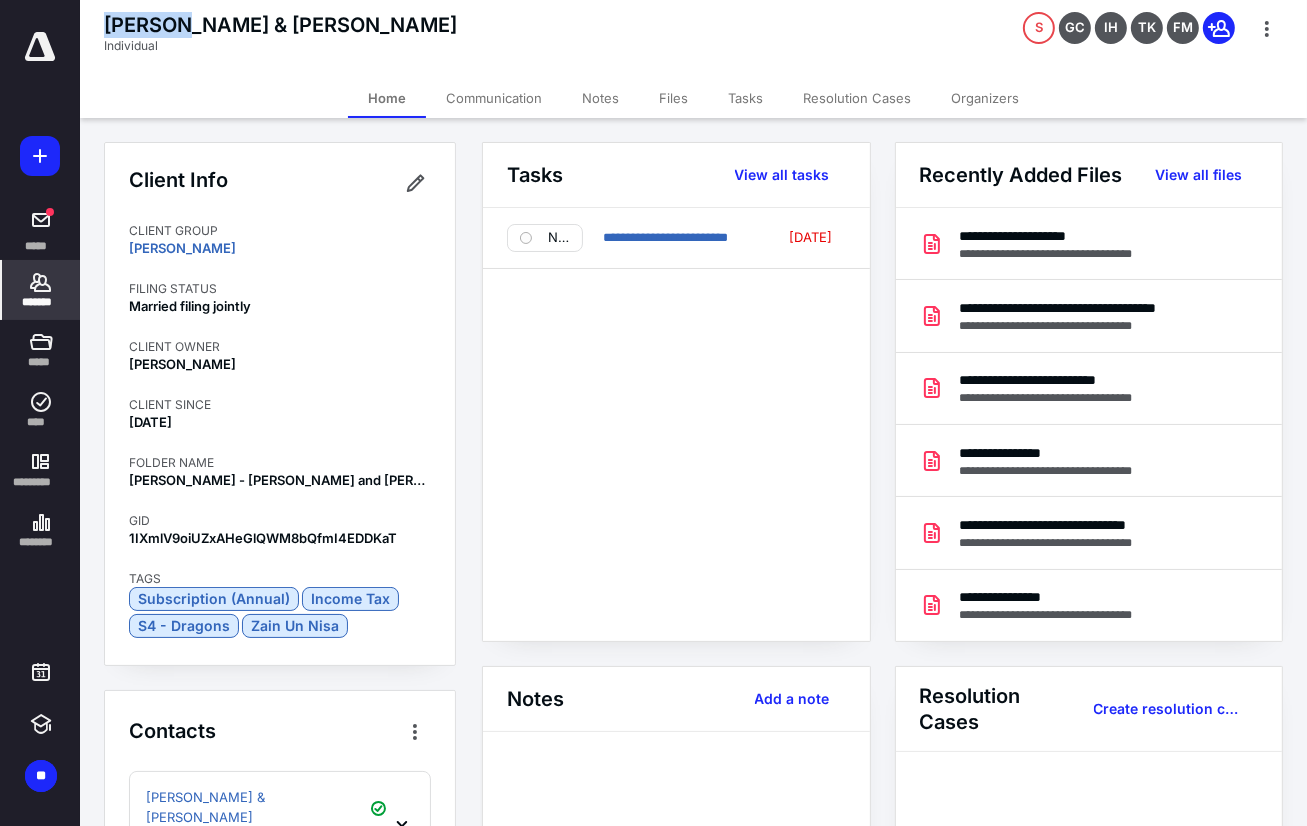 click on "[PERSON_NAME] & [PERSON_NAME]" at bounding box center (280, 25) 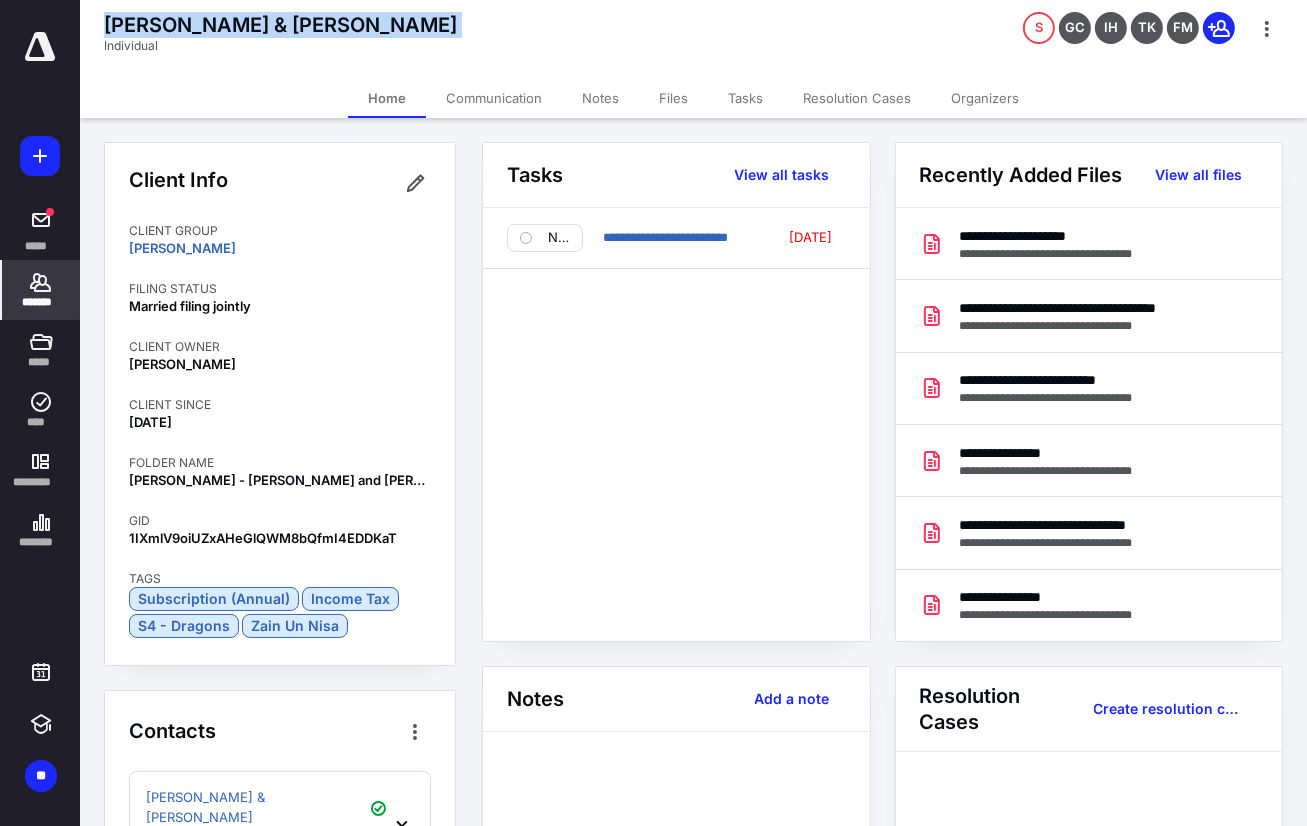 click on "[PERSON_NAME] & [PERSON_NAME]" at bounding box center (280, 25) 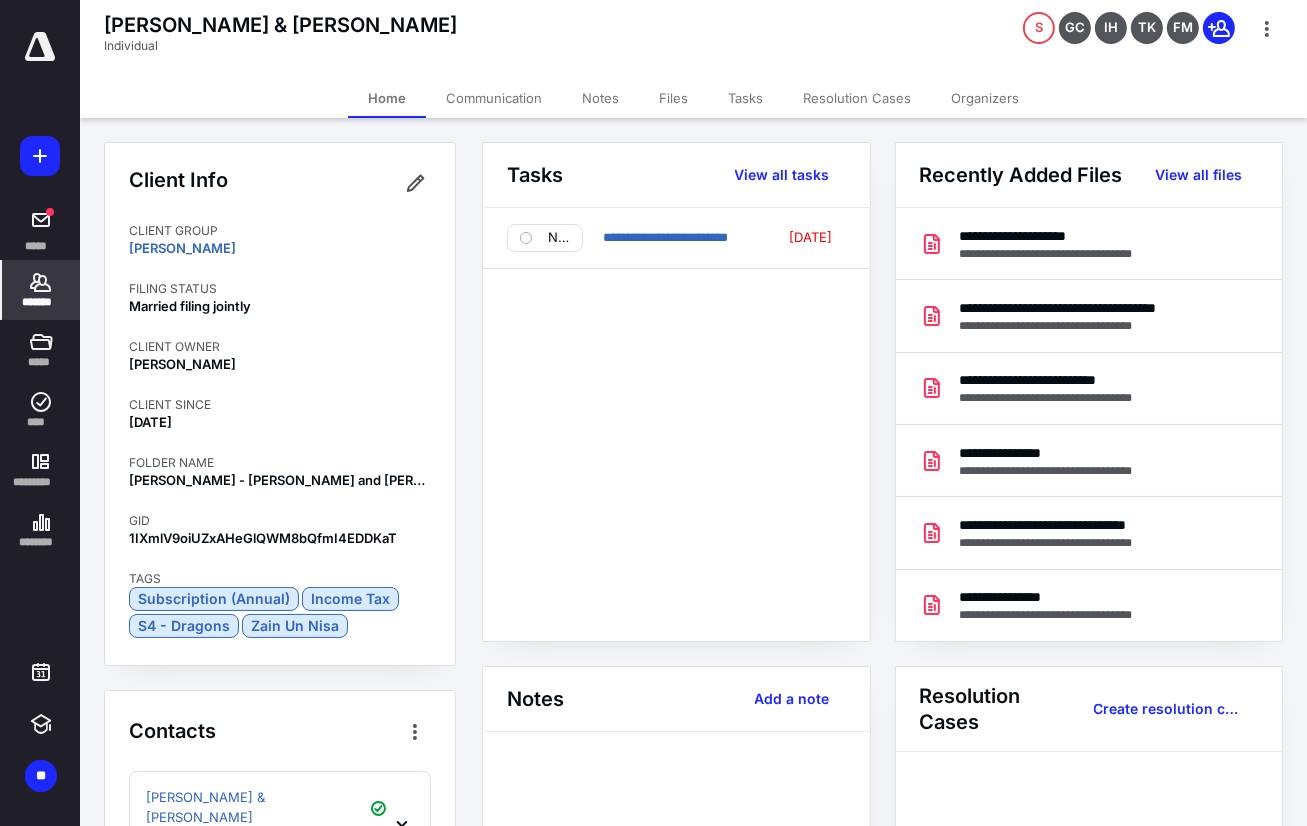 click on "Individual" at bounding box center (280, 46) 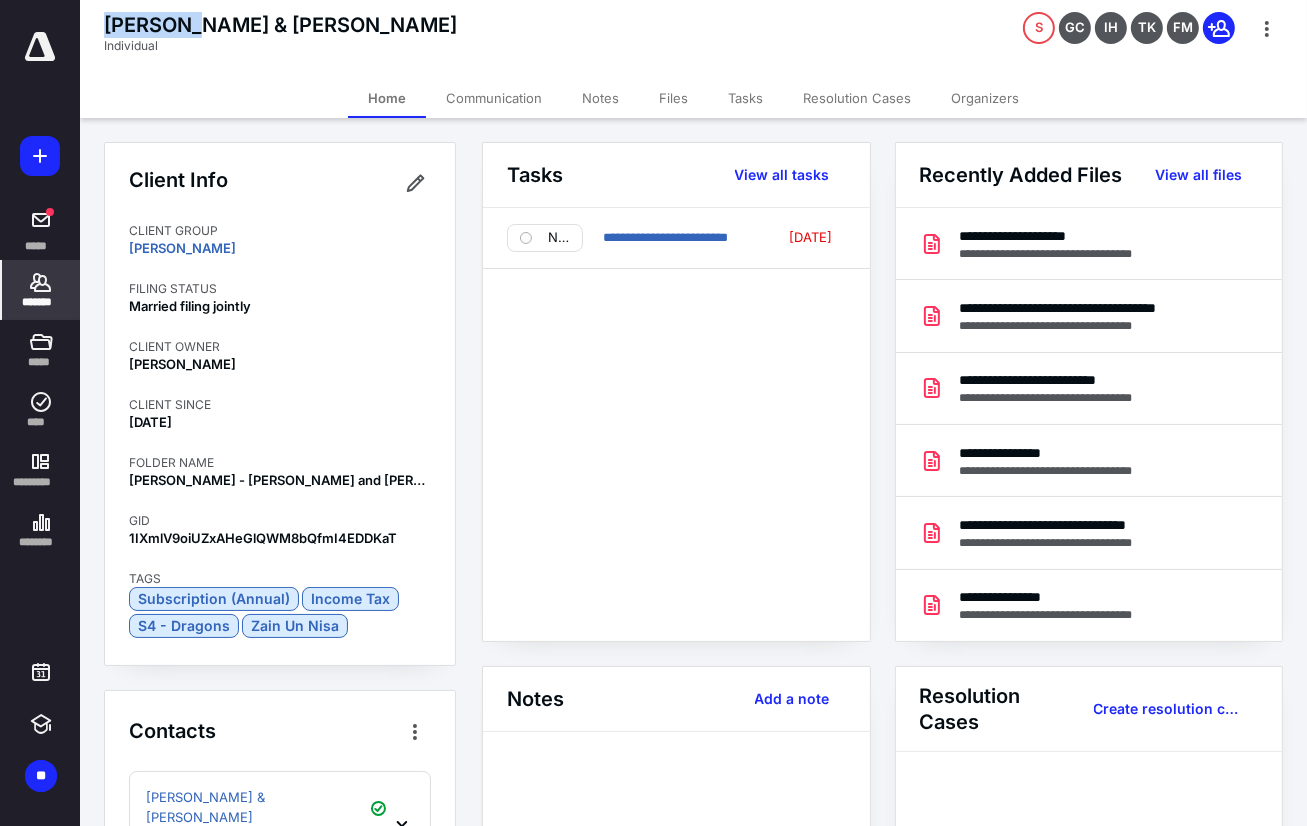 click on "[PERSON_NAME] & [PERSON_NAME]" at bounding box center (280, 25) 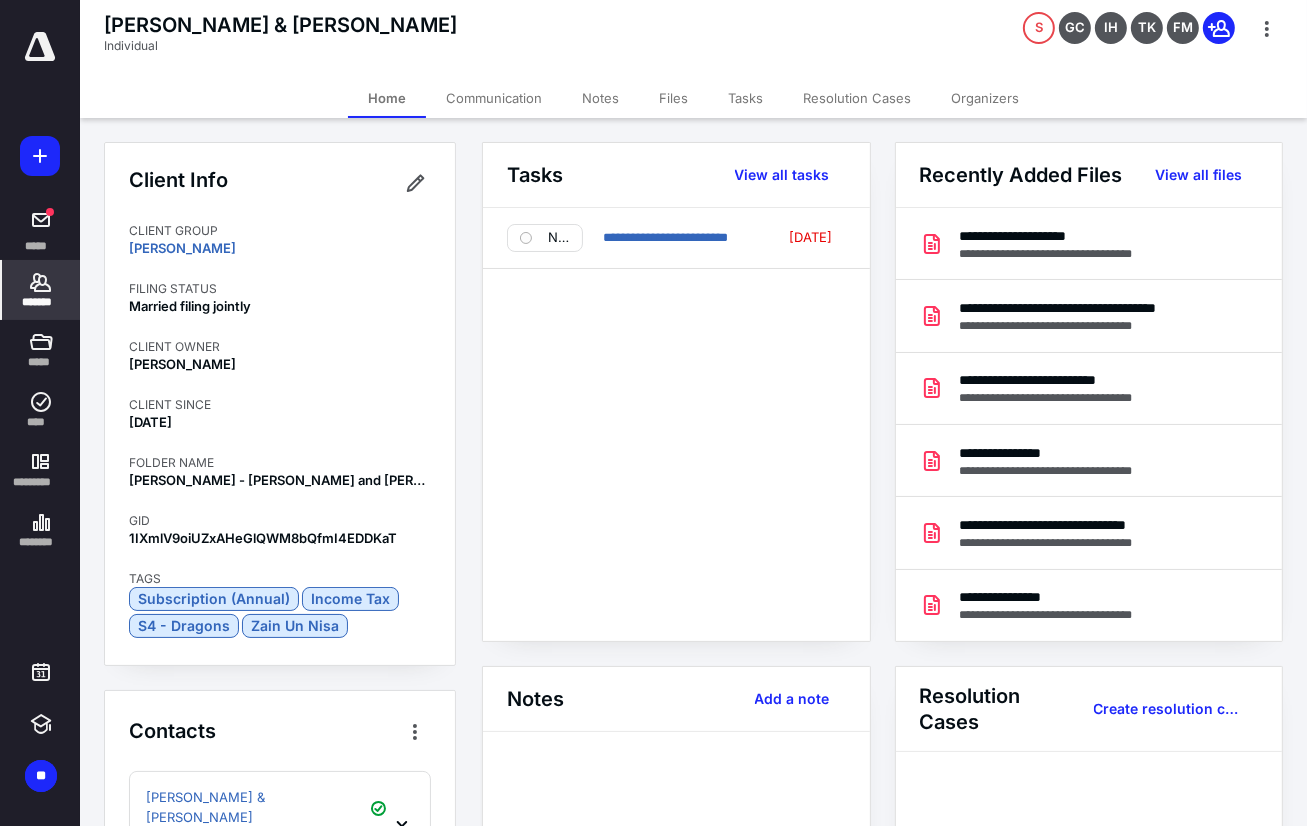 click on "Individual" at bounding box center [280, 46] 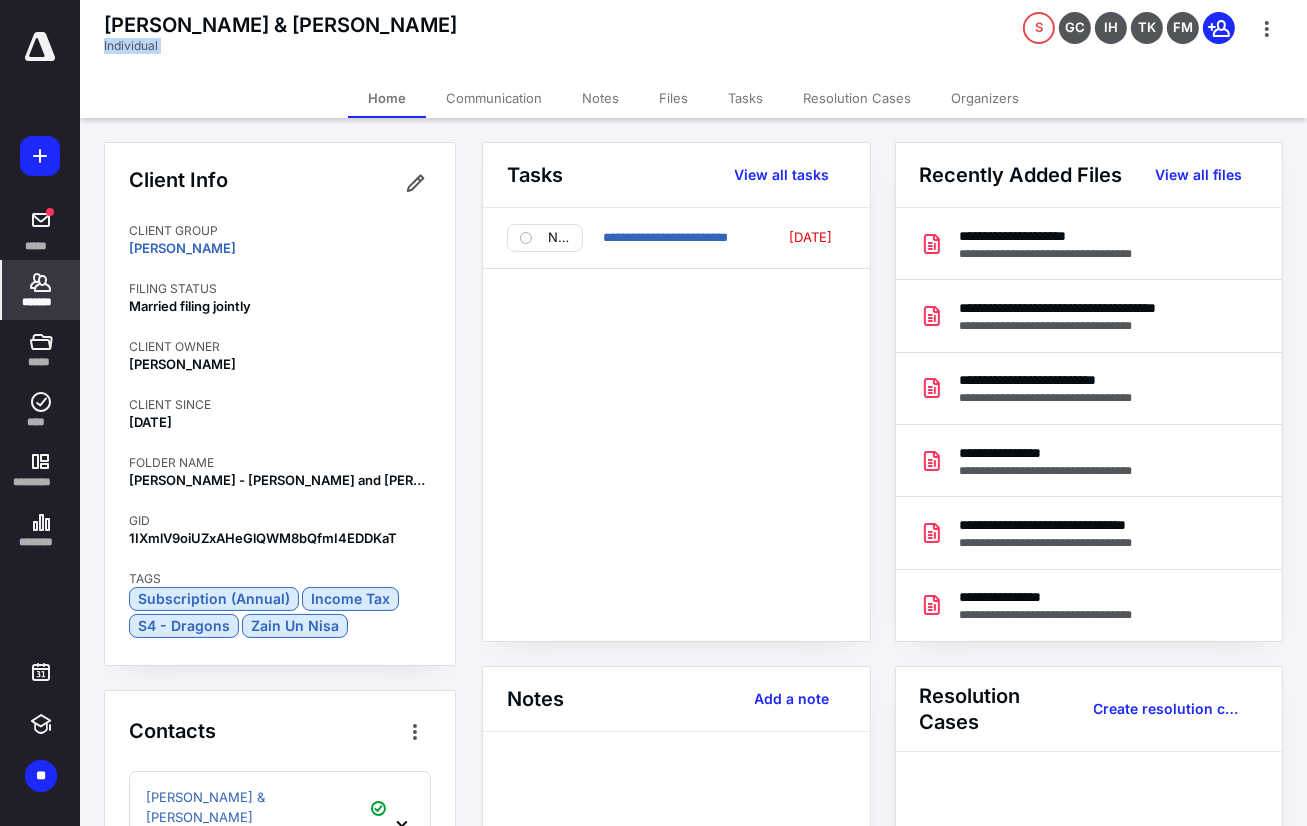 click on "Individual" at bounding box center [280, 46] 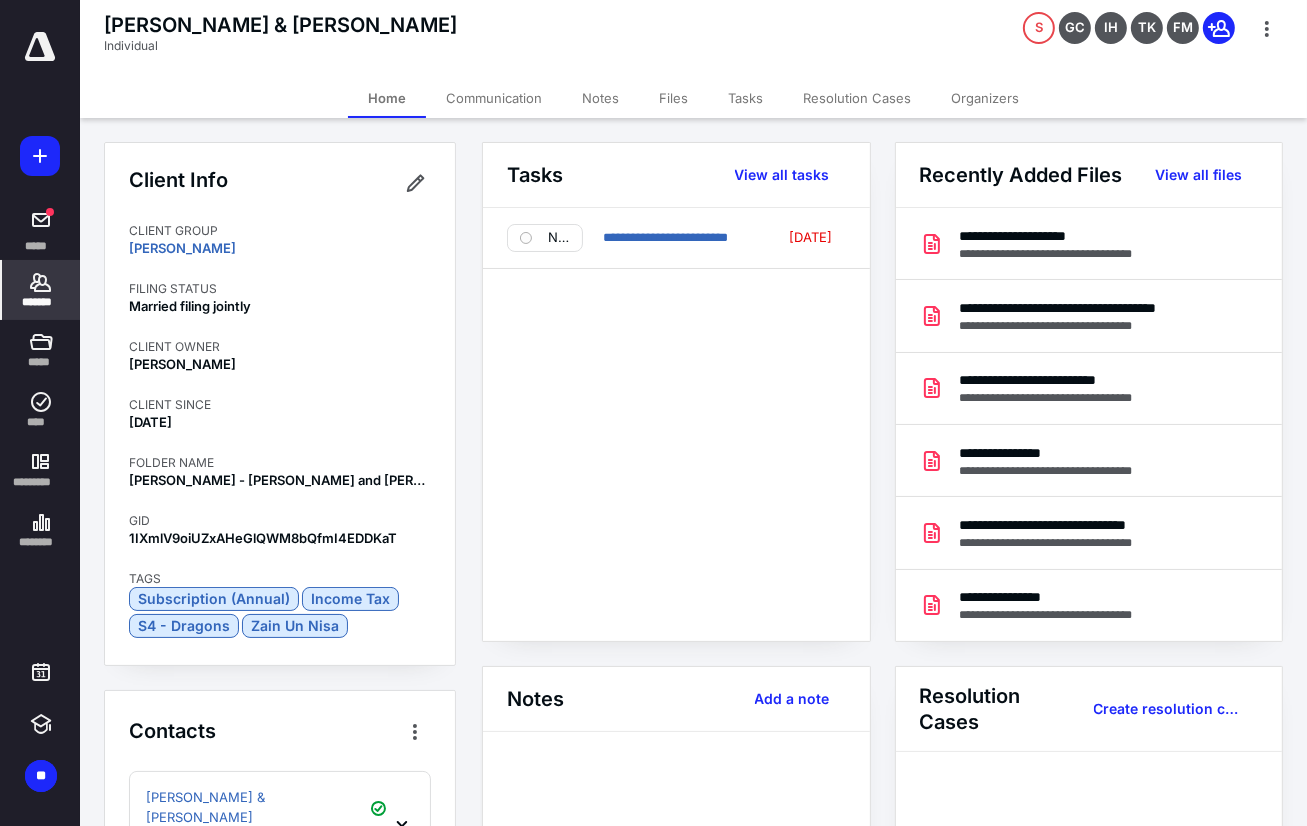 click on "[PERSON_NAME] & [PERSON_NAME] Individual S GC IH TK FM" at bounding box center [693, 39] 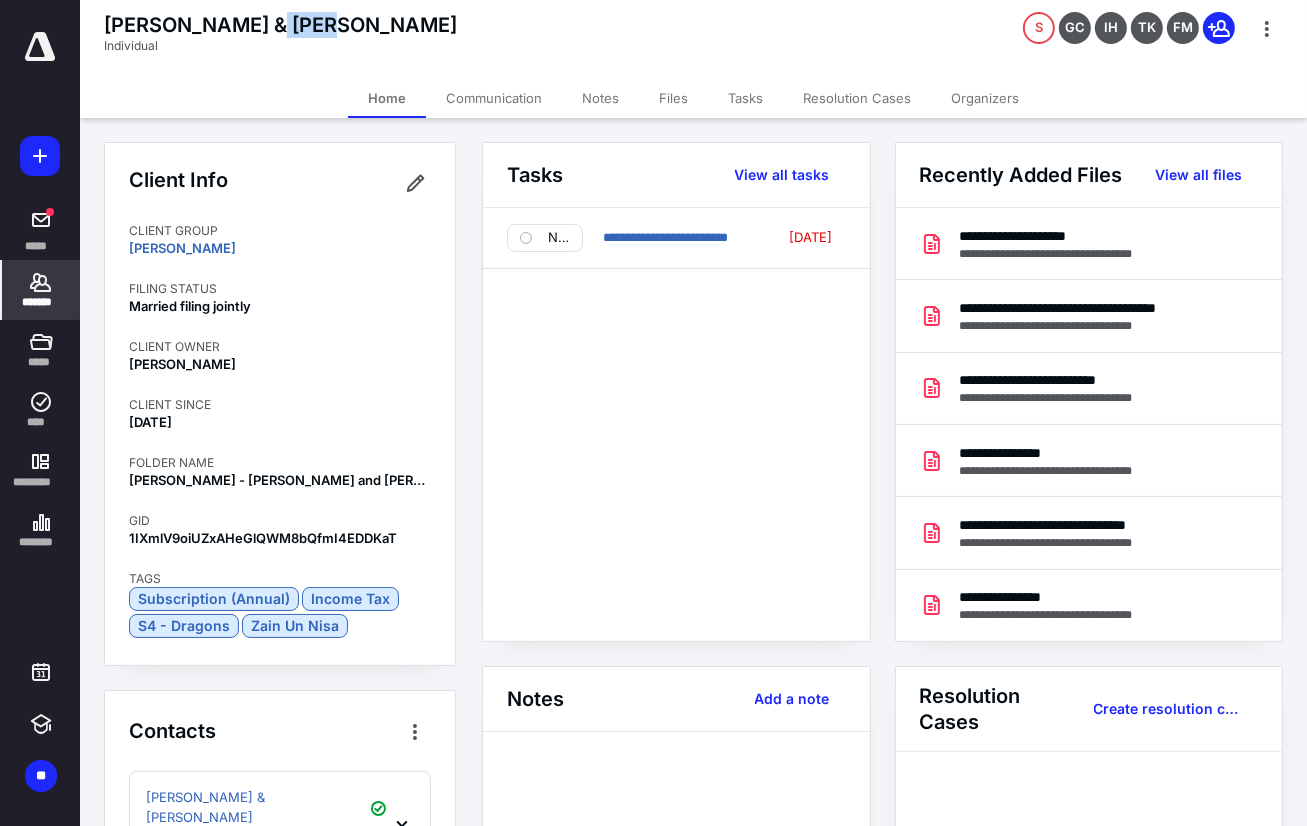 click on "[PERSON_NAME] & [PERSON_NAME]" at bounding box center [280, 25] 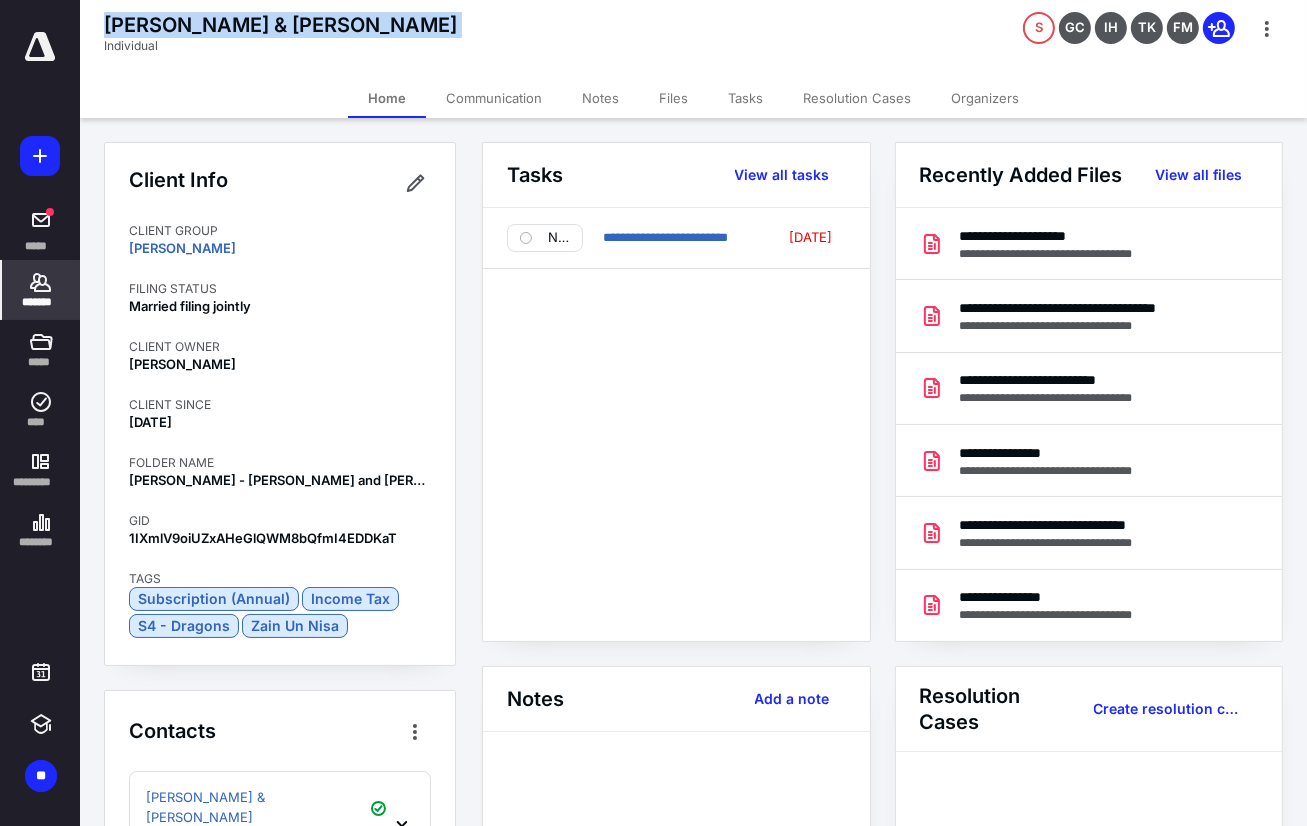 click on "[PERSON_NAME] & [PERSON_NAME]" at bounding box center (280, 25) 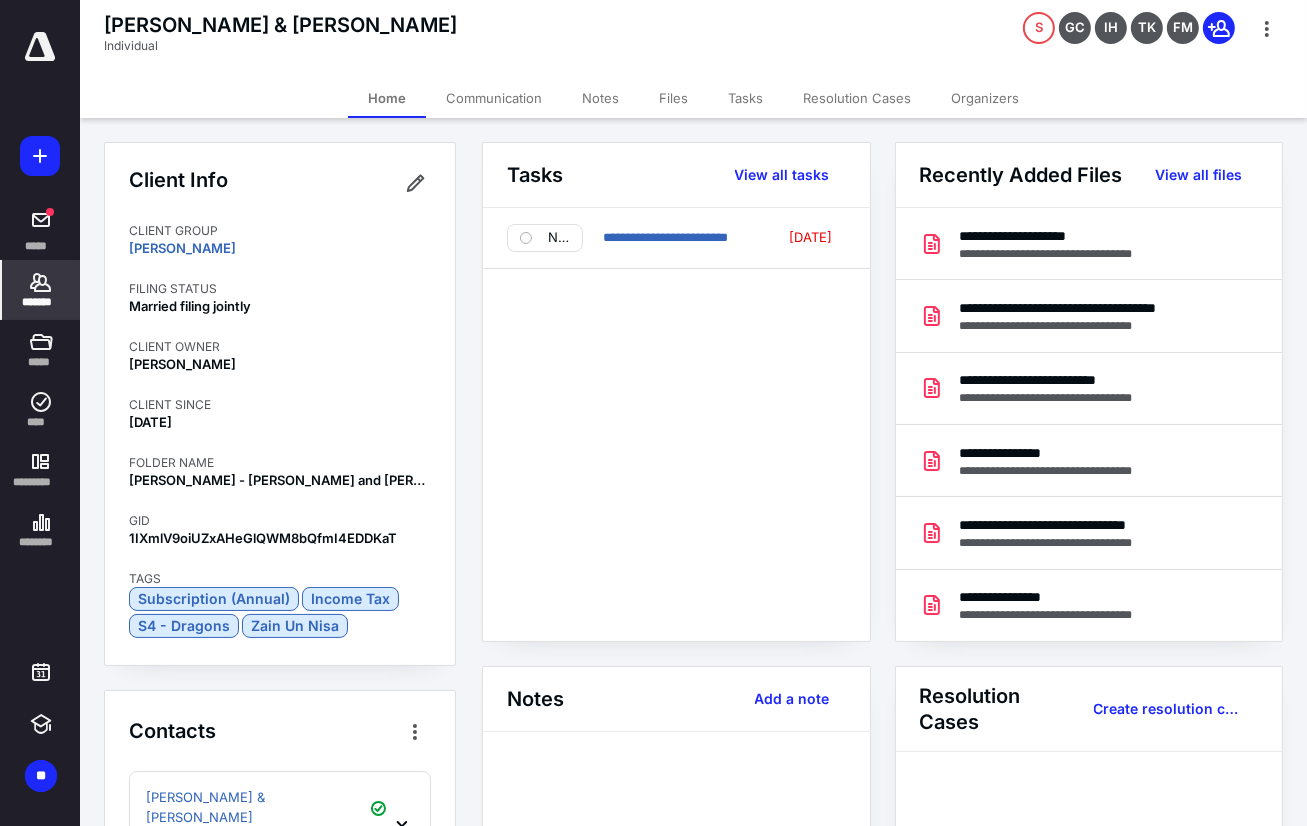click on "Individual" at bounding box center [280, 46] 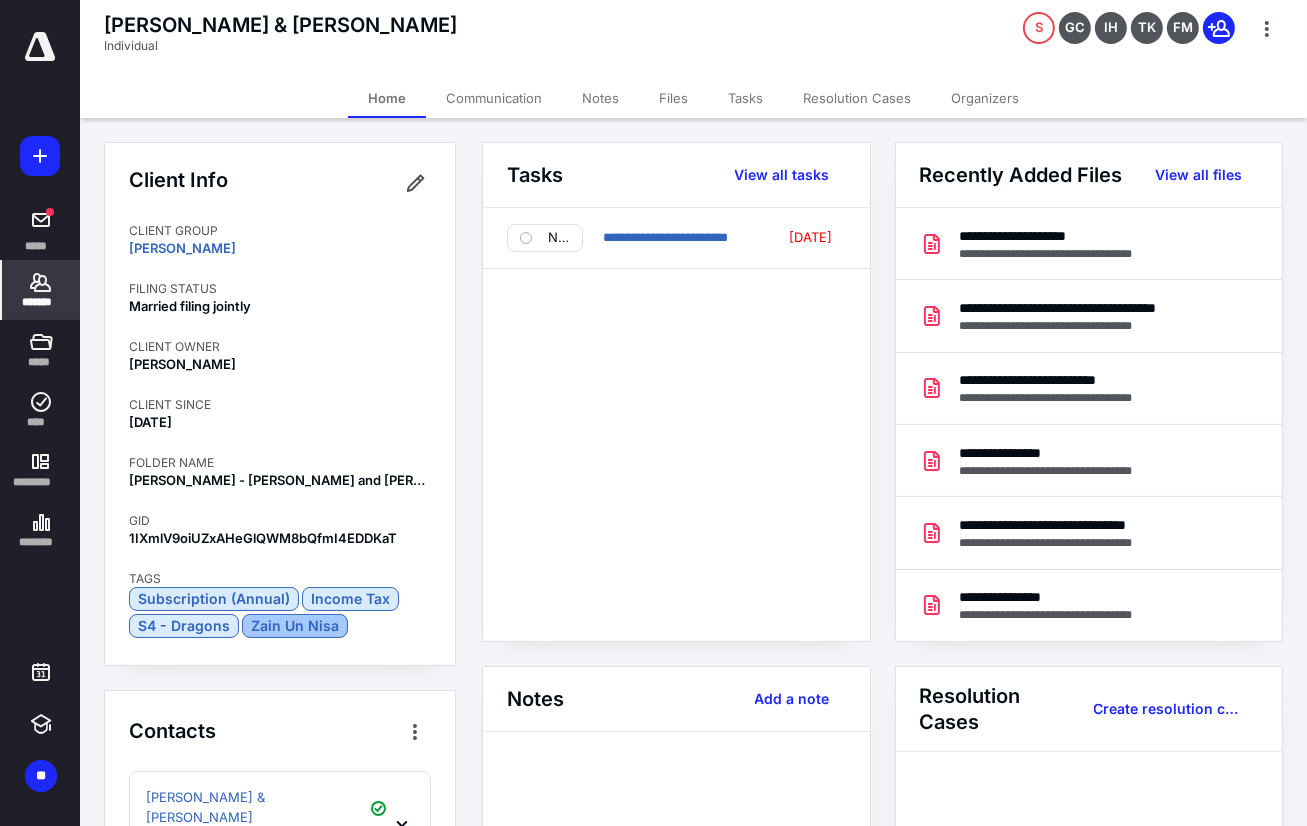 drag, startPoint x: 340, startPoint y: 636, endPoint x: 255, endPoint y: 631, distance: 85.146935 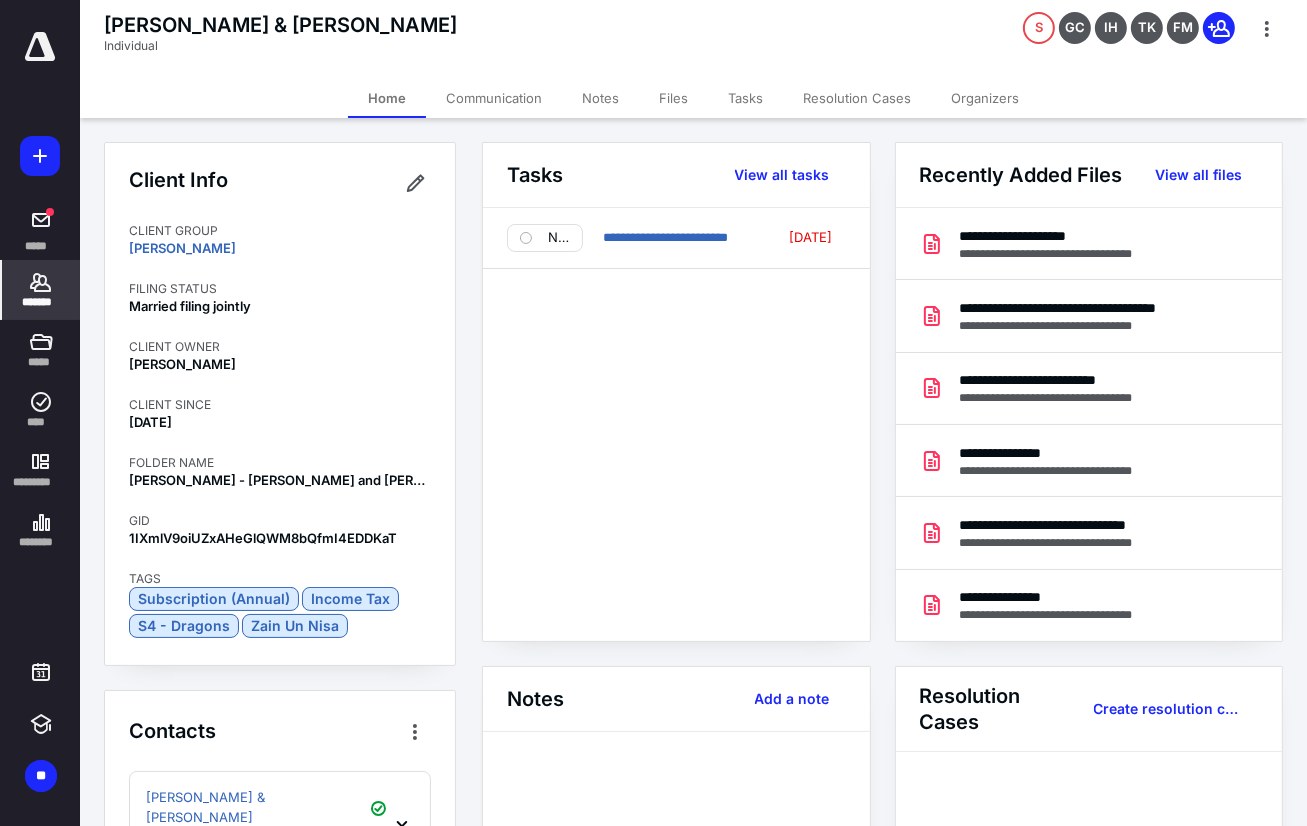 click on "[PERSON_NAME] & [PERSON_NAME]" at bounding box center [280, 25] 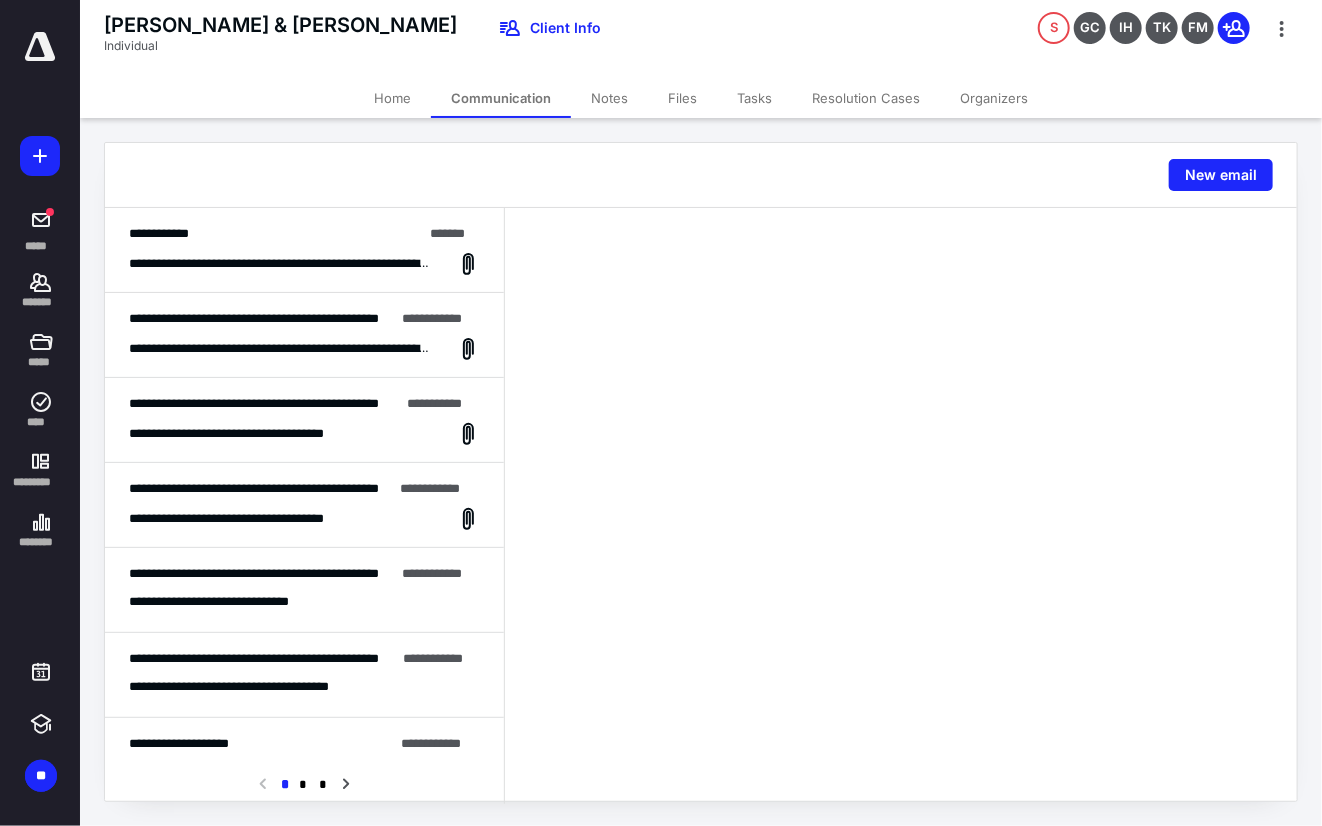 click on "**********" at bounding box center [281, 264] 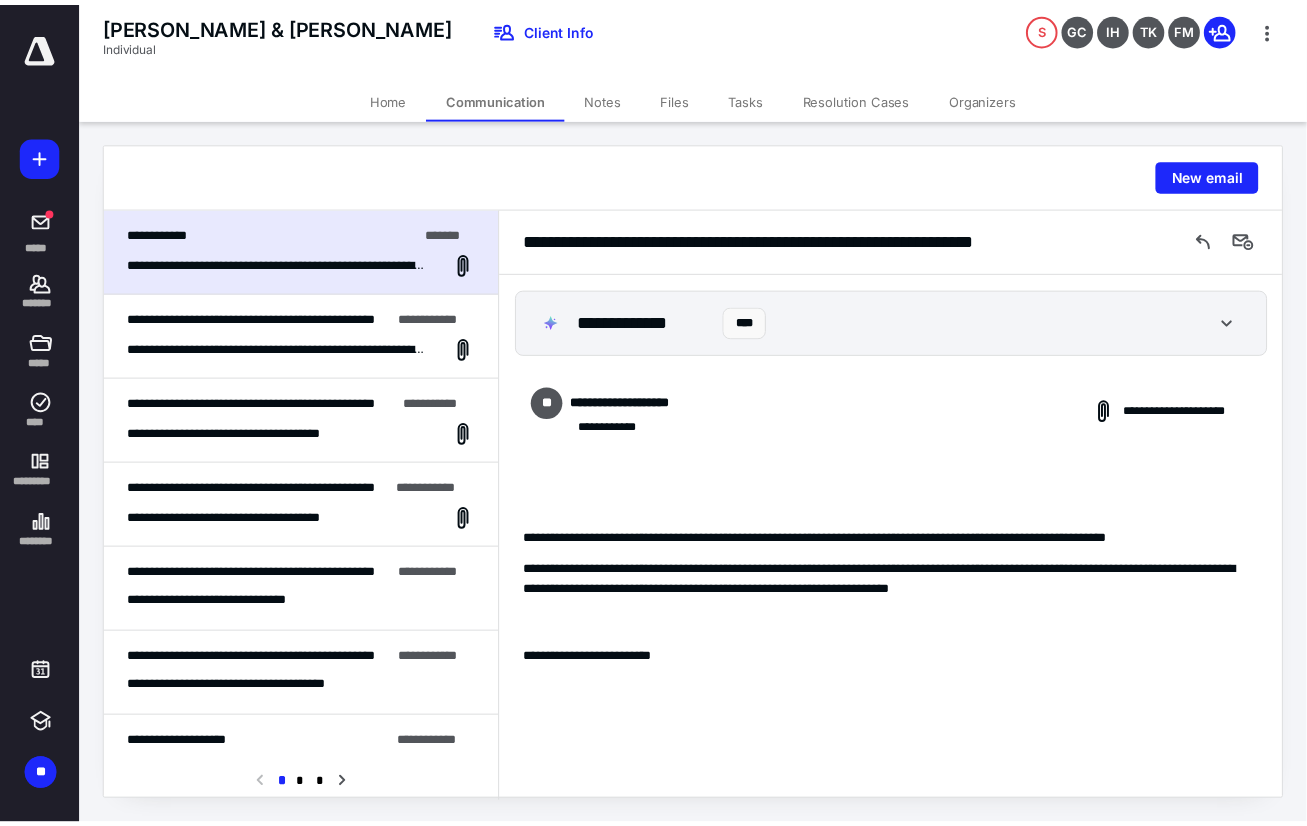 scroll, scrollTop: 0, scrollLeft: 0, axis: both 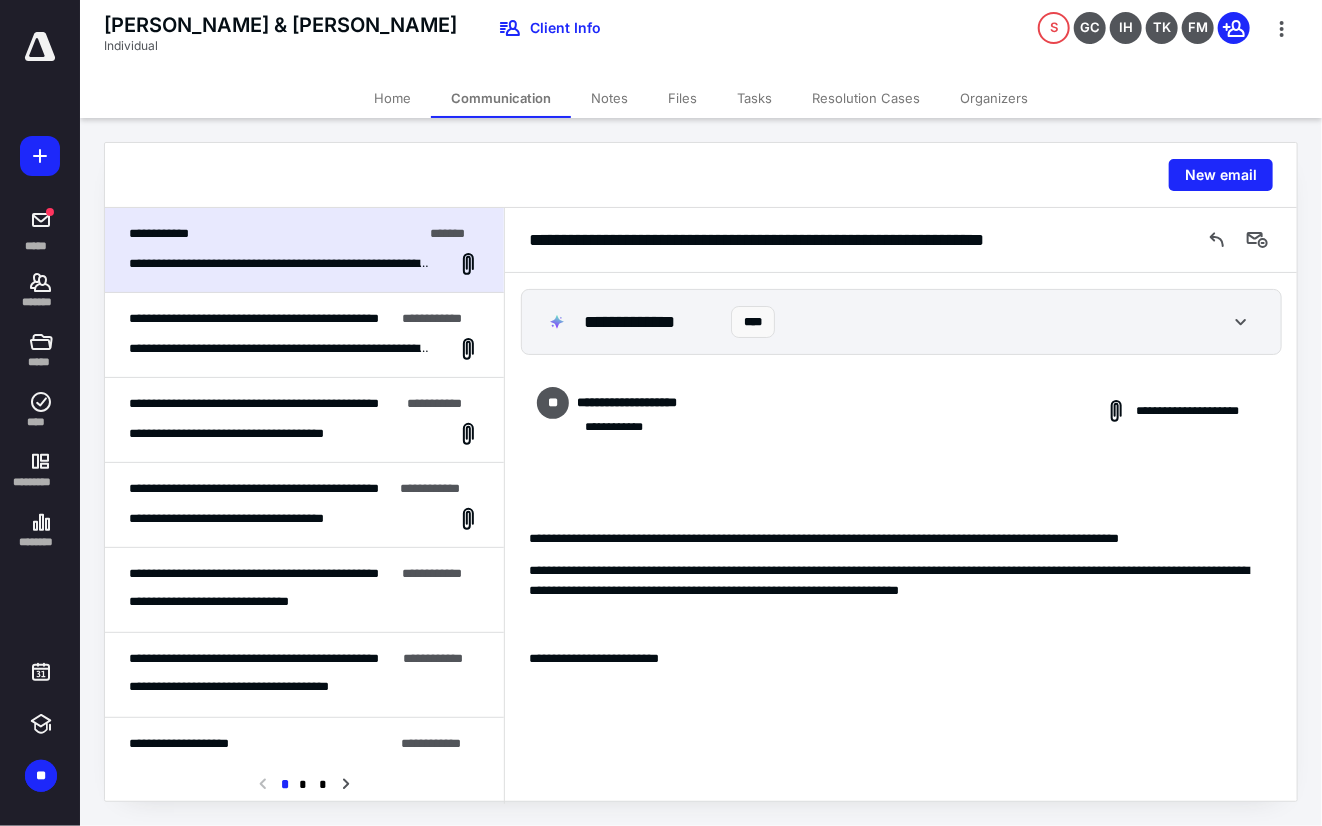 click on "**********" at bounding box center [894, 539] 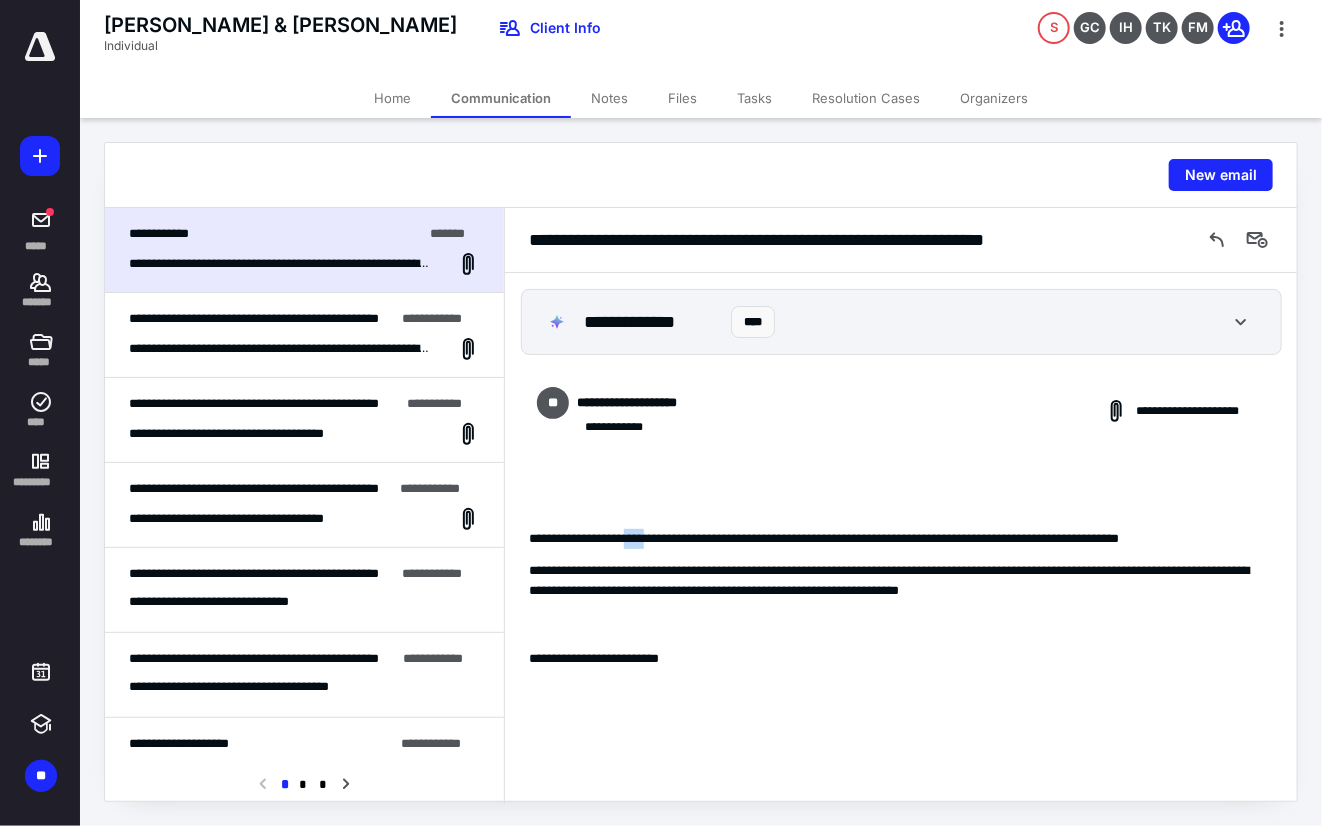 click on "**********" at bounding box center (894, 539) 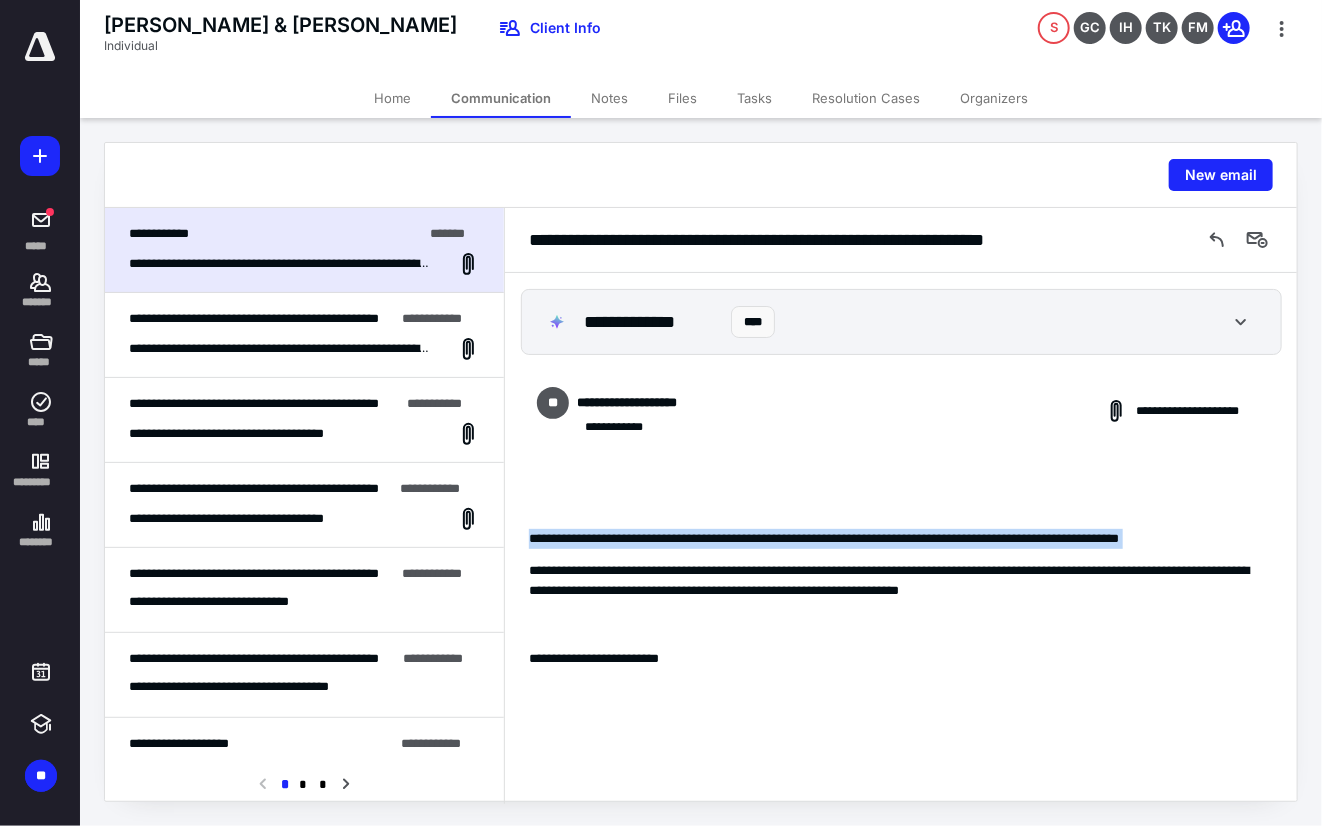 click on "**********" at bounding box center [894, 539] 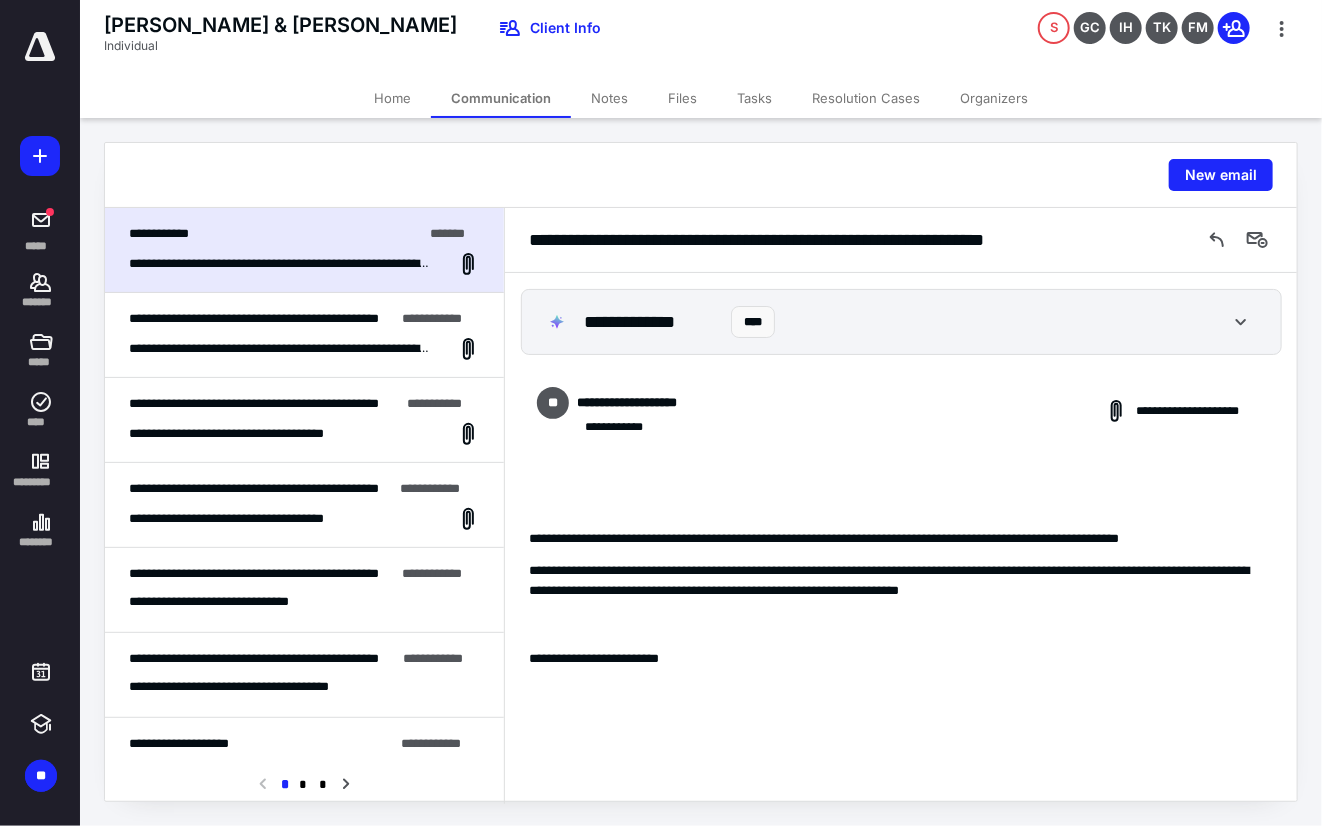 click on "**********" at bounding box center (894, 580) 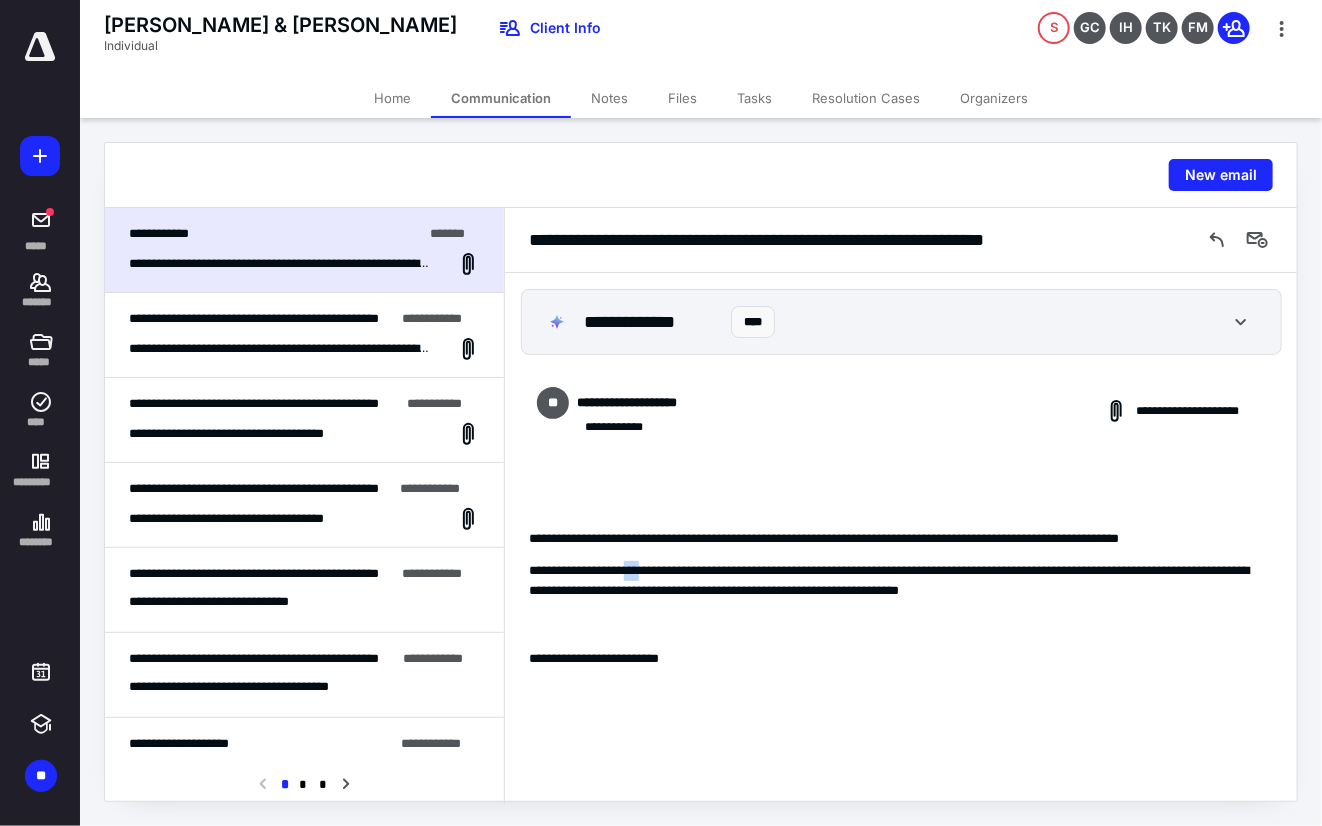 click on "**********" at bounding box center [894, 580] 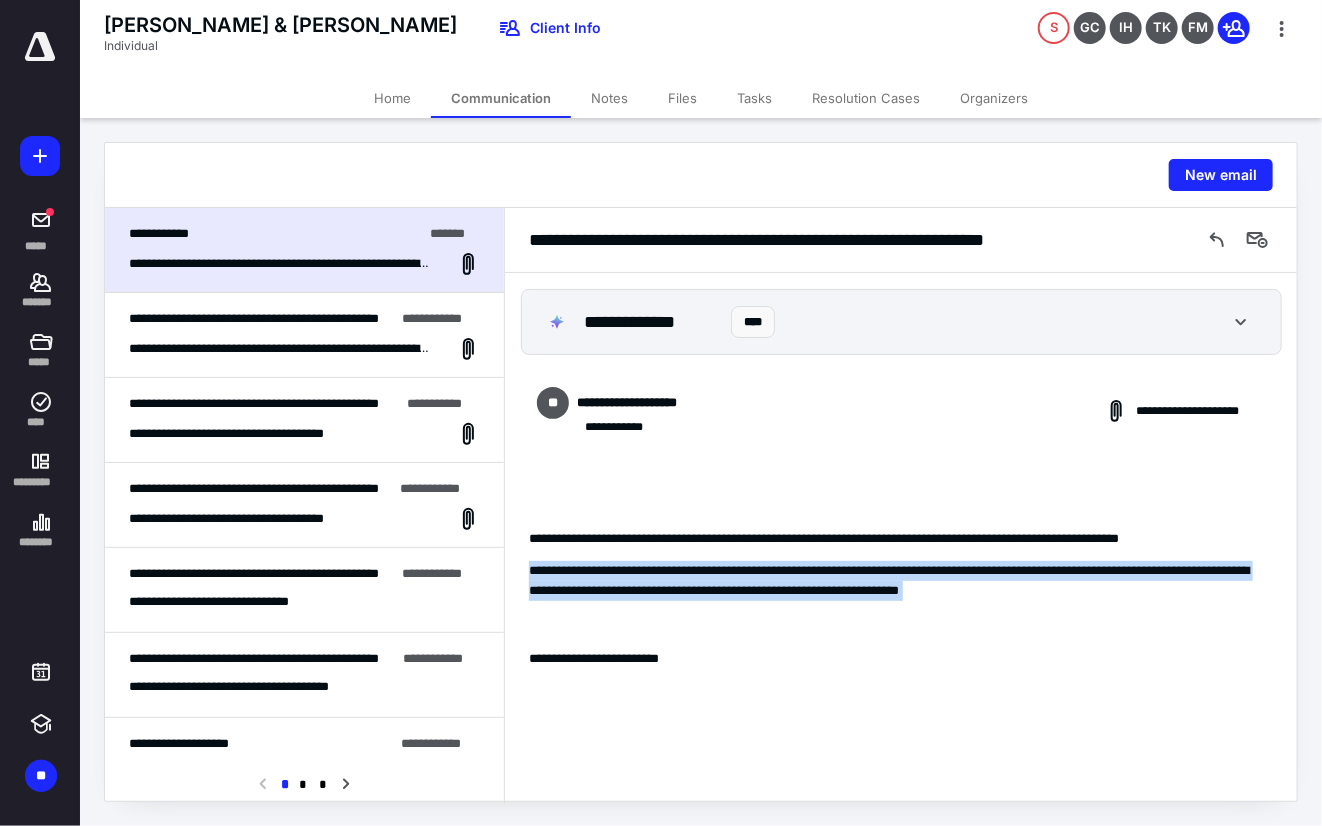 click on "**********" at bounding box center [894, 580] 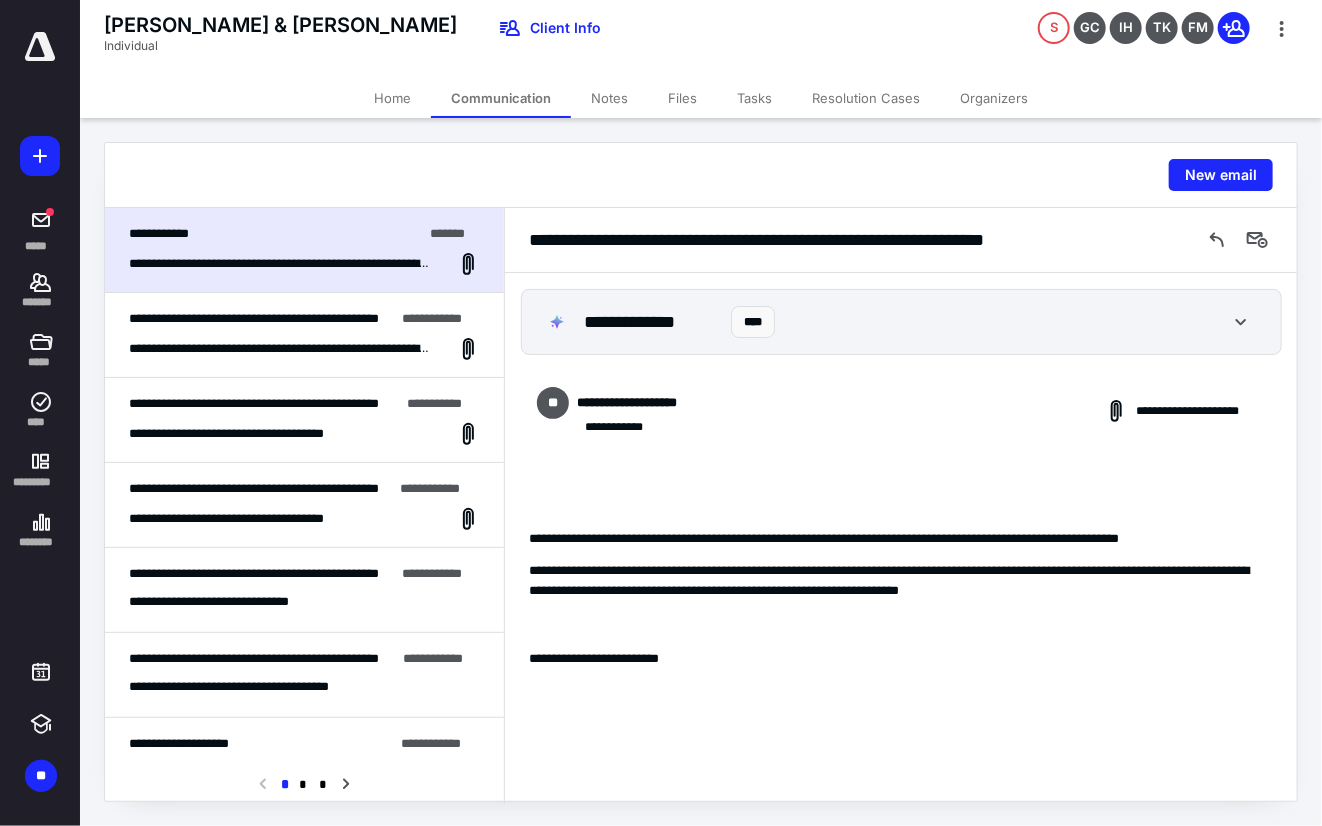 click on "**********" at bounding box center (894, 539) 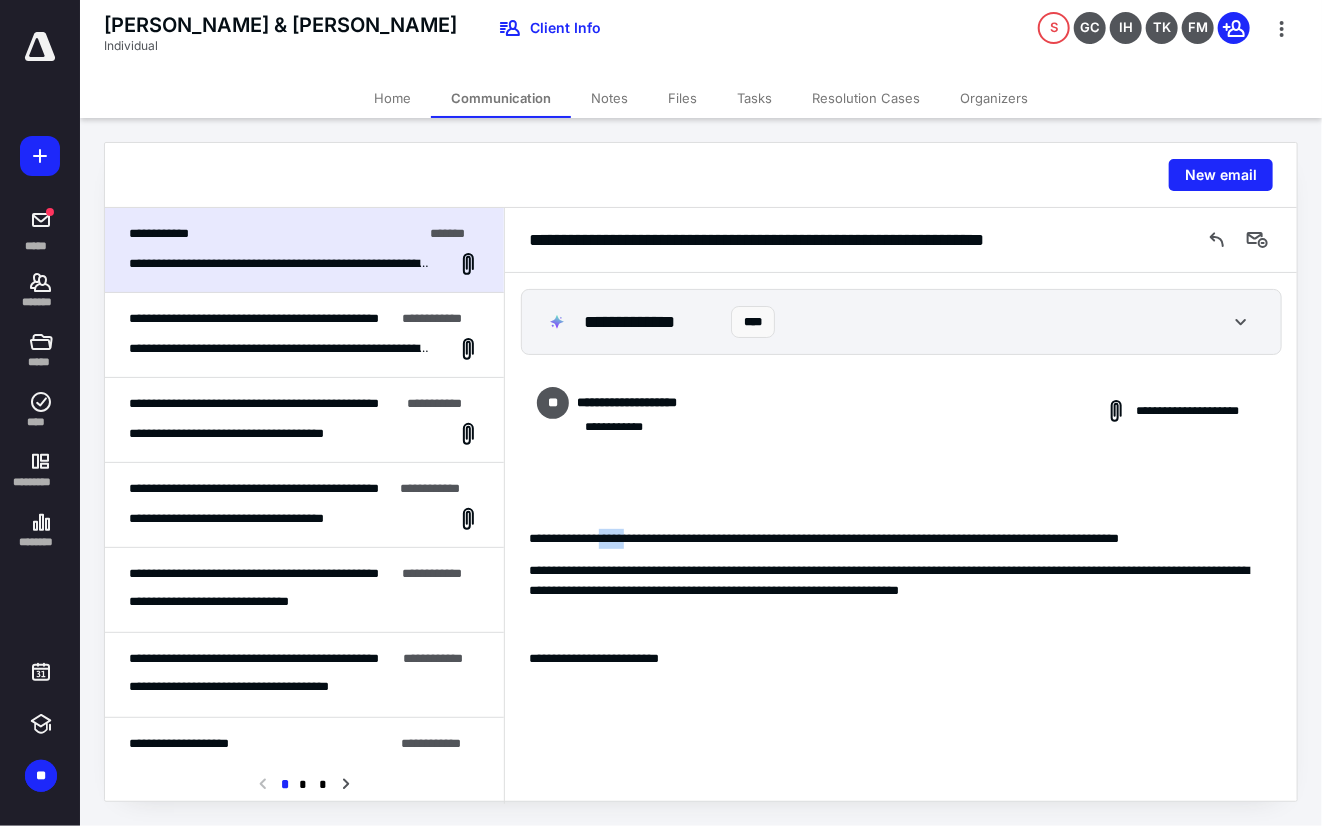 click on "**********" at bounding box center [894, 539] 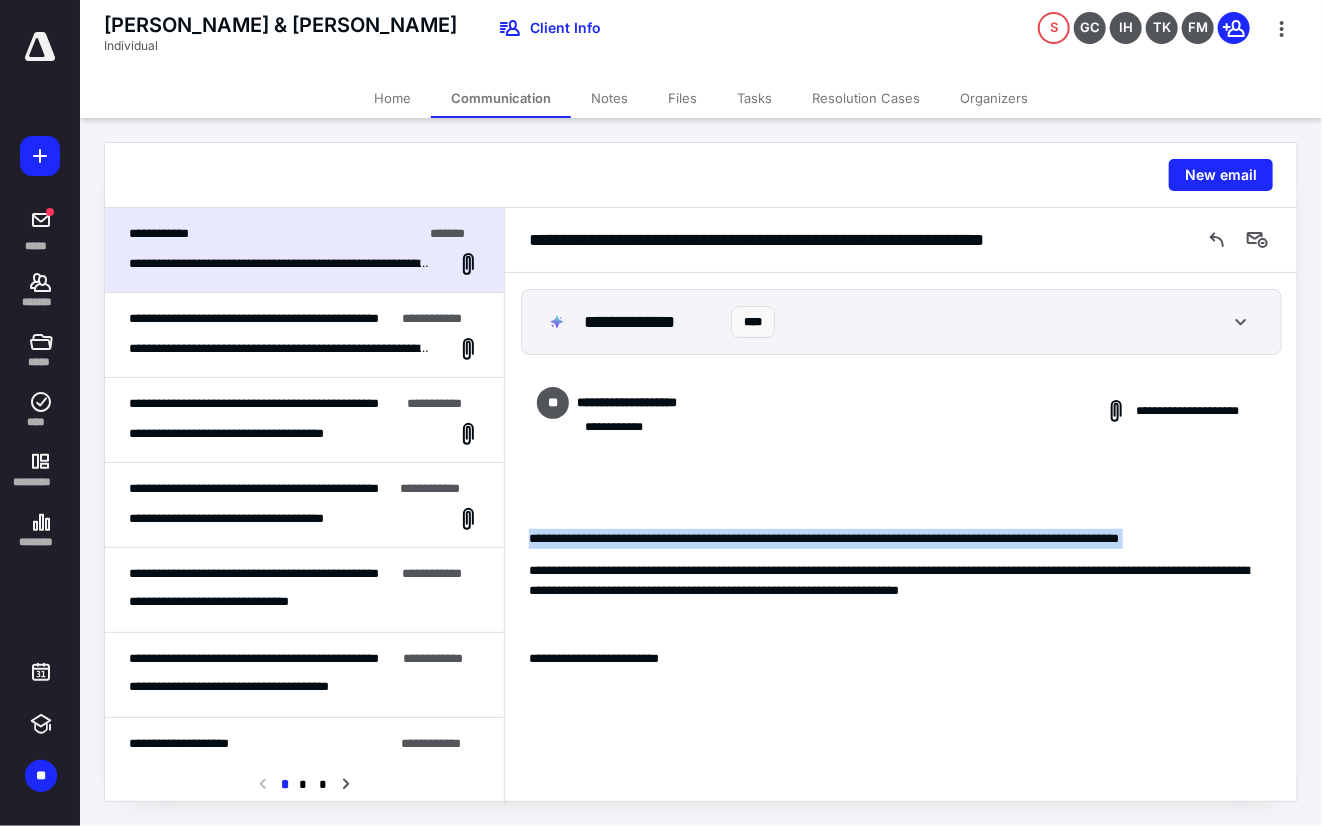 click on "**********" at bounding box center [894, 539] 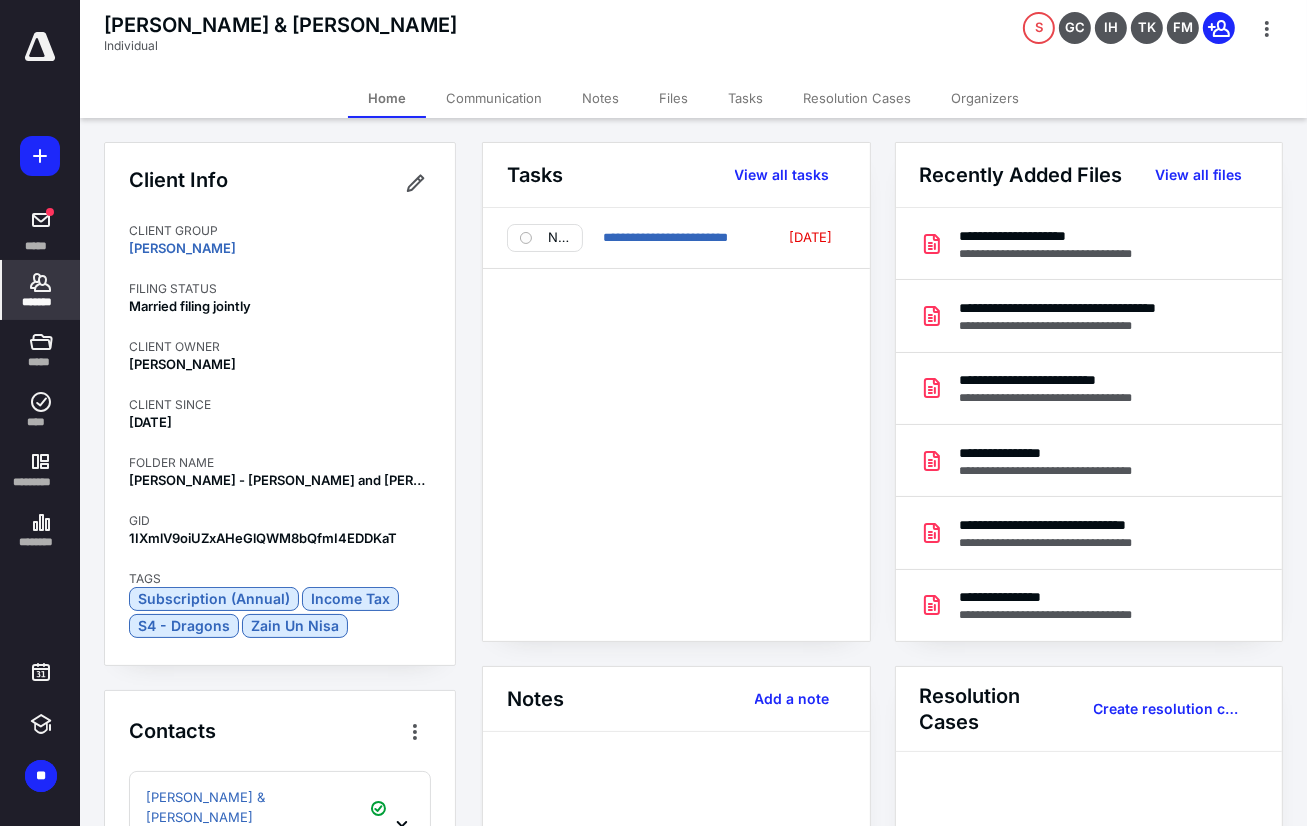 click on "No active resolution cases A resolution case allows you to bundle and invoice your work. Create resolution case" at bounding box center [1089, 968] 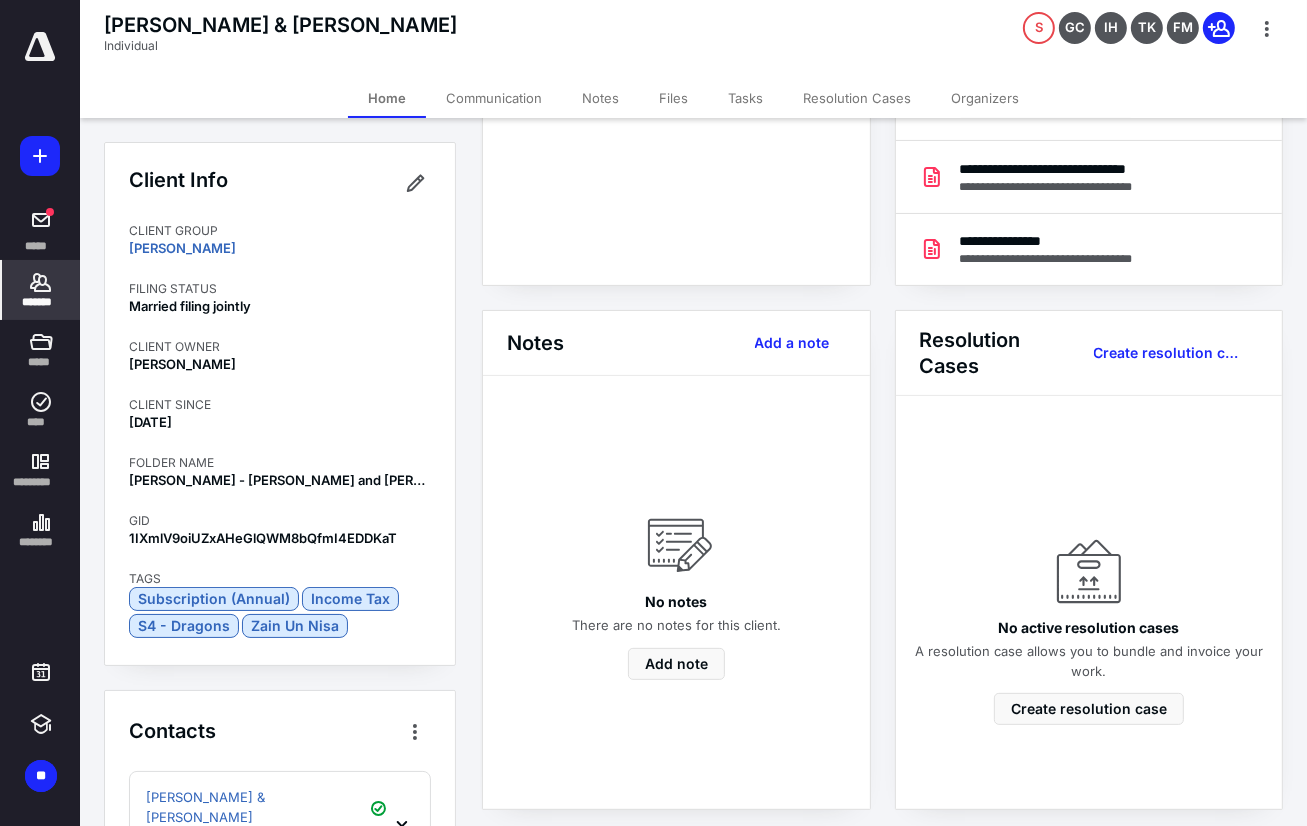 scroll, scrollTop: 400, scrollLeft: 0, axis: vertical 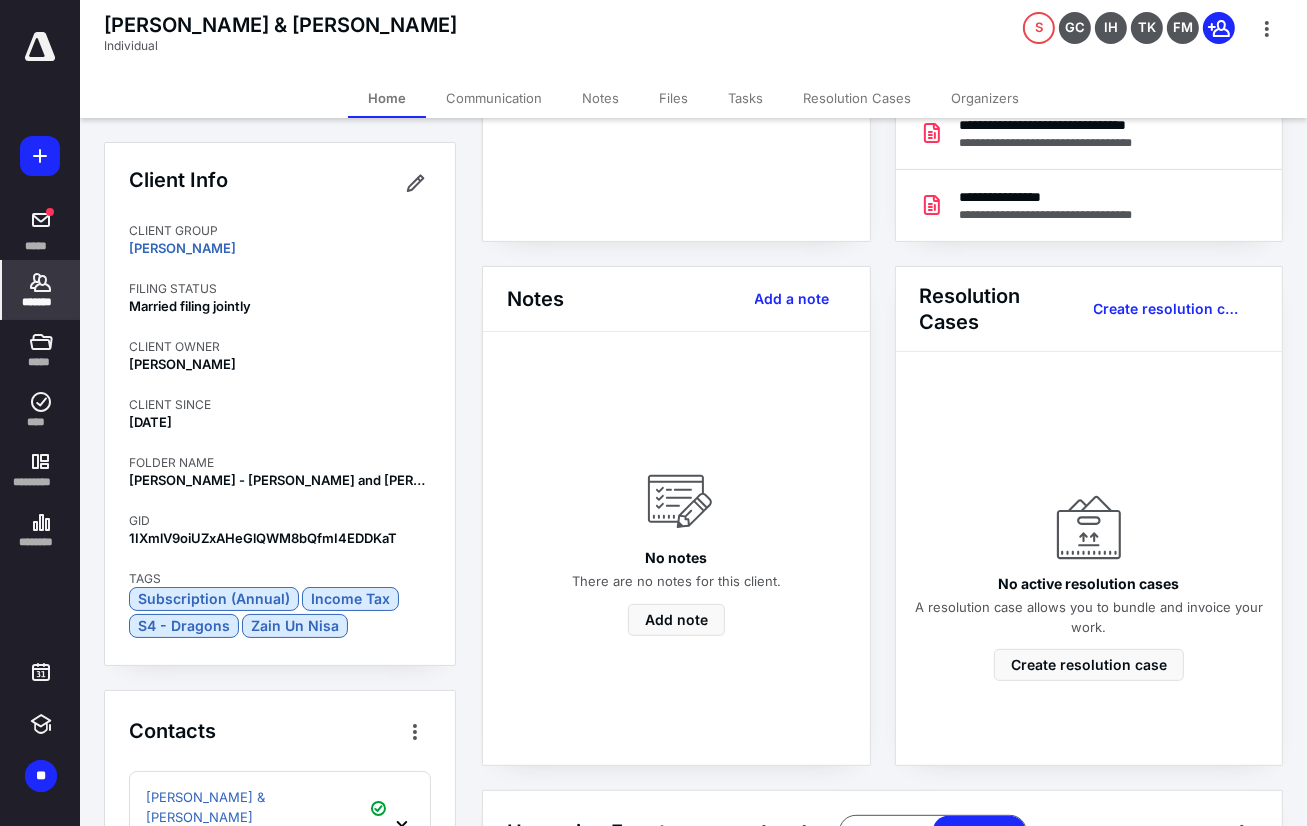 click on "*******" at bounding box center (41, 302) 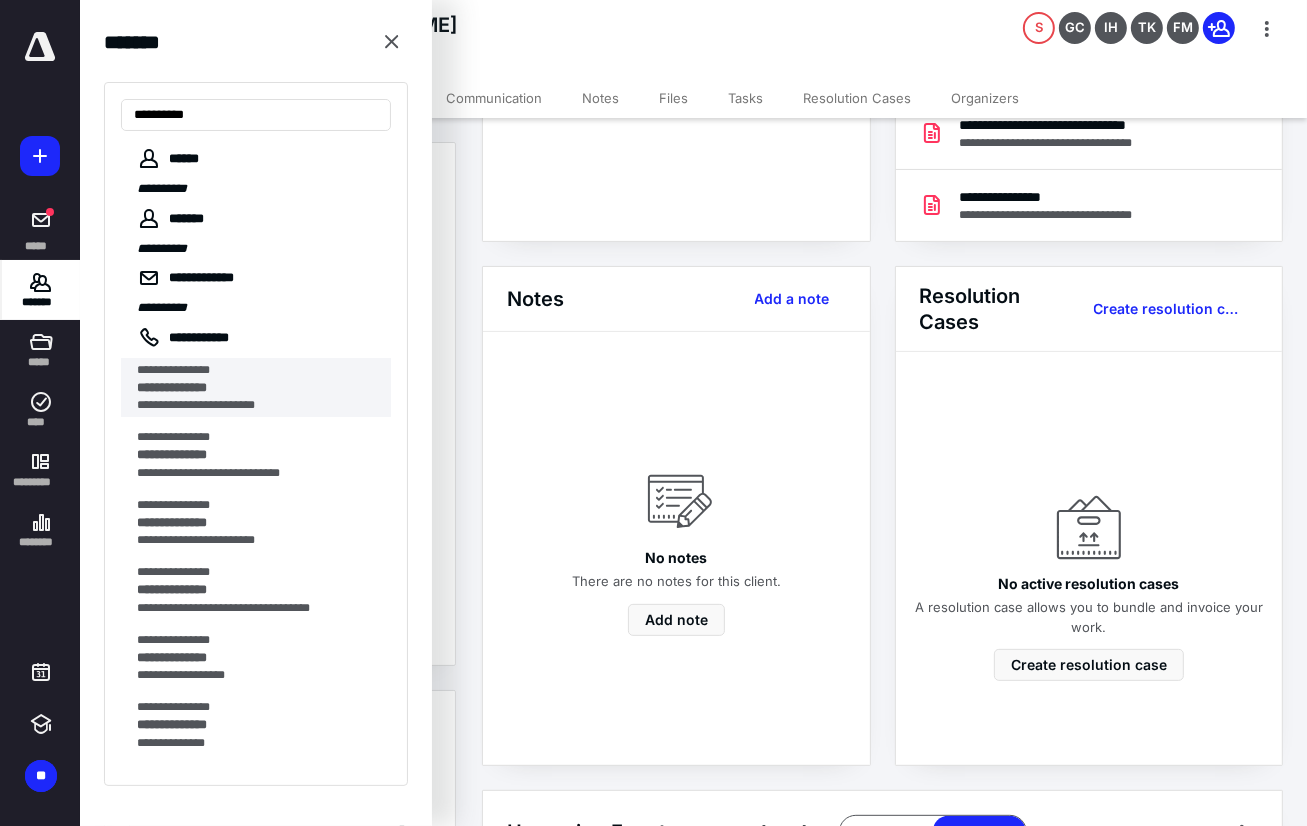 type on "**********" 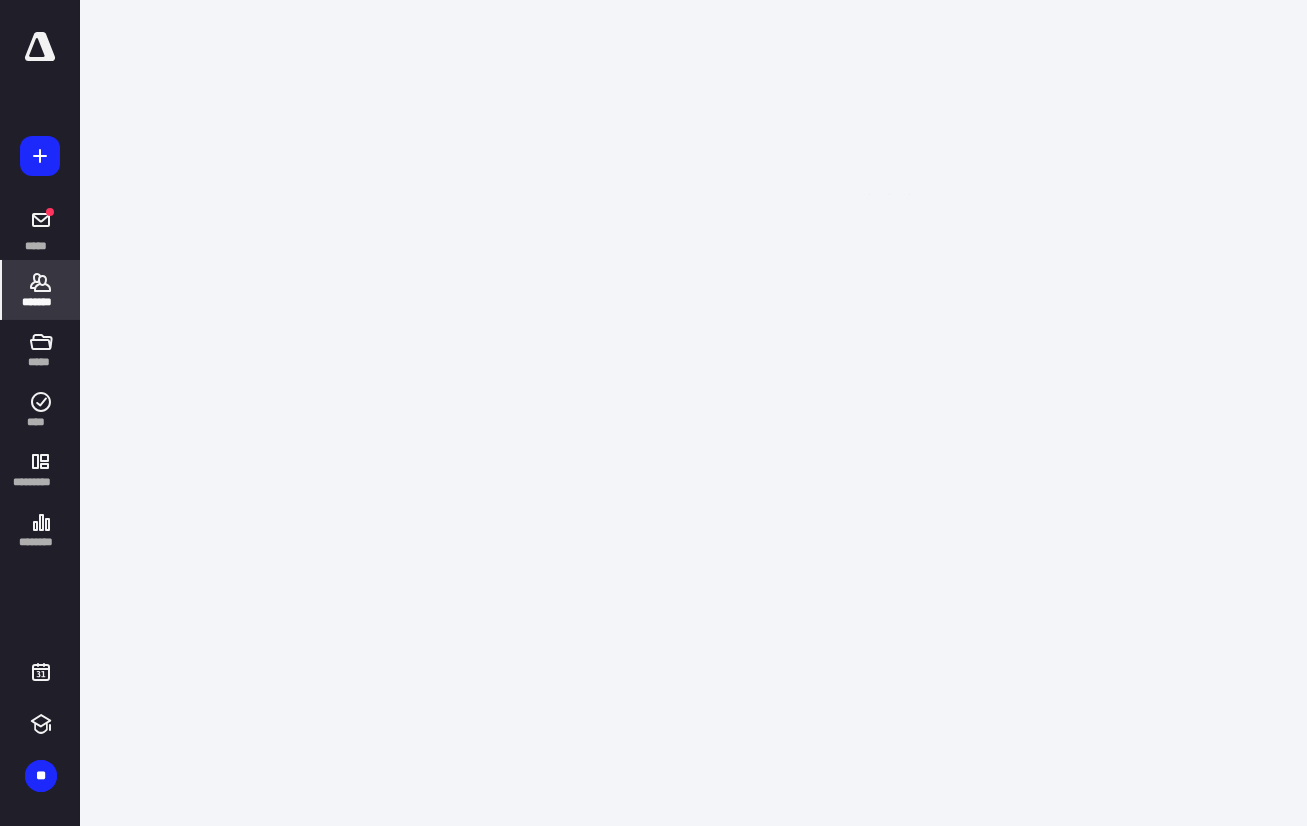 scroll, scrollTop: 0, scrollLeft: 0, axis: both 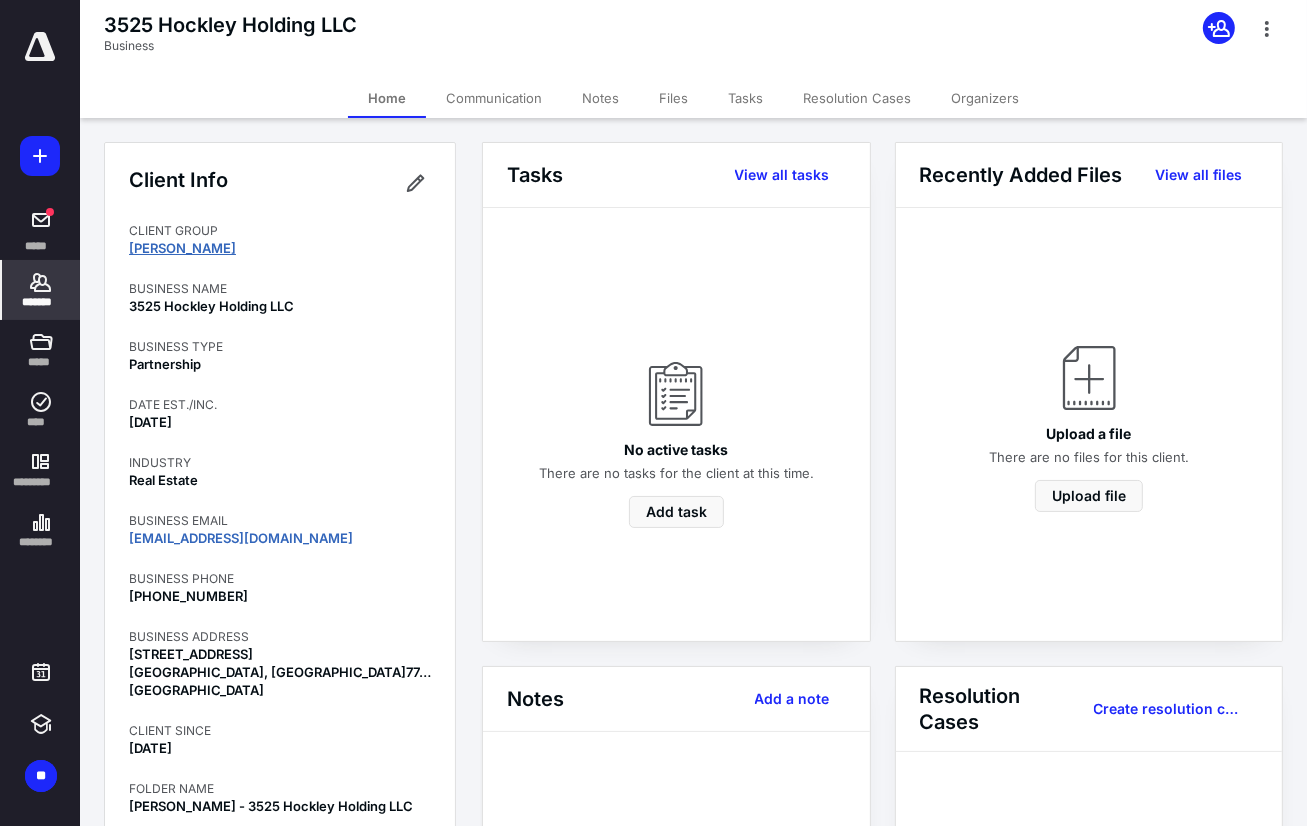 click on "[PERSON_NAME]" at bounding box center [182, 248] 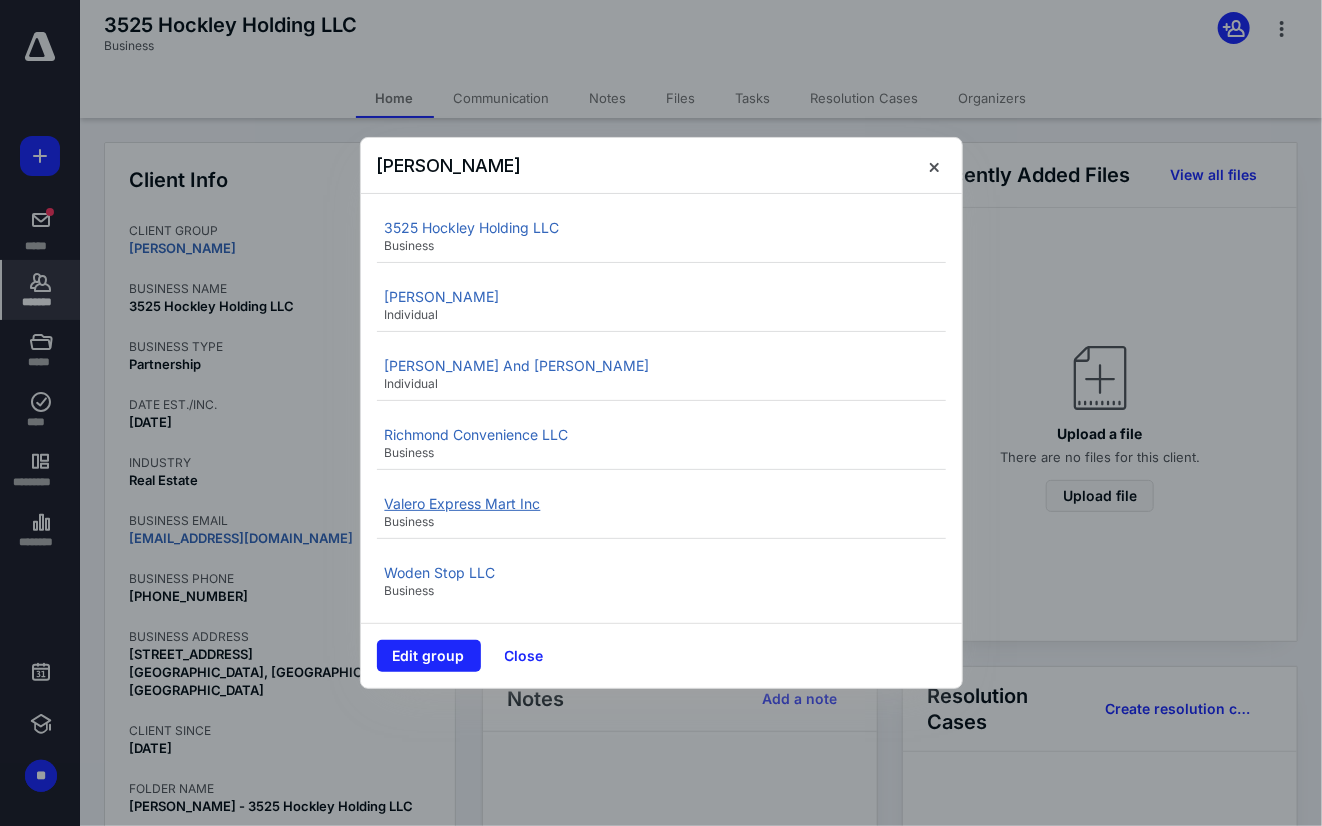 click on "Valero Express Mart Inc" at bounding box center (463, 503) 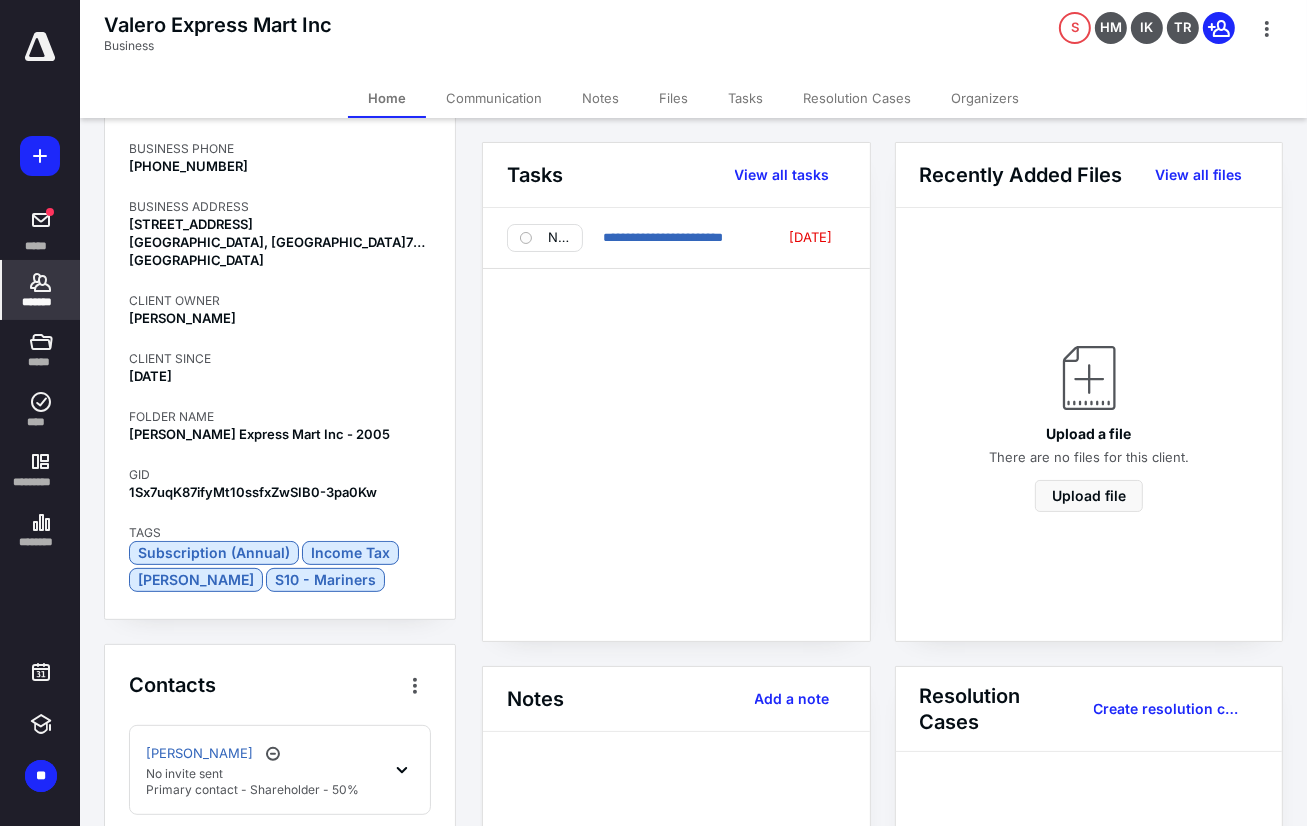 scroll, scrollTop: 500, scrollLeft: 0, axis: vertical 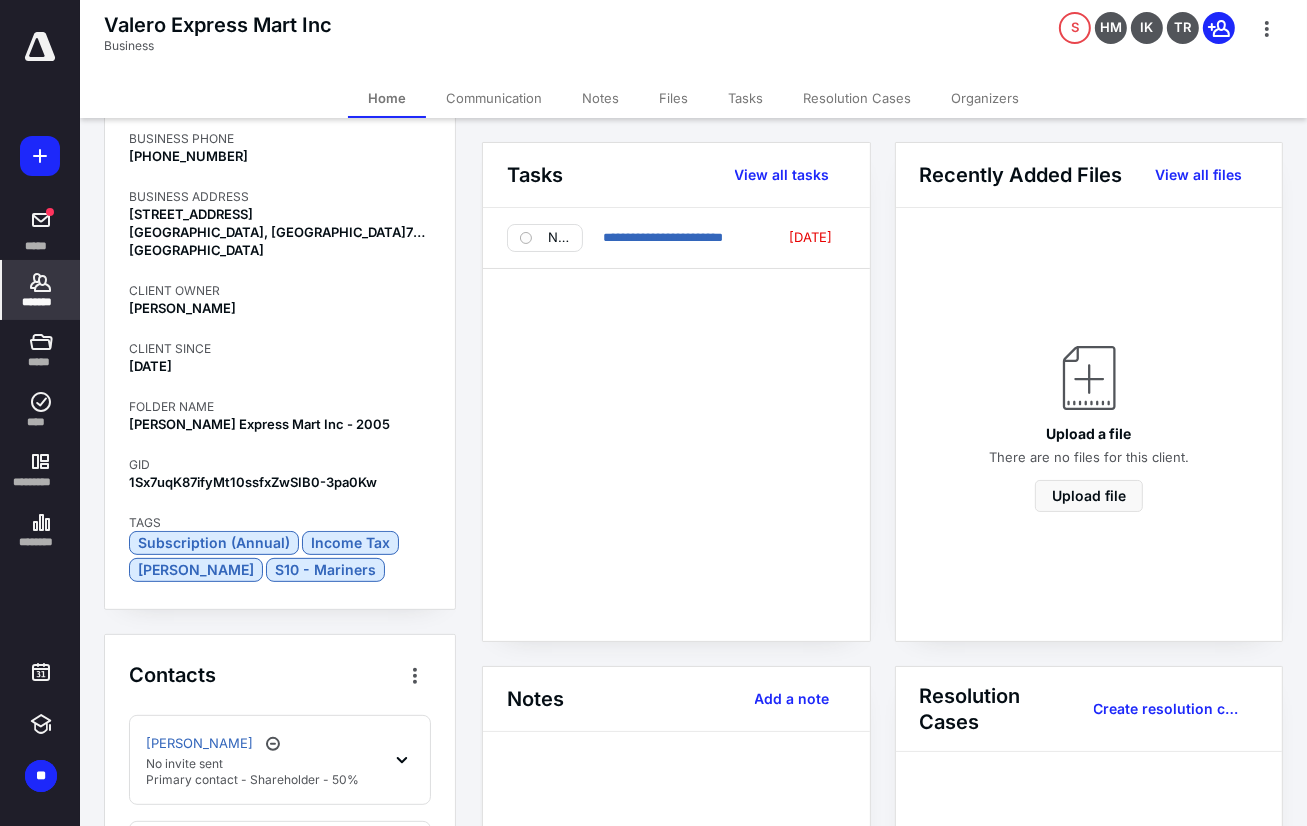 click on "*******" at bounding box center [41, 290] 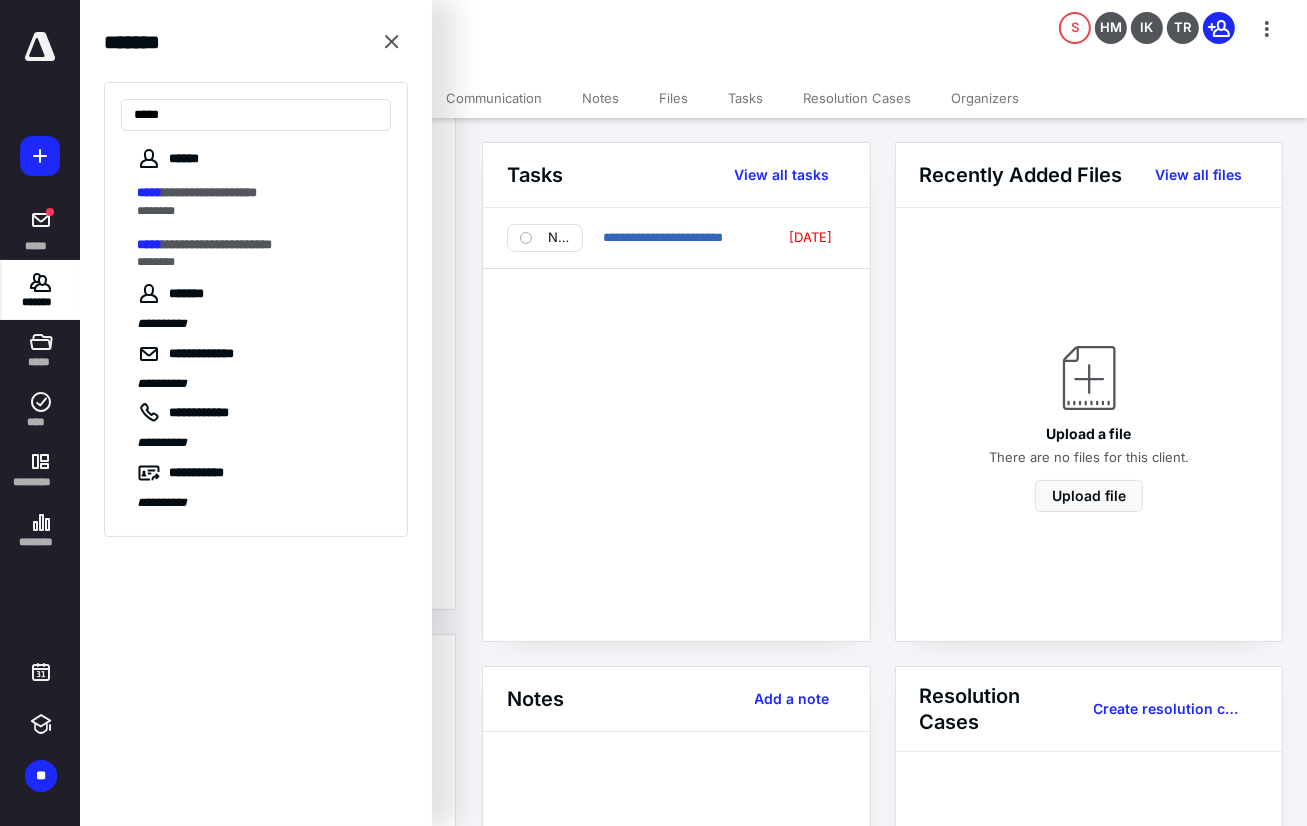 type on "*****" 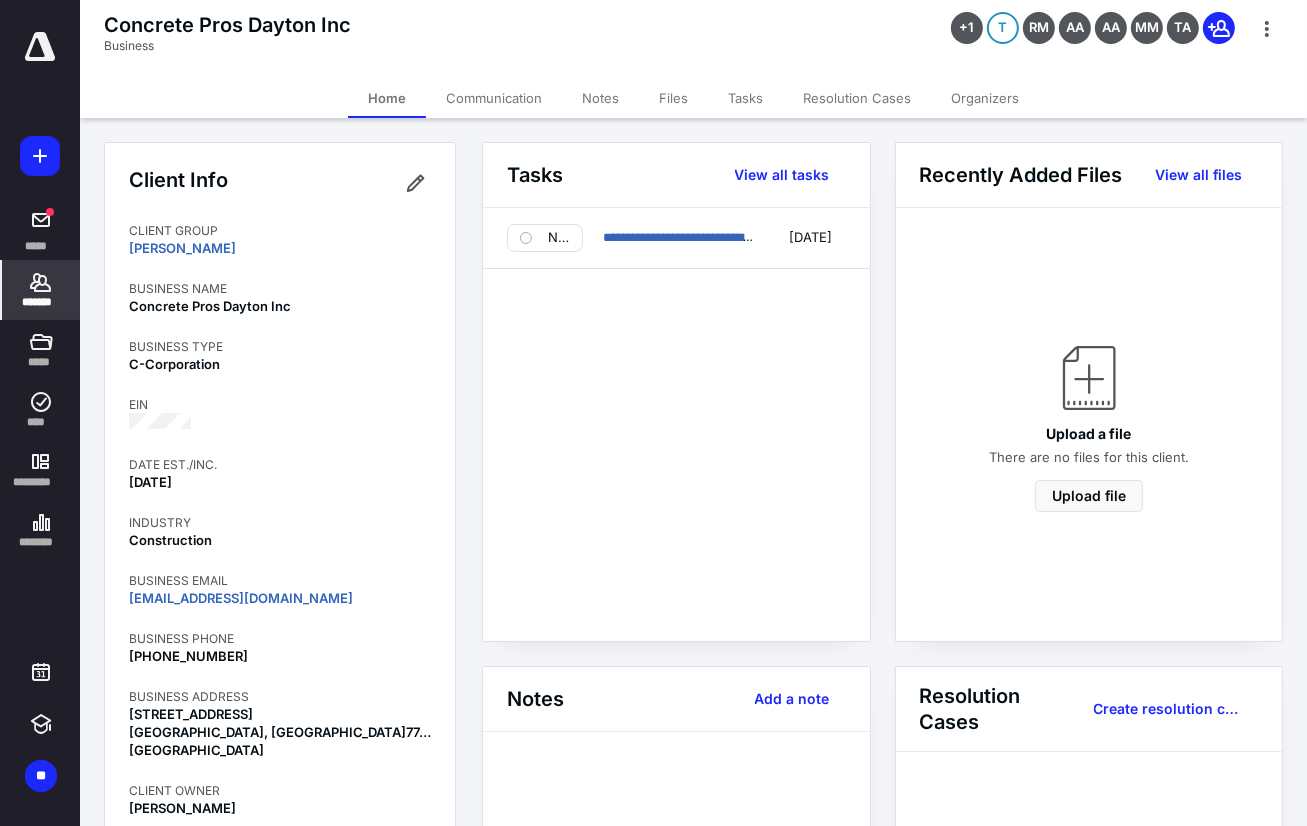 click on "Client Info CLIENT GROUP [PERSON_NAME] BUSINESS NAME Concrete Pros Dayton Inc BUSINESS TYPE C-Corporation EIN DATE EST./INC. [DATE] INDUSTRY Construction BUSINESS EMAIL [EMAIL_ADDRESS][DOMAIN_NAME] BUSINESS PHONE [PHONE_NUMBER] BUSINESS ADDRESS [STREET_ADDRESS] CLIENT OWNER [PERSON_NAME] CLIENT SINCE [DATE] FOLDER NAME [PERSON_NAME] Concrete Pros Dayton Inc - 1752 GID 1lHqfAJSM7DkssjH7nXGtEqR9nmolQVT3 TAGS Income Tax Annual [MEDICAL_DATA] - Gaurdians [PERSON_NAME]" at bounding box center [280, 639] 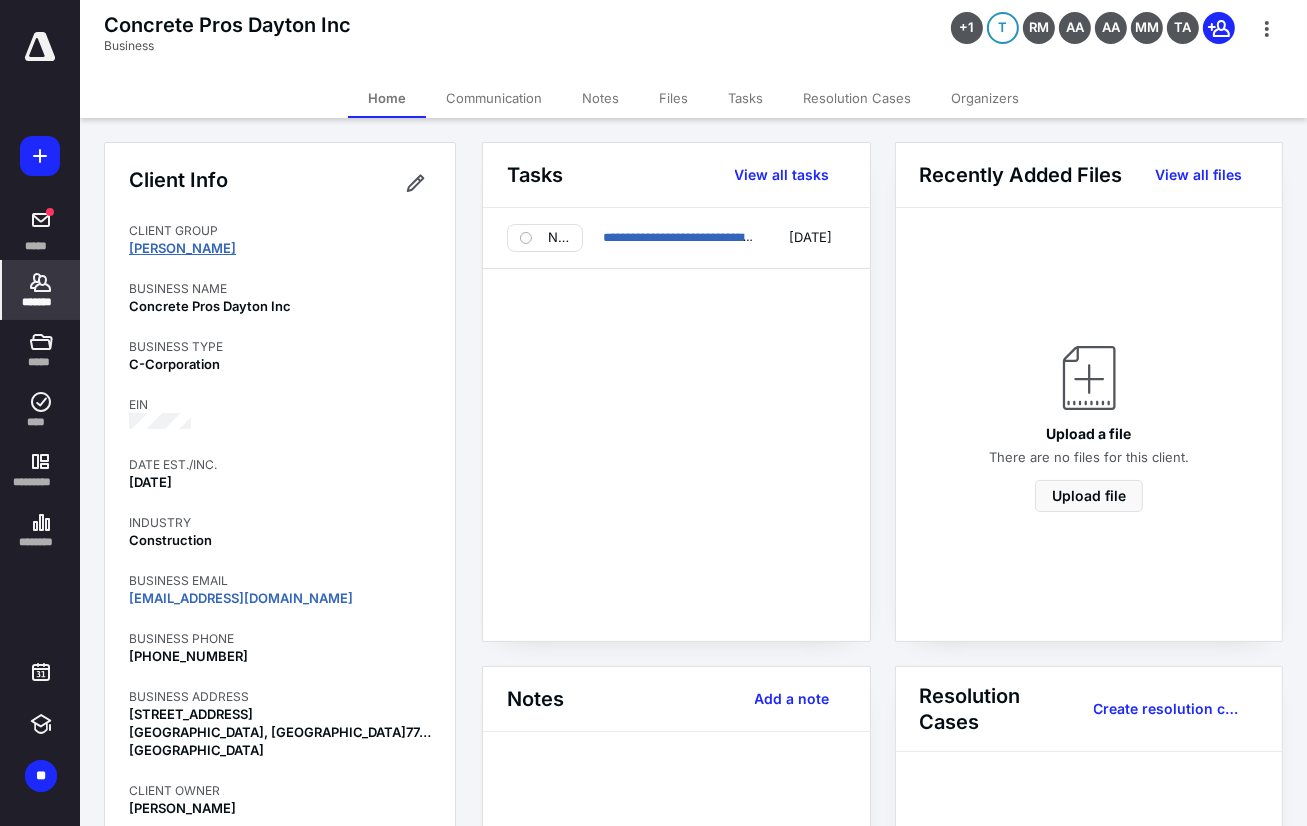 click on "[PERSON_NAME]" at bounding box center [182, 248] 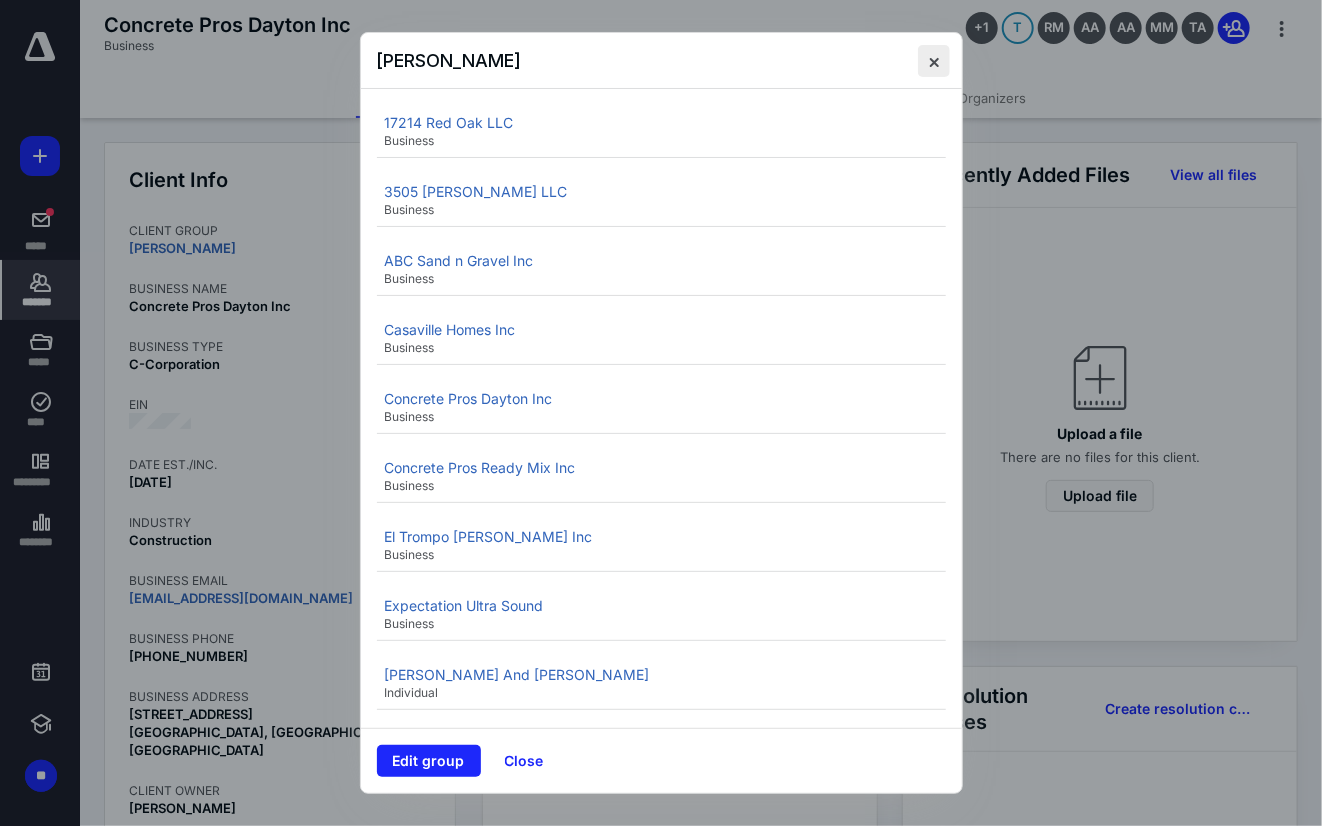 click at bounding box center (934, 61) 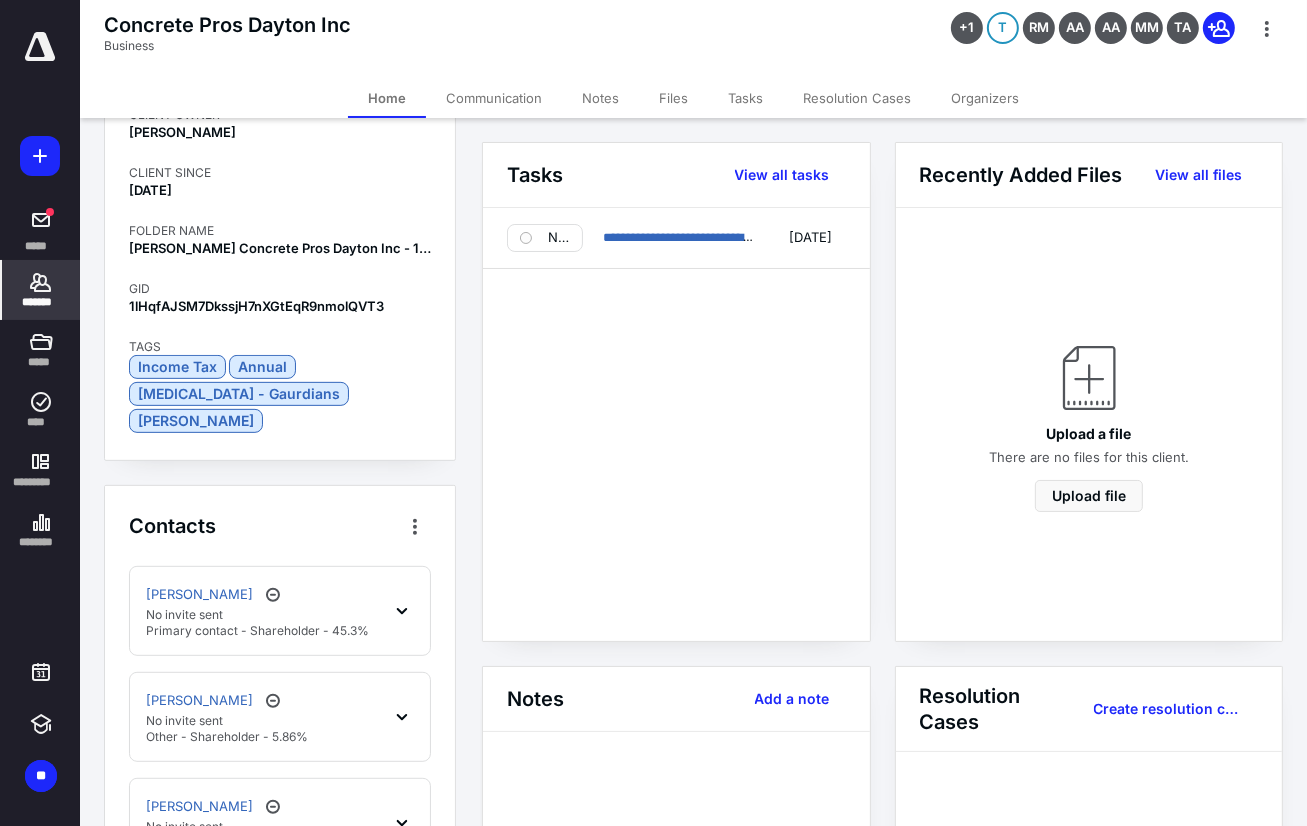 scroll, scrollTop: 900, scrollLeft: 0, axis: vertical 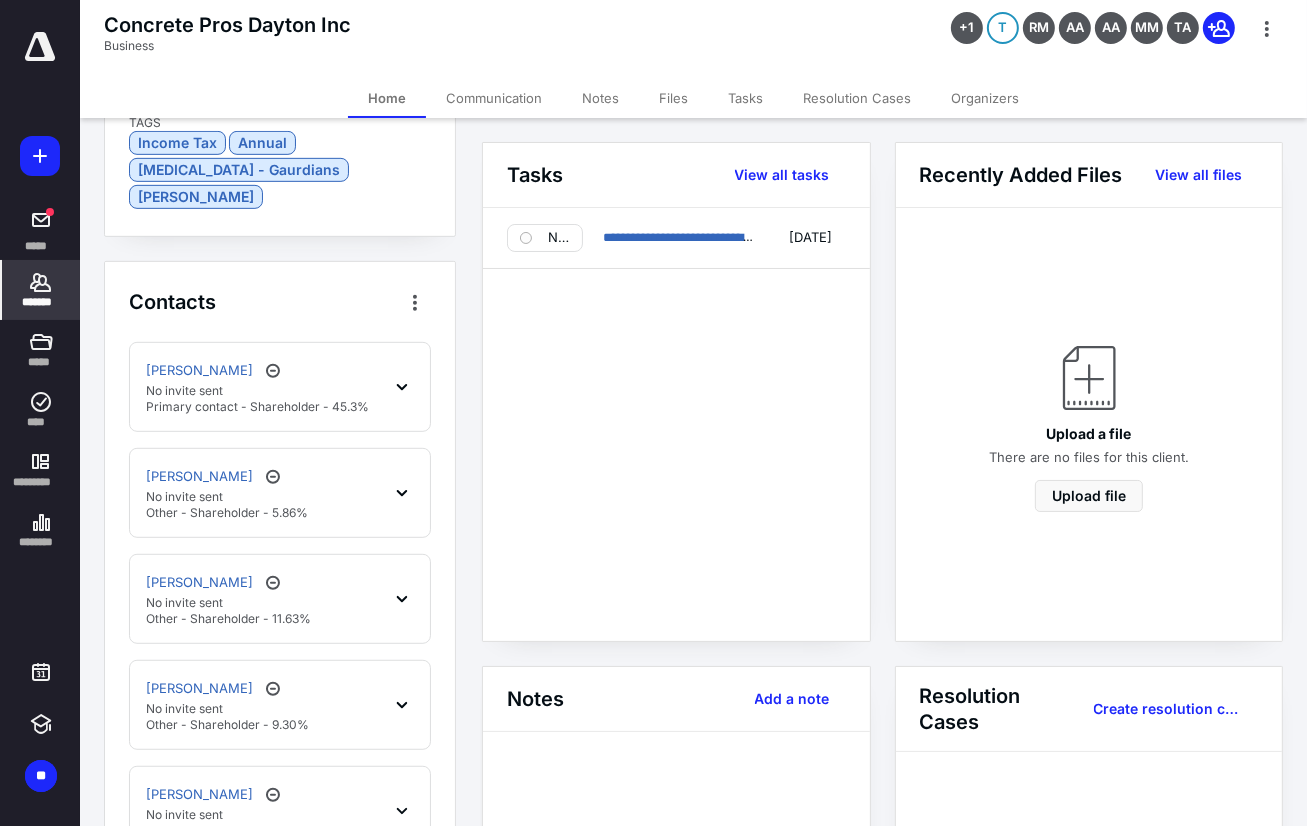 click 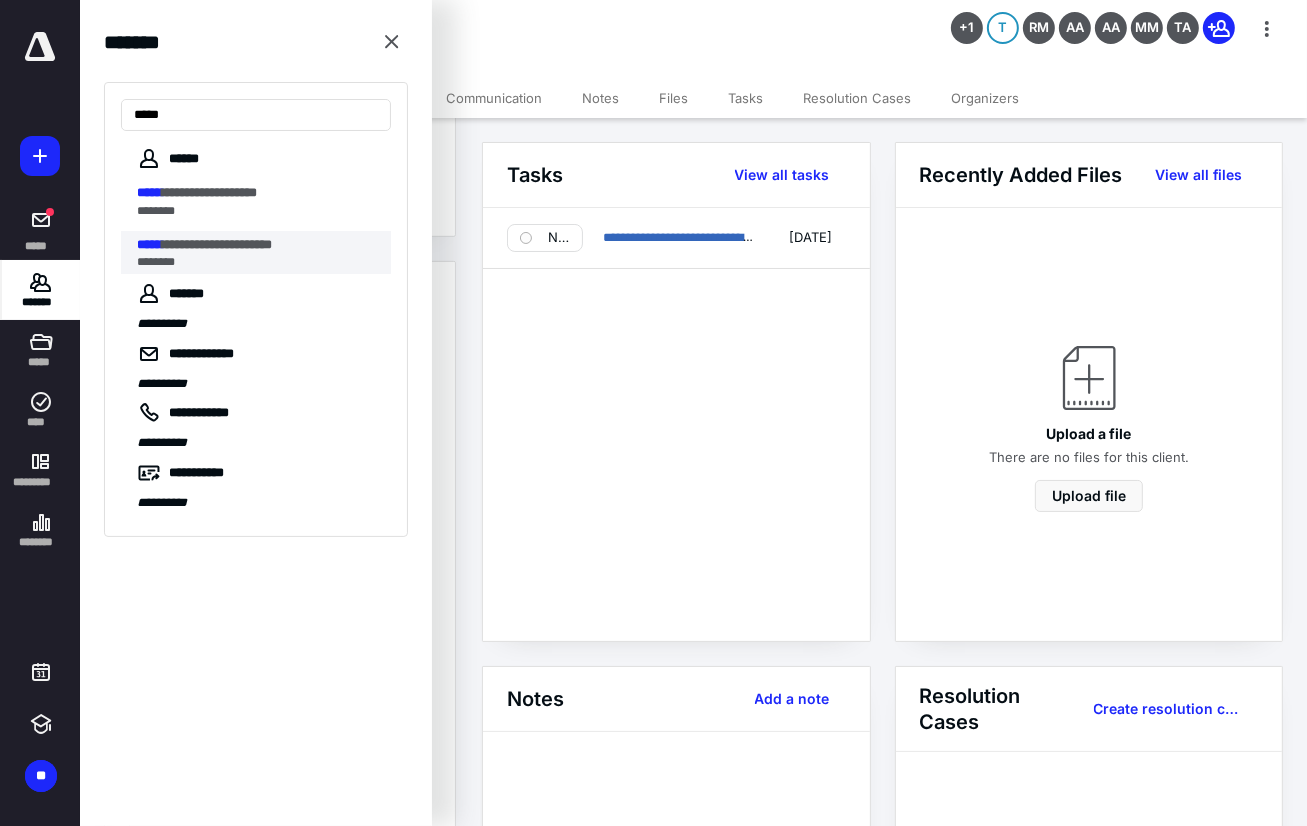 type on "*****" 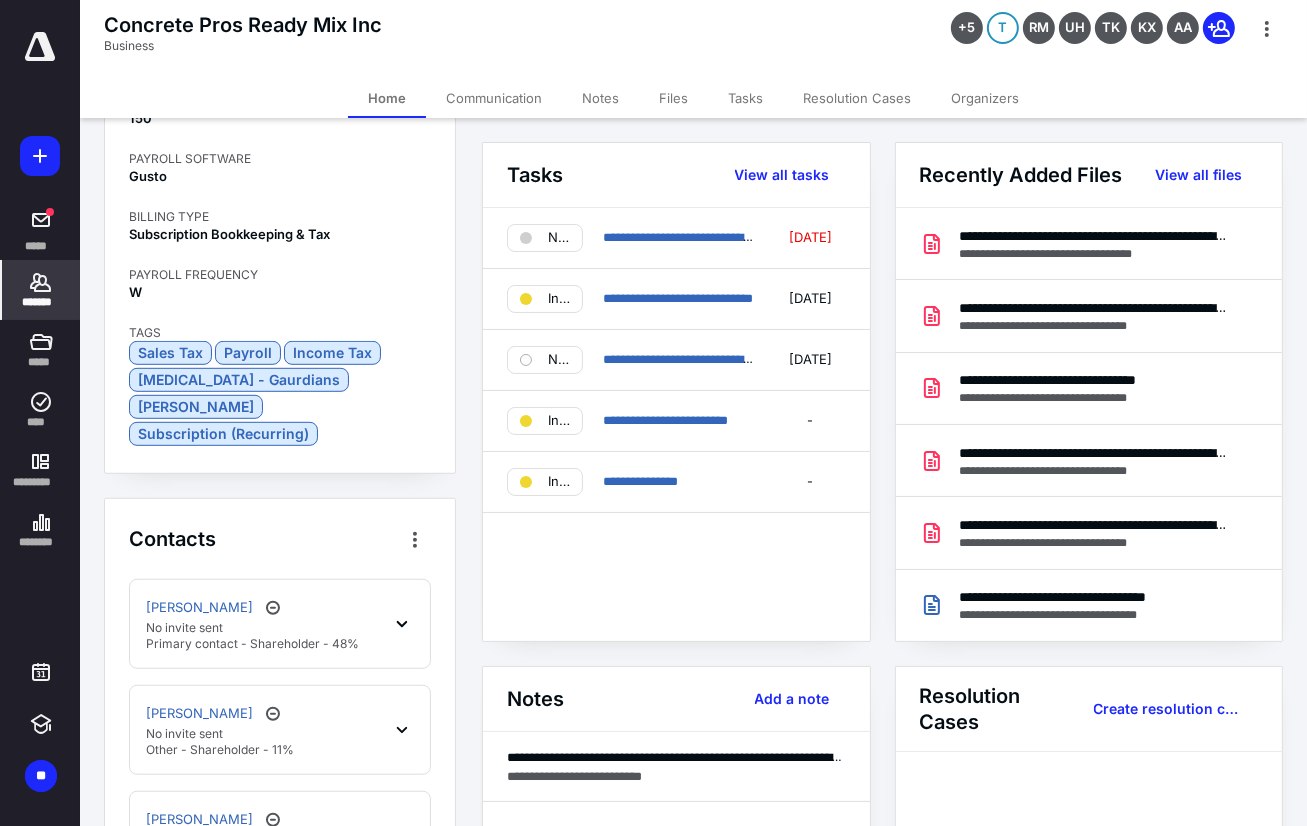 scroll, scrollTop: 1100, scrollLeft: 0, axis: vertical 